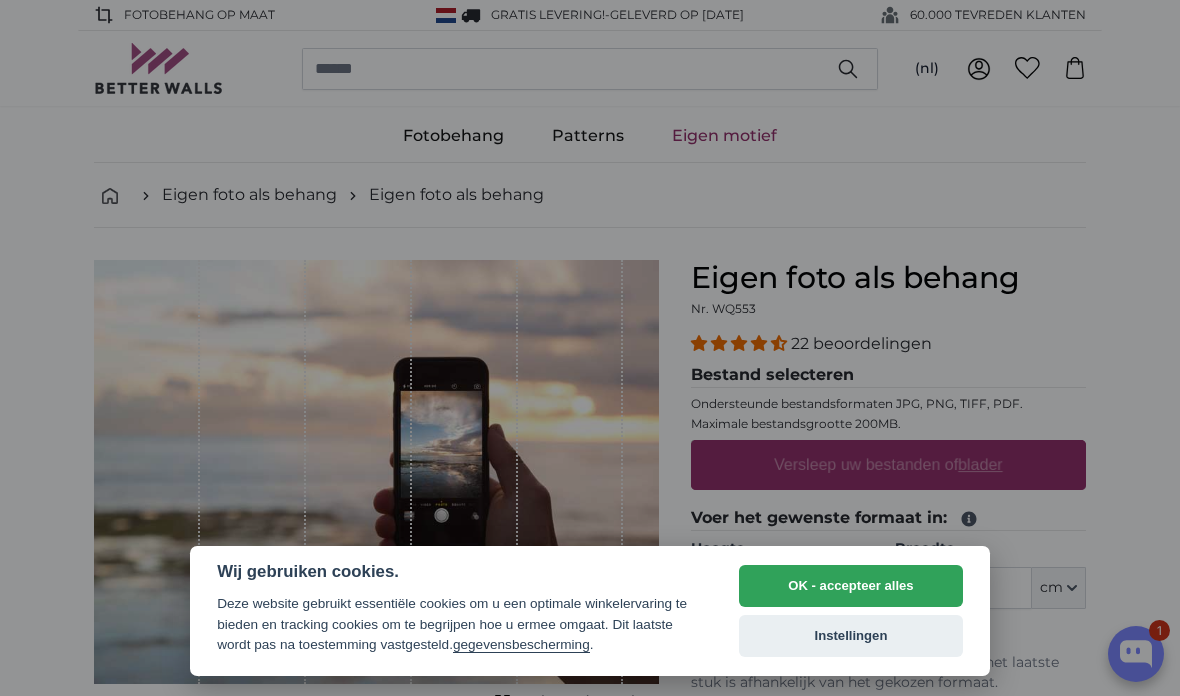 scroll, scrollTop: 0, scrollLeft: 0, axis: both 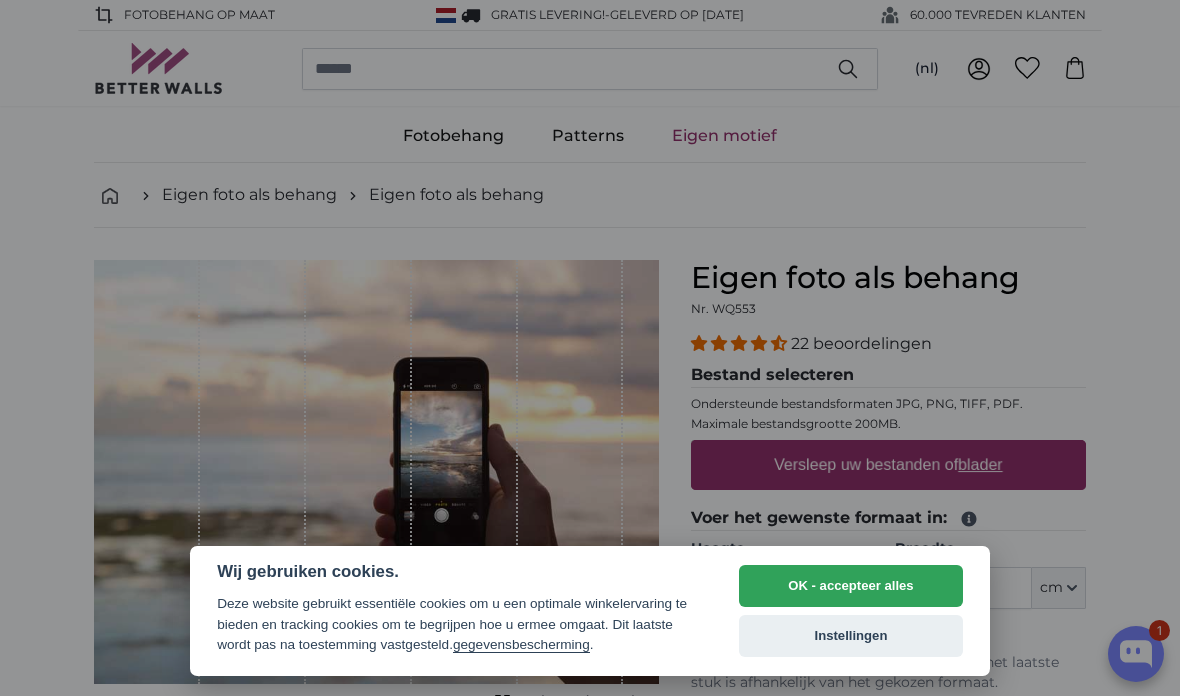 click on "OK - accepteer alles" at bounding box center (851, 586) 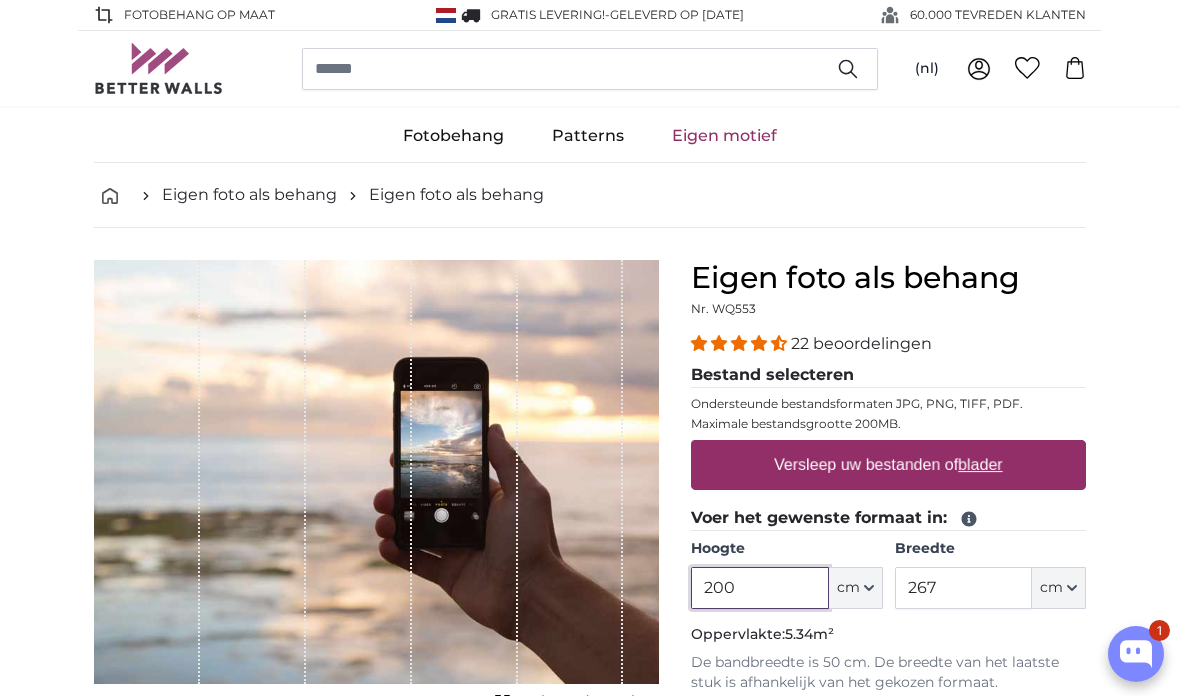 scroll, scrollTop: 34, scrollLeft: 0, axis: vertical 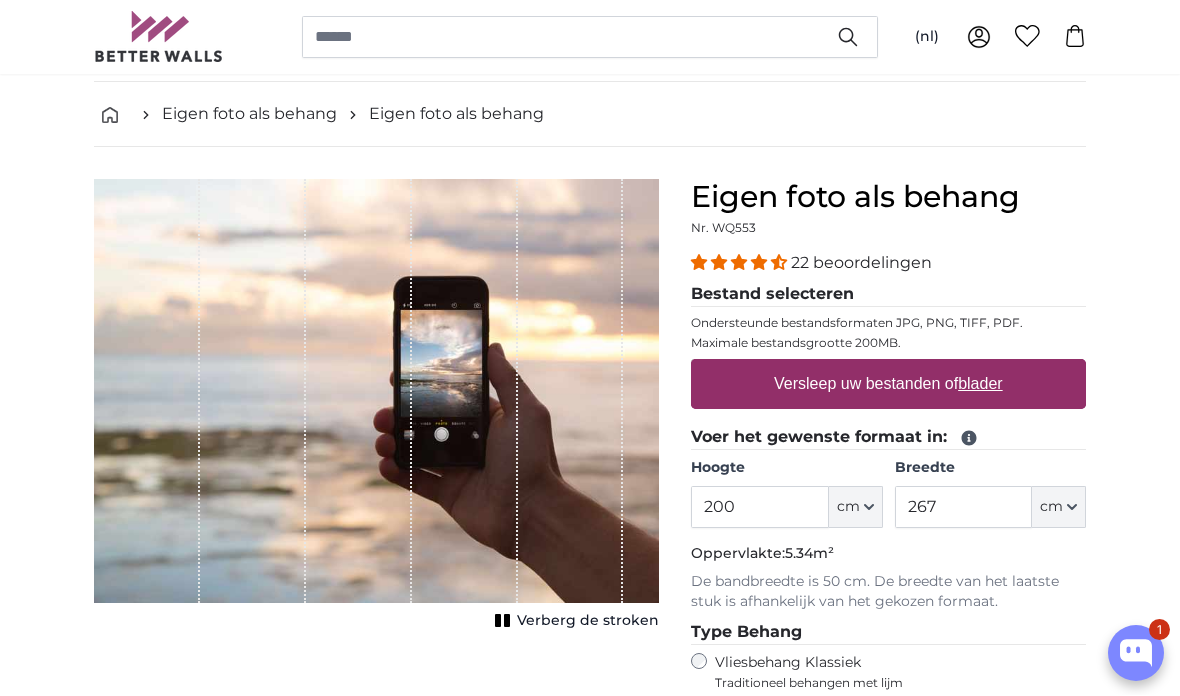 click on "200" at bounding box center (759, 508) 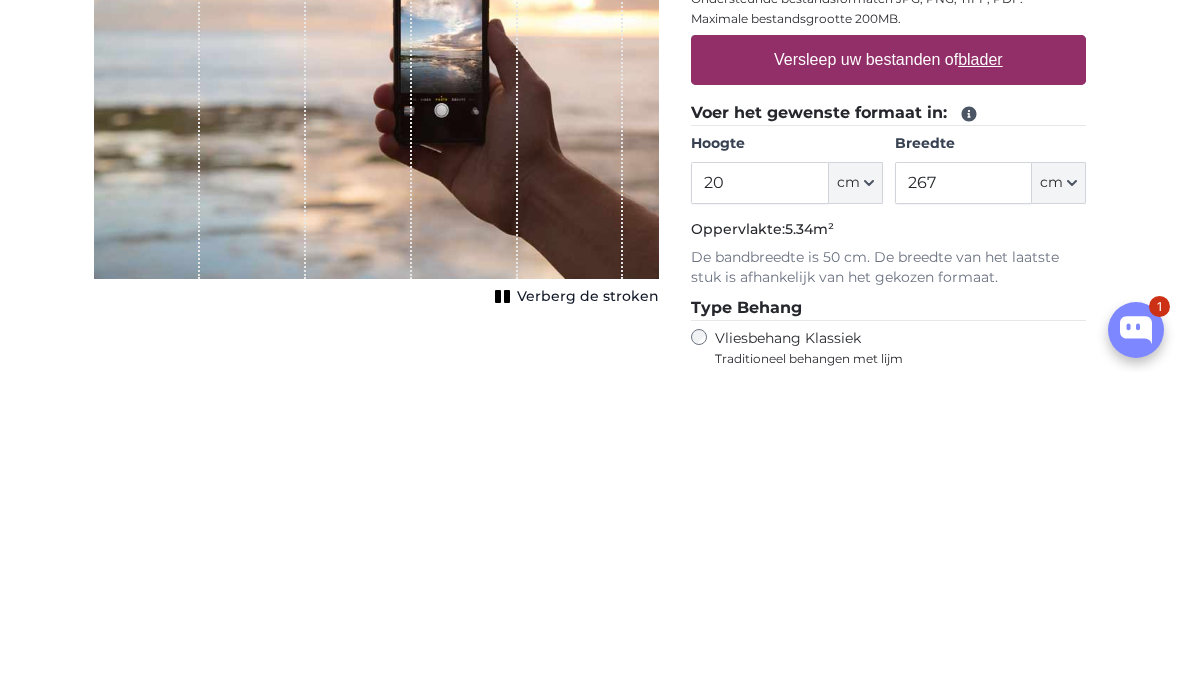 type on "2" 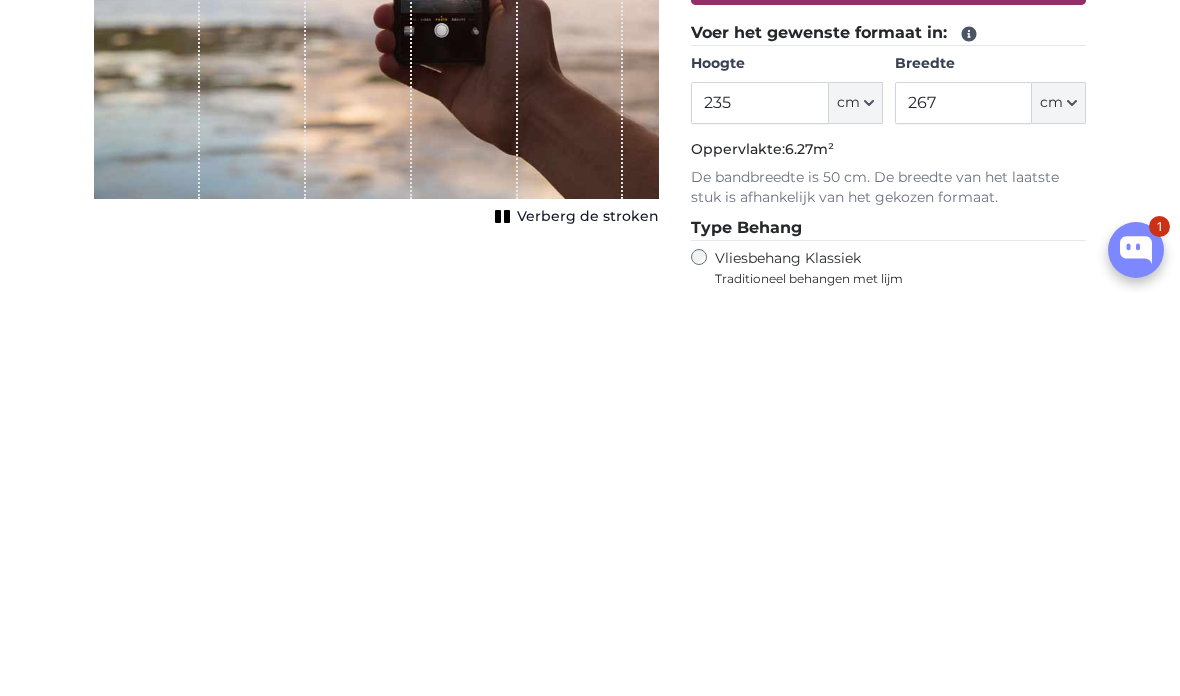type on "235" 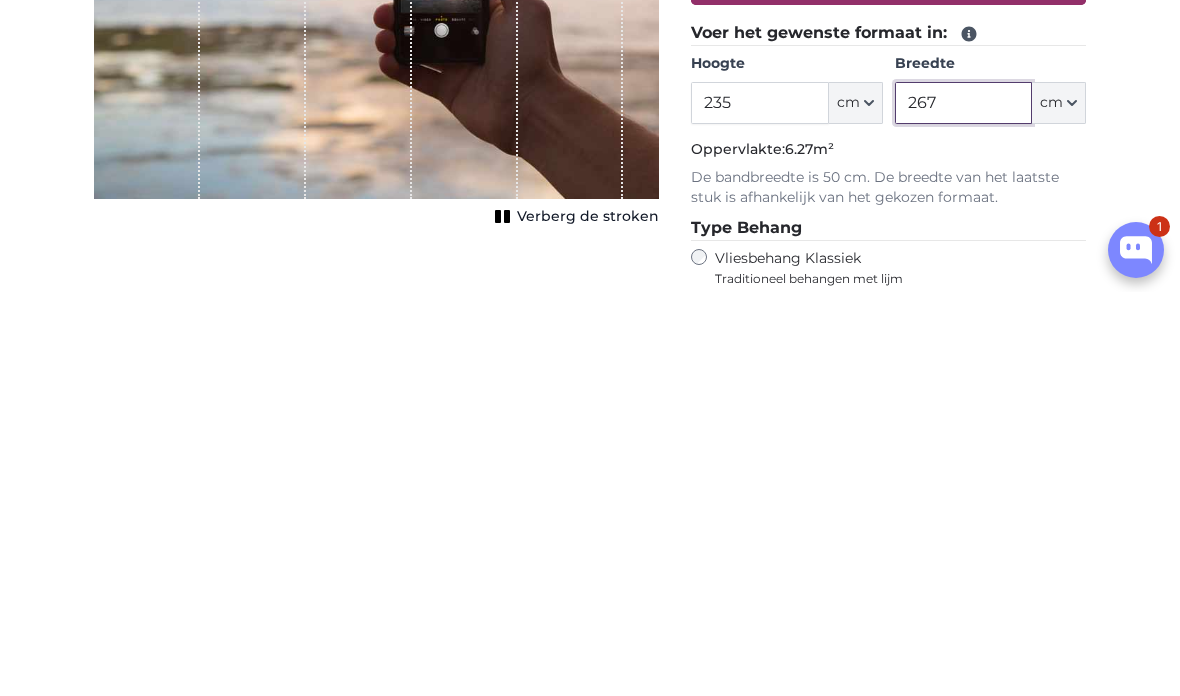 click on "267" at bounding box center (963, 507) 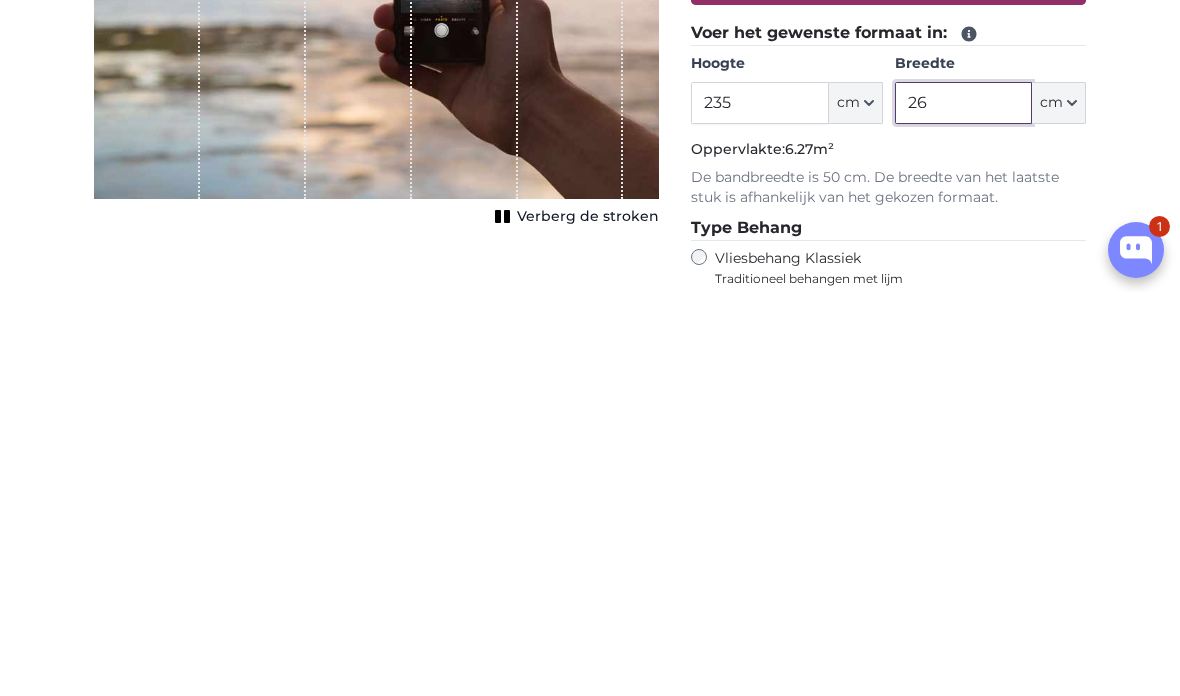 type on "2" 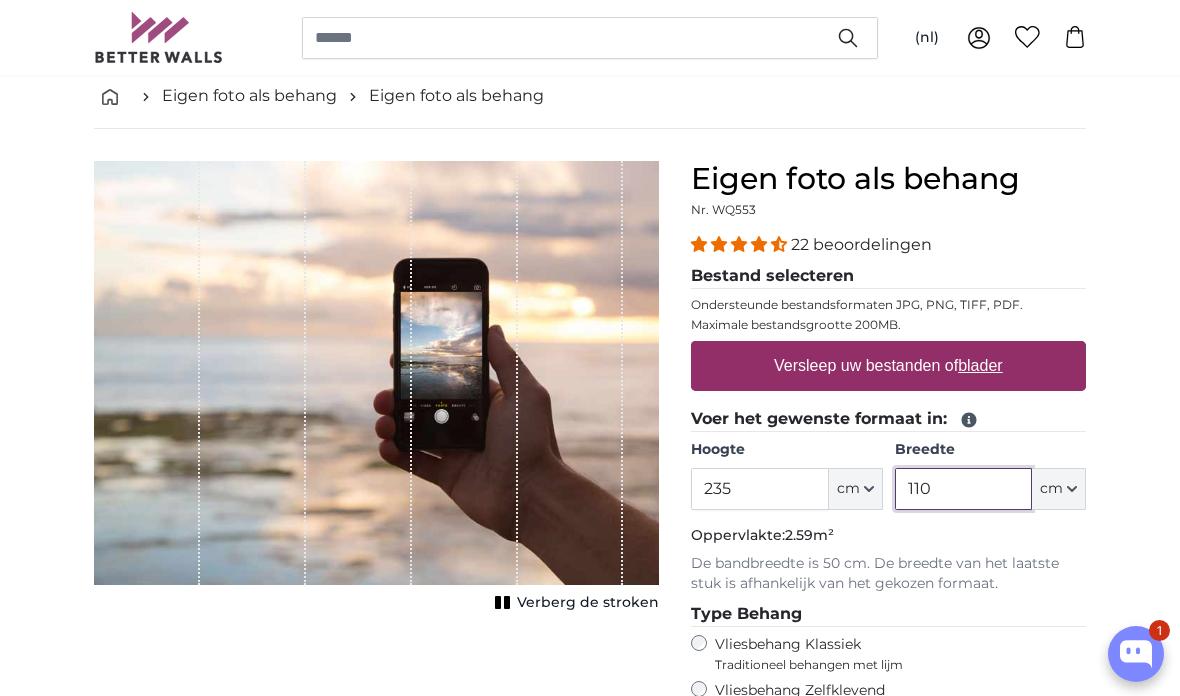 scroll, scrollTop: 87, scrollLeft: 0, axis: vertical 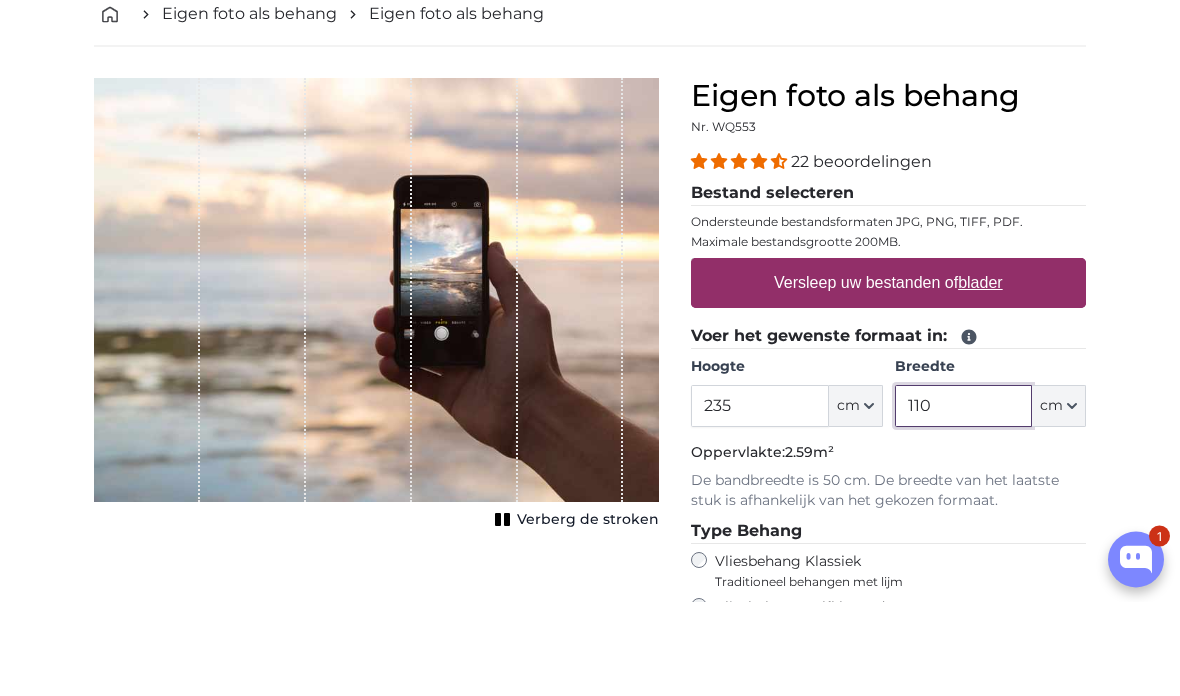 type on "110" 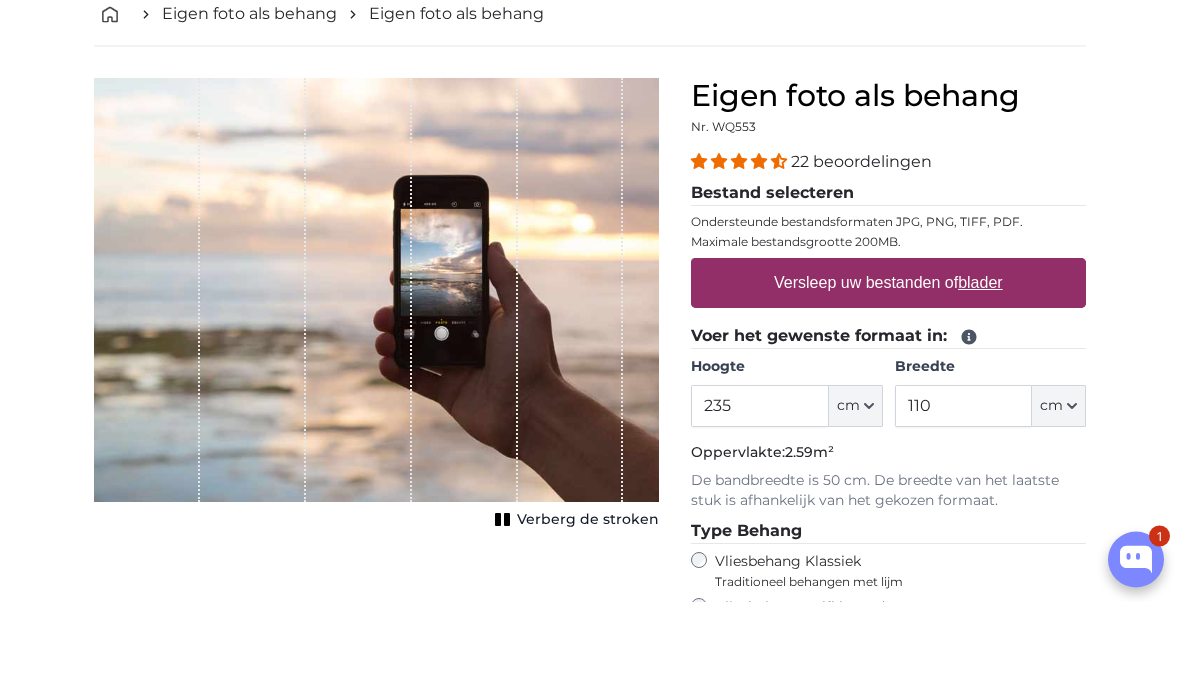 click on "Versleep uw bestanden of  blader" at bounding box center (888, 378) 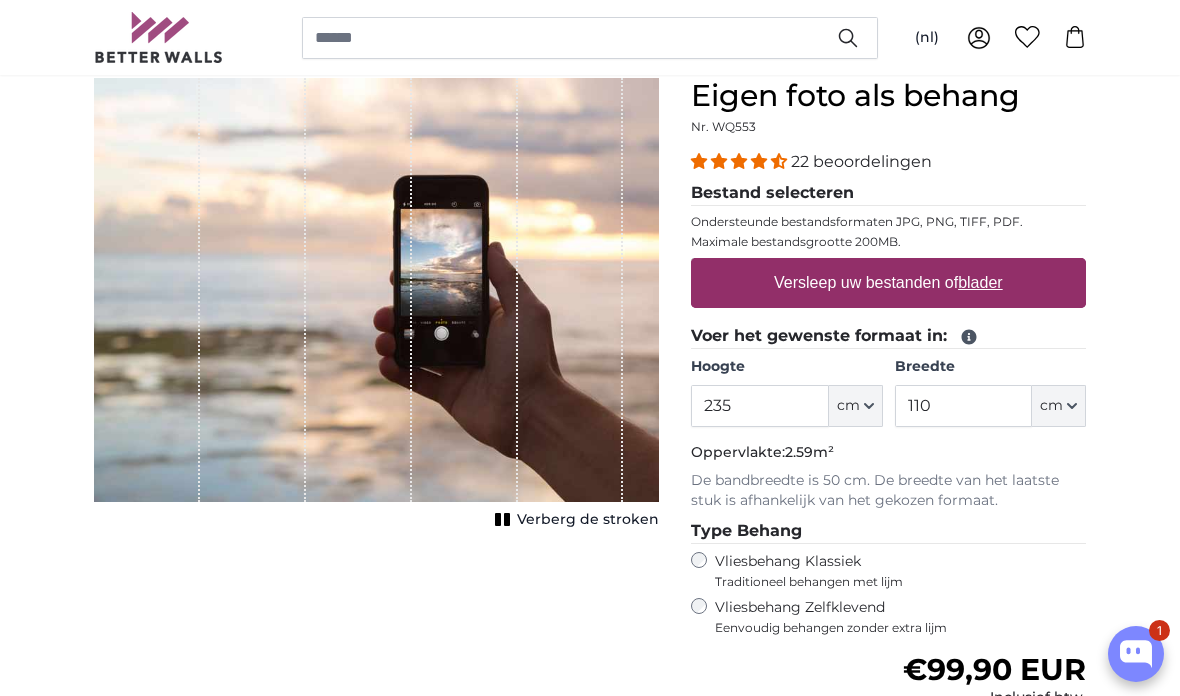 click on "blader" at bounding box center [980, 282] 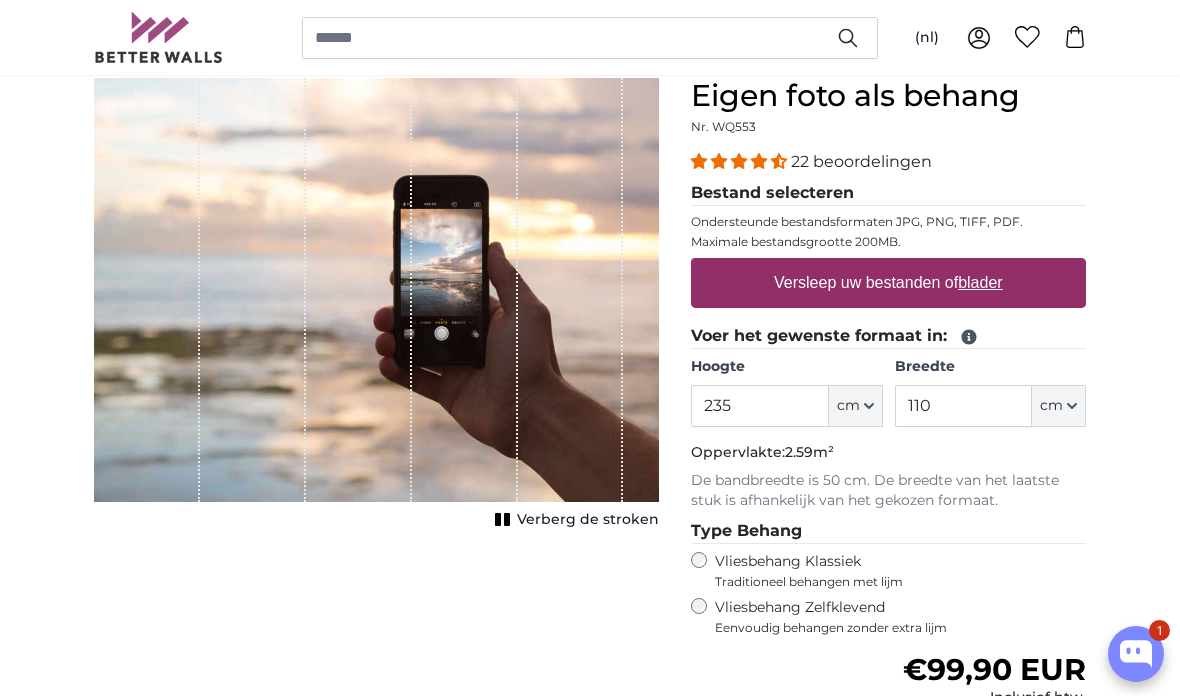 type on "**********" 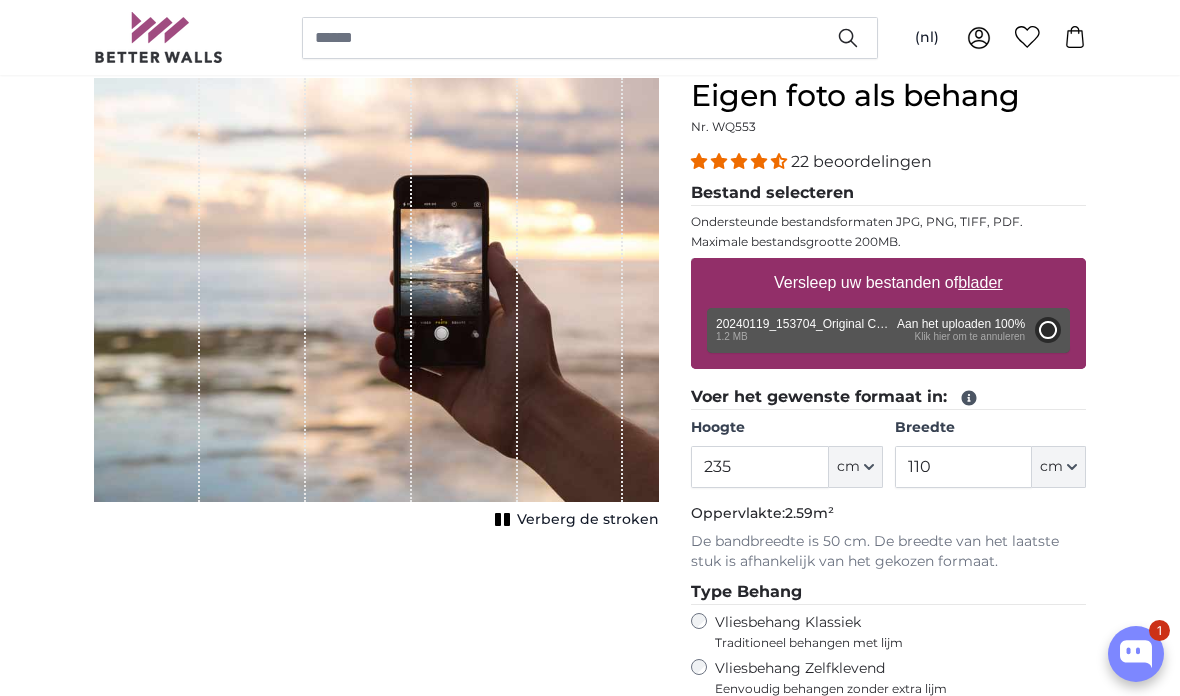 type on "200" 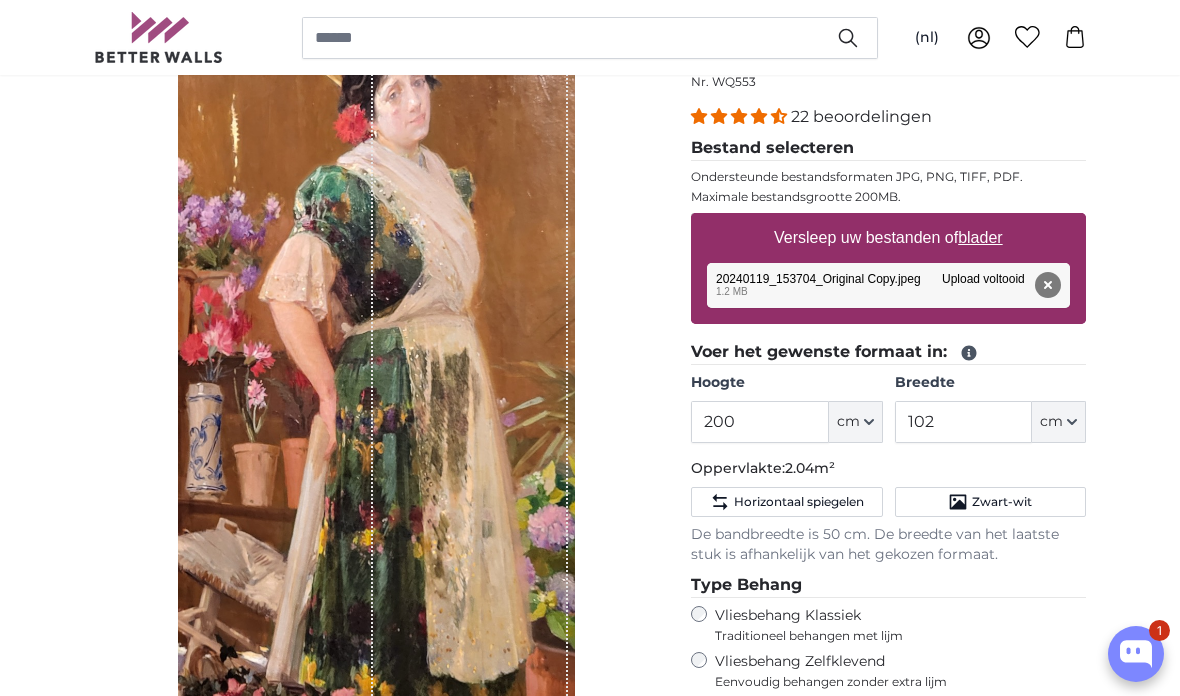 scroll, scrollTop: 224, scrollLeft: 0, axis: vertical 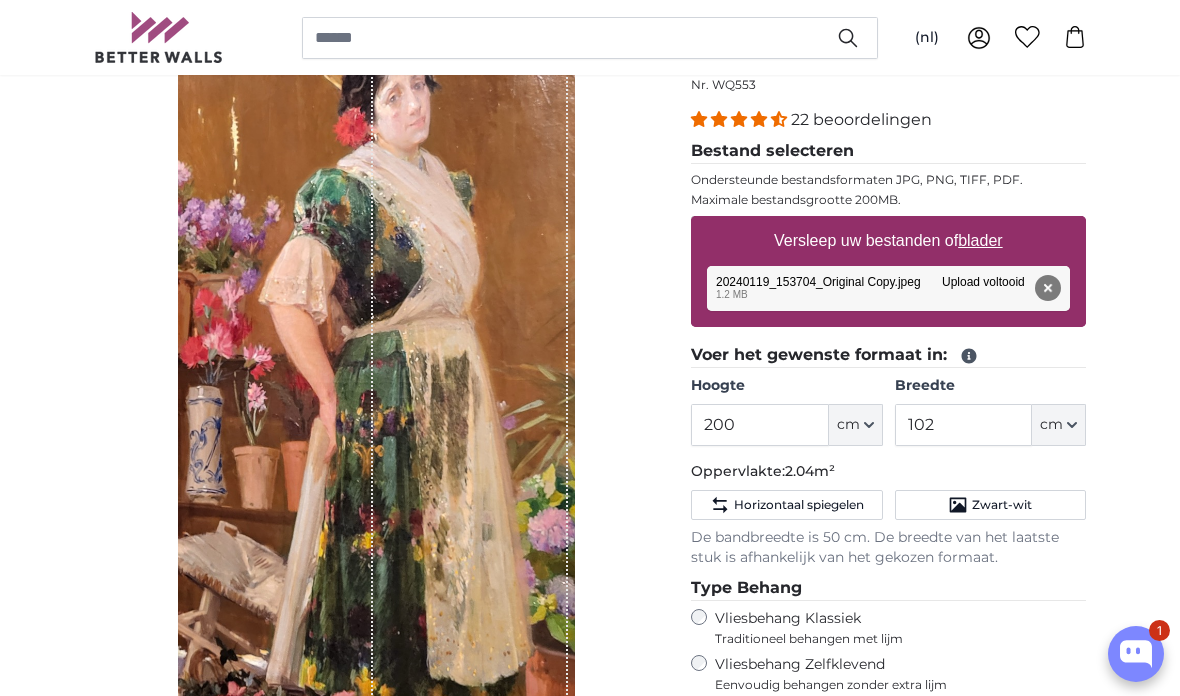 click on "Horizontaal spiegelen" 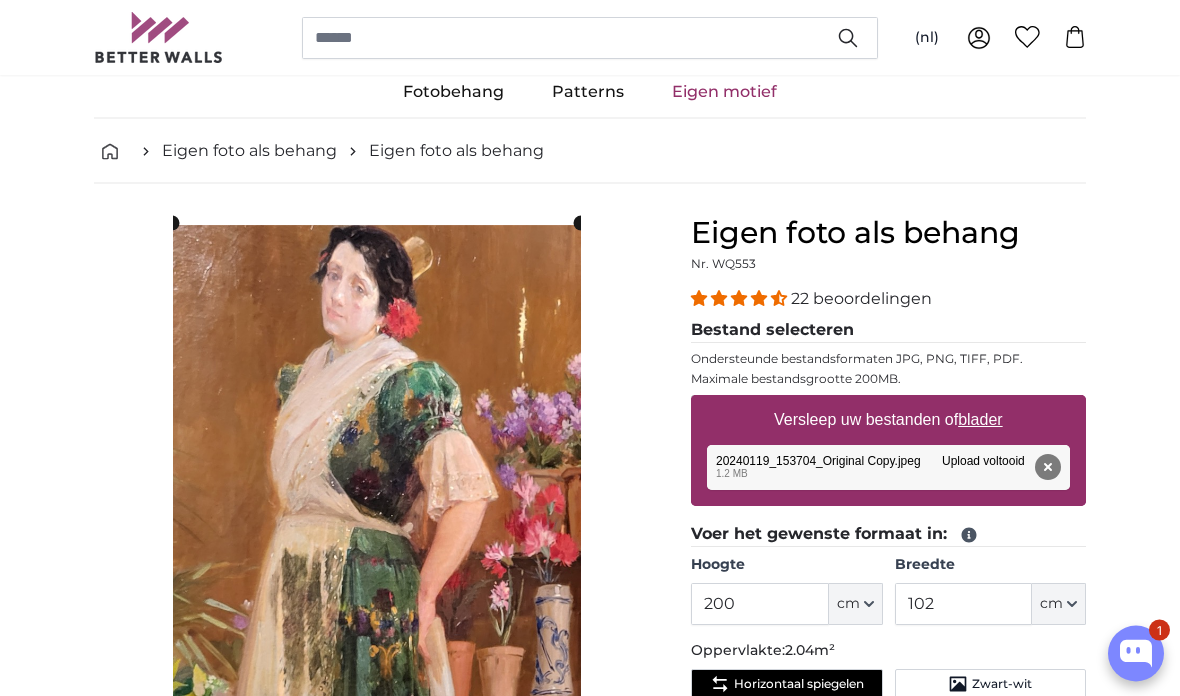 scroll, scrollTop: 0, scrollLeft: 0, axis: both 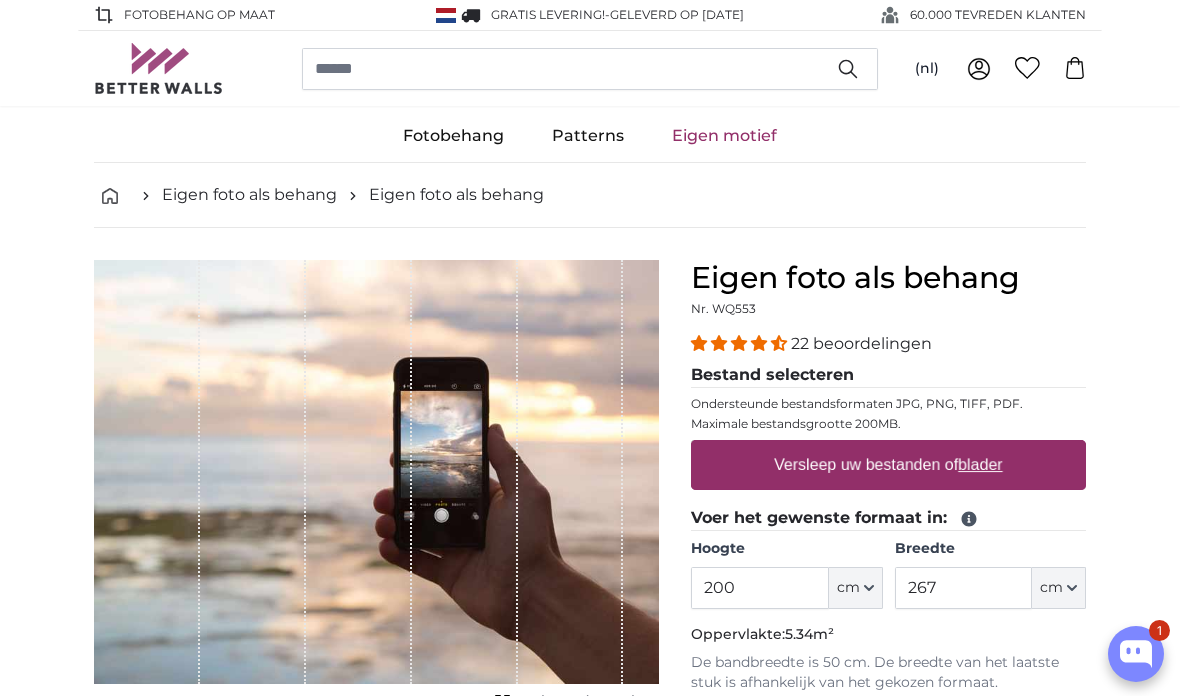 click on "200" at bounding box center (759, 588) 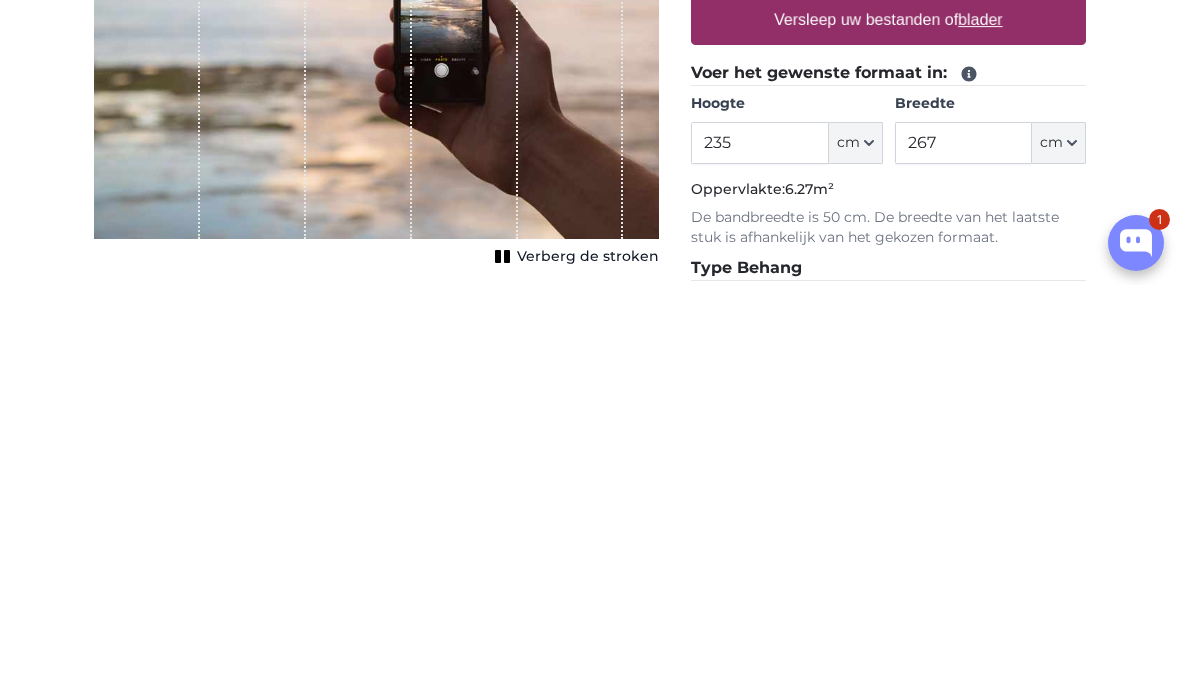 type on "235" 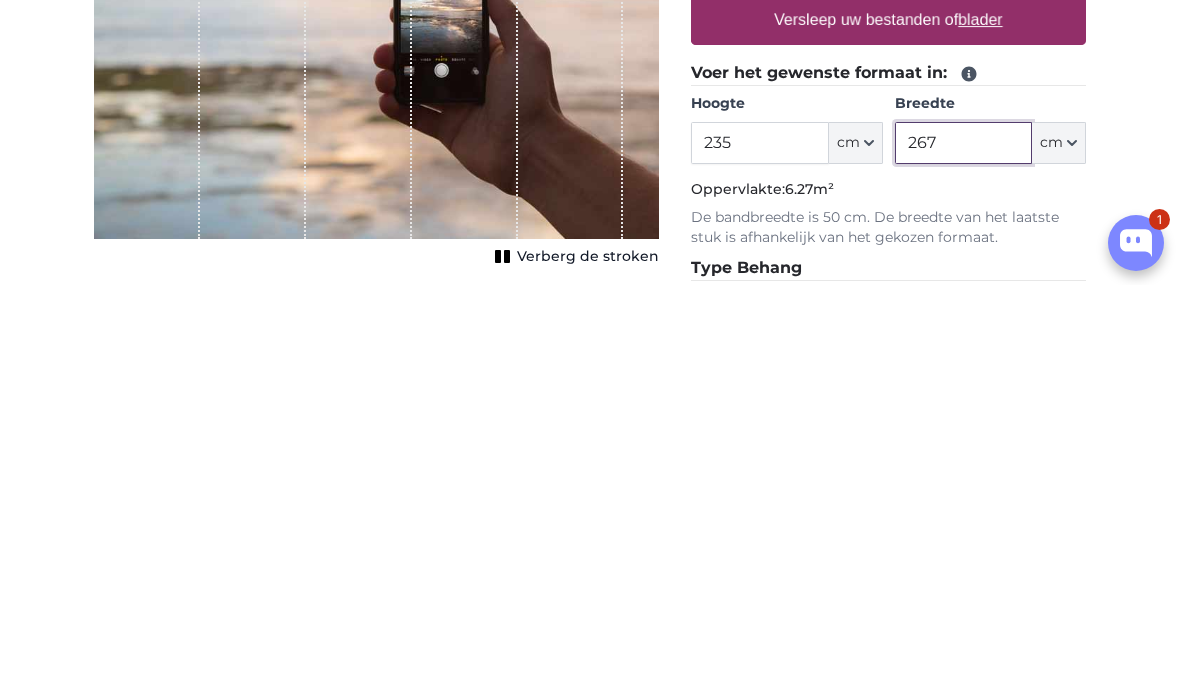 click on "267" at bounding box center (963, 554) 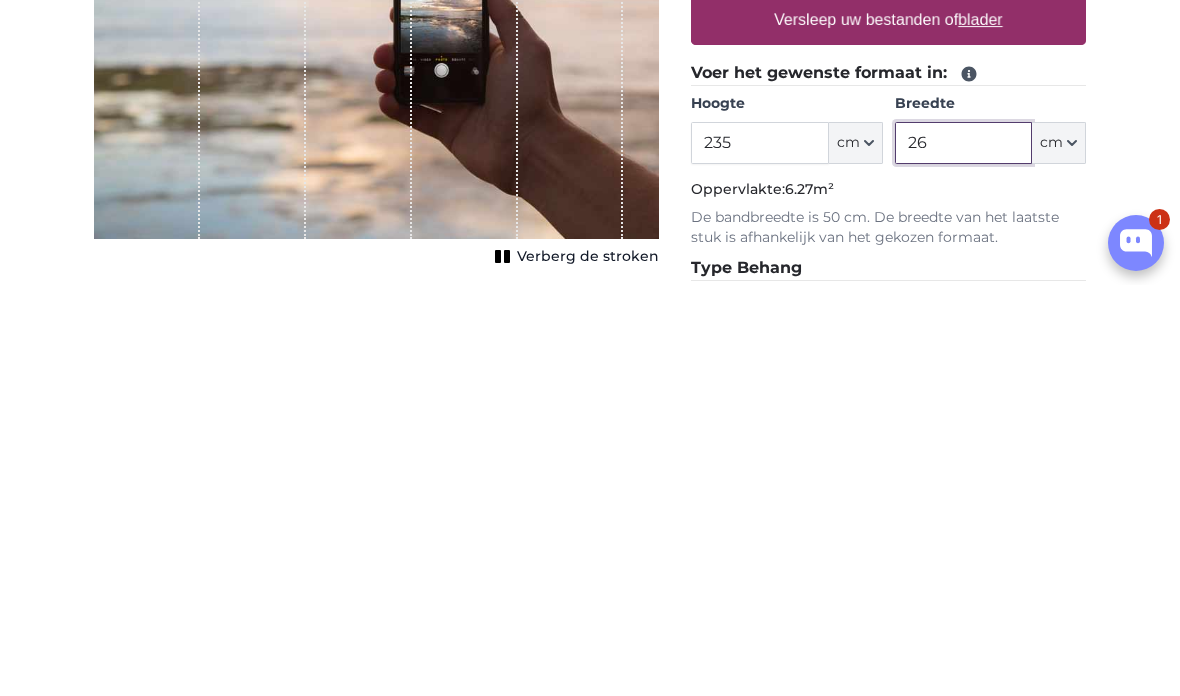type on "2" 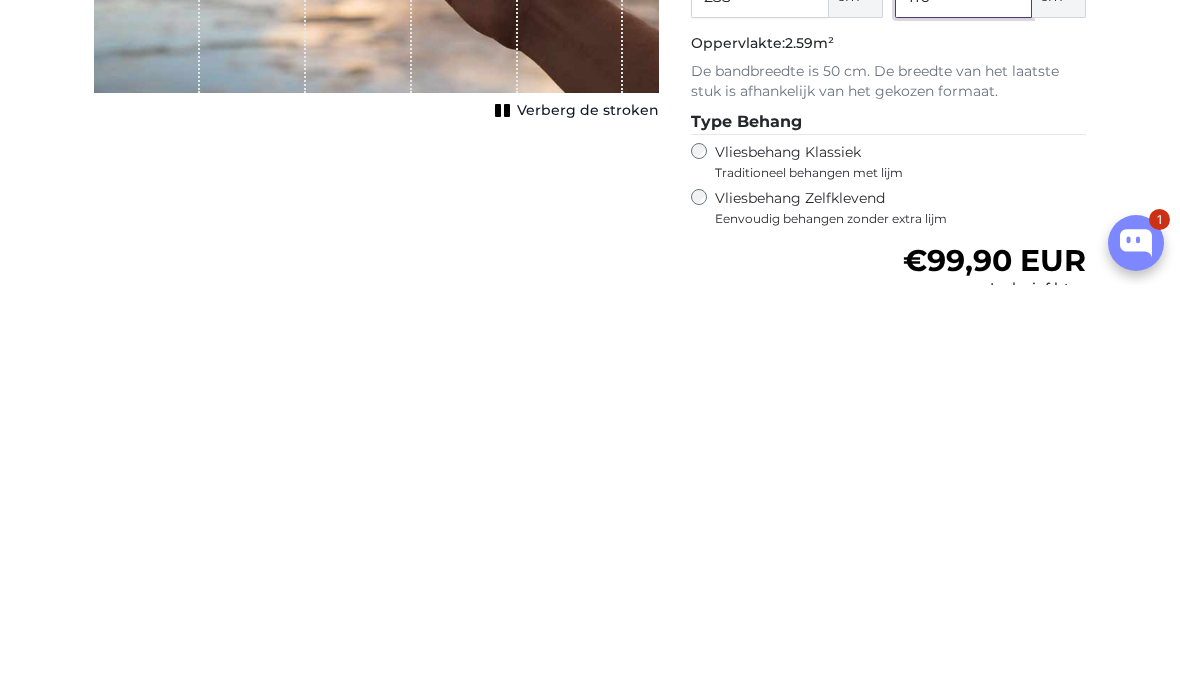 scroll, scrollTop: 180, scrollLeft: 0, axis: vertical 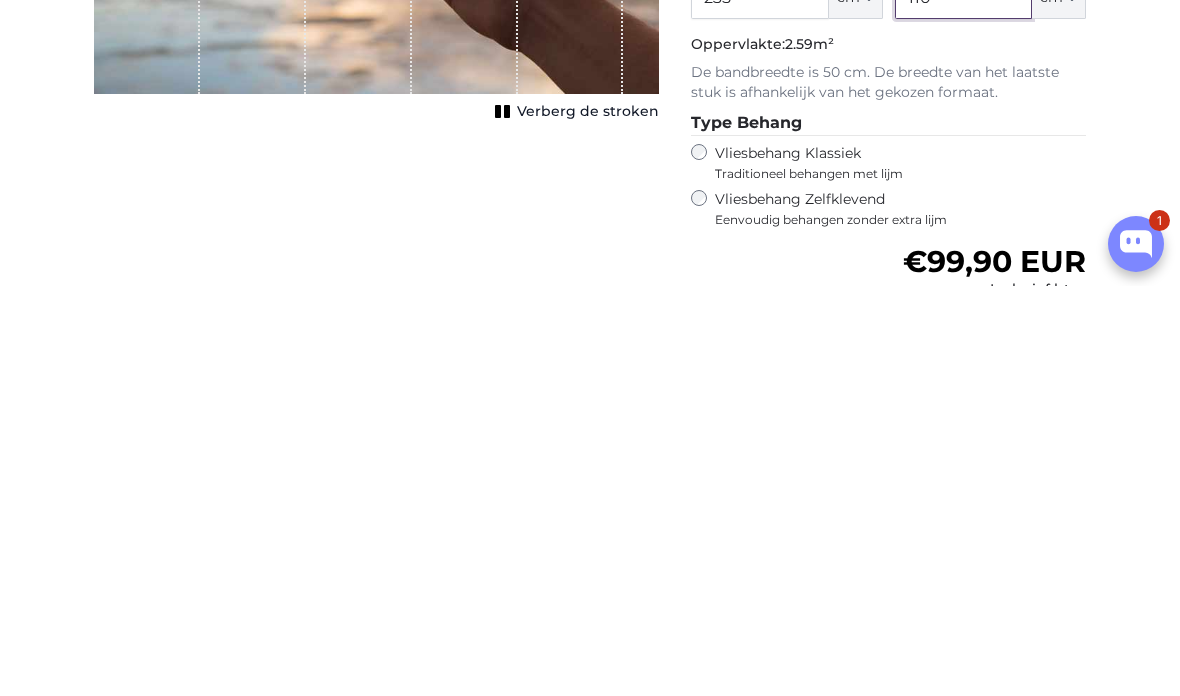 type on "110" 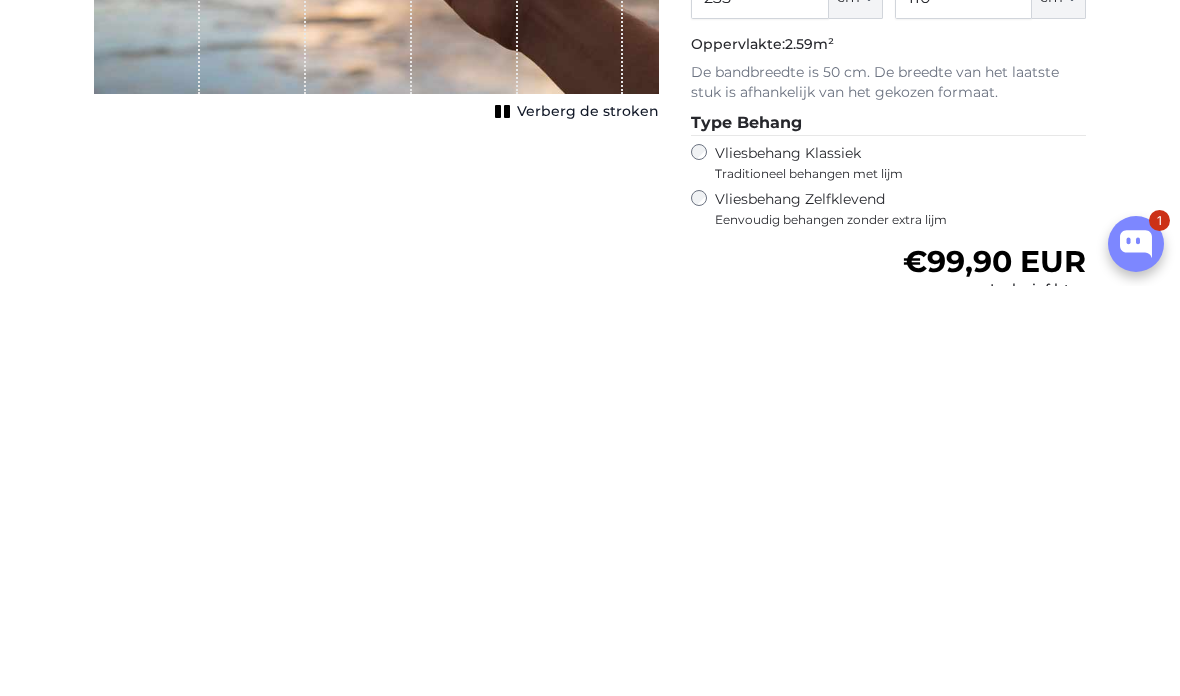 click on "Vliesbehang Zelfklevend
Eenvoudig behangen zonder extra lijm" at bounding box center [900, 619] 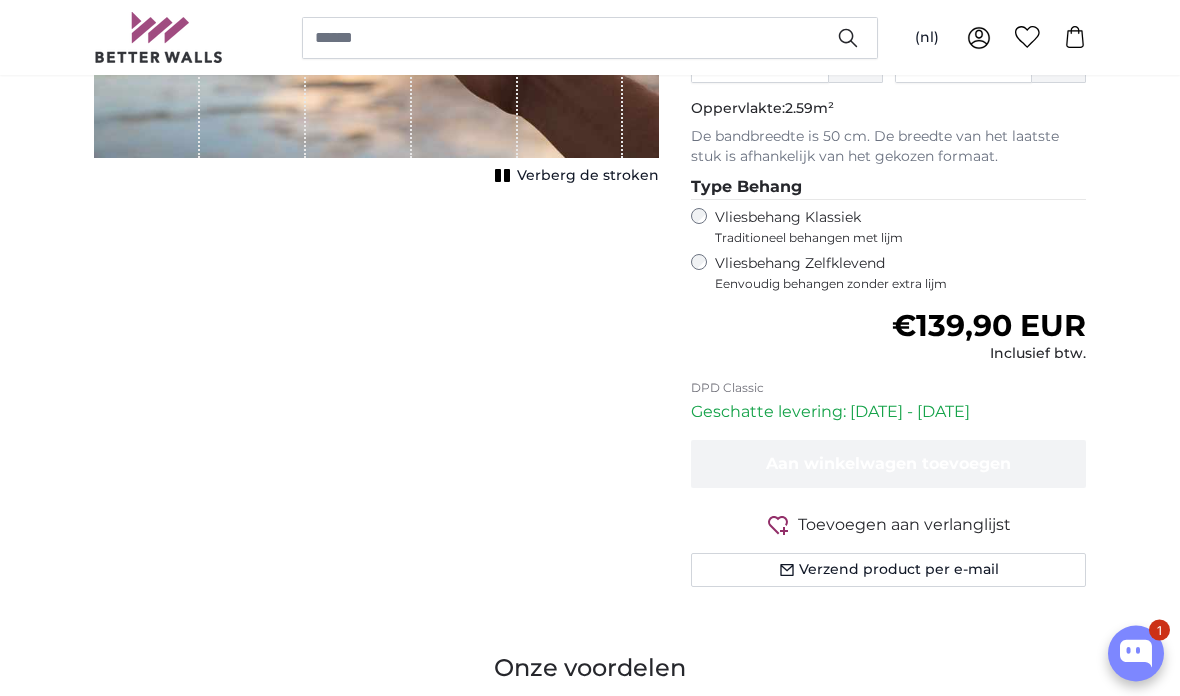 scroll, scrollTop: 521, scrollLeft: 0, axis: vertical 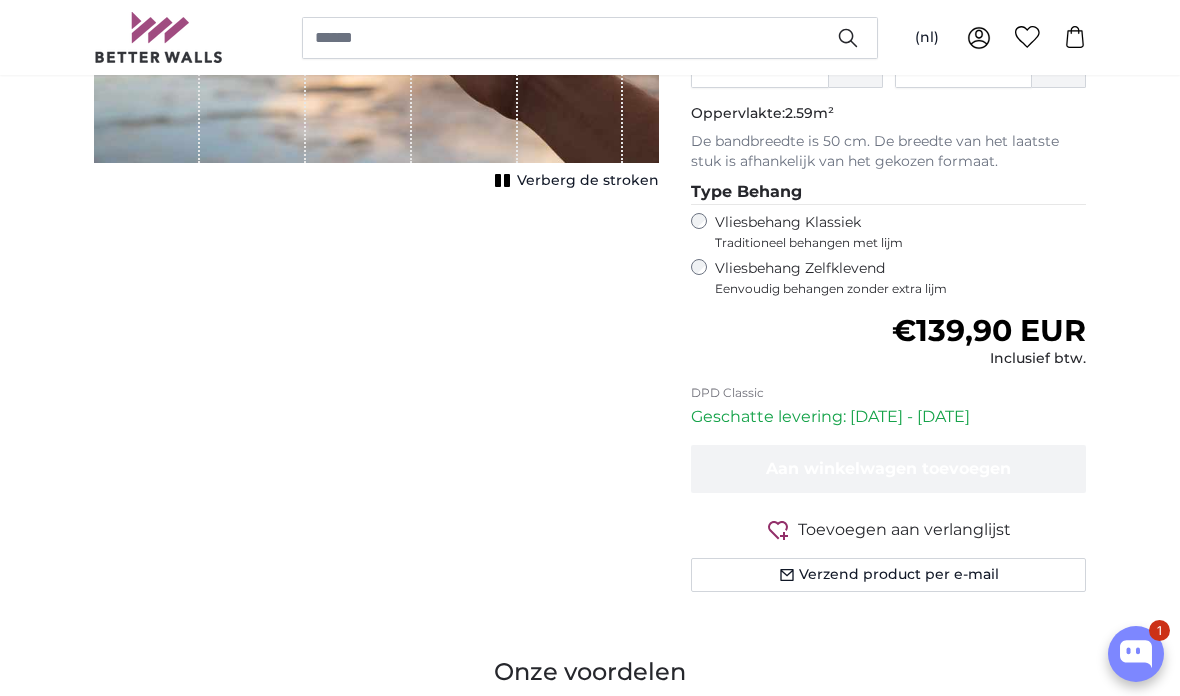 click on "Vliesbehang Klassiek
Traditioneel behangen met lijm" at bounding box center [888, 232] 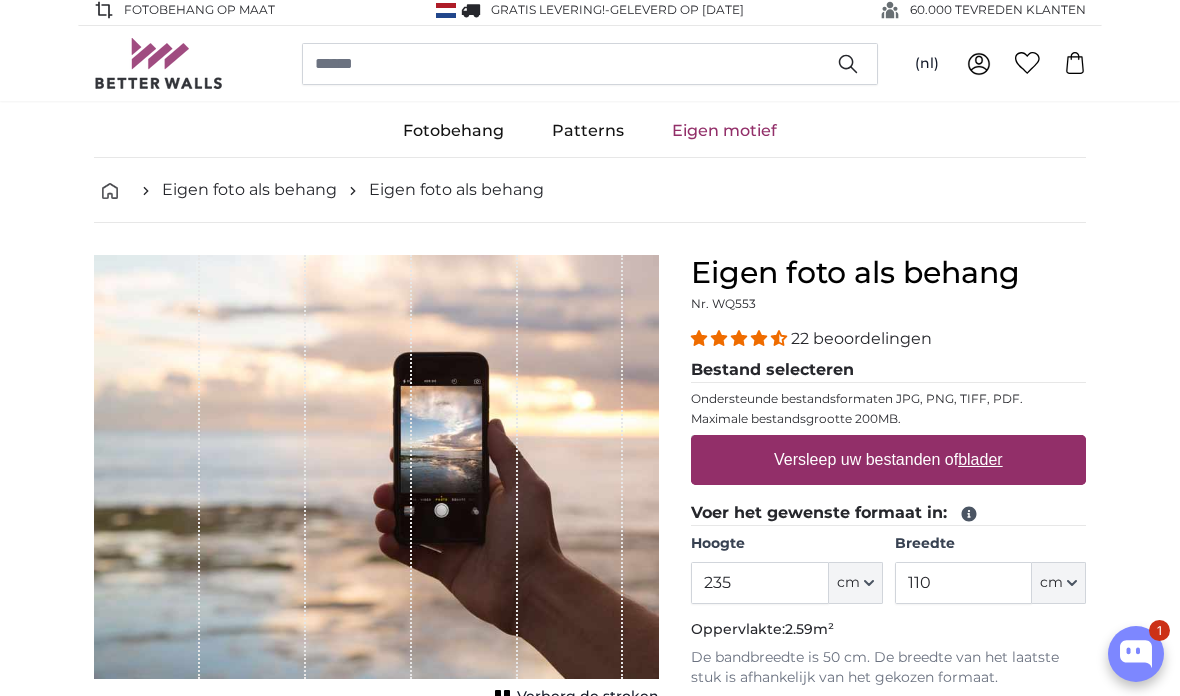scroll, scrollTop: 0, scrollLeft: 0, axis: both 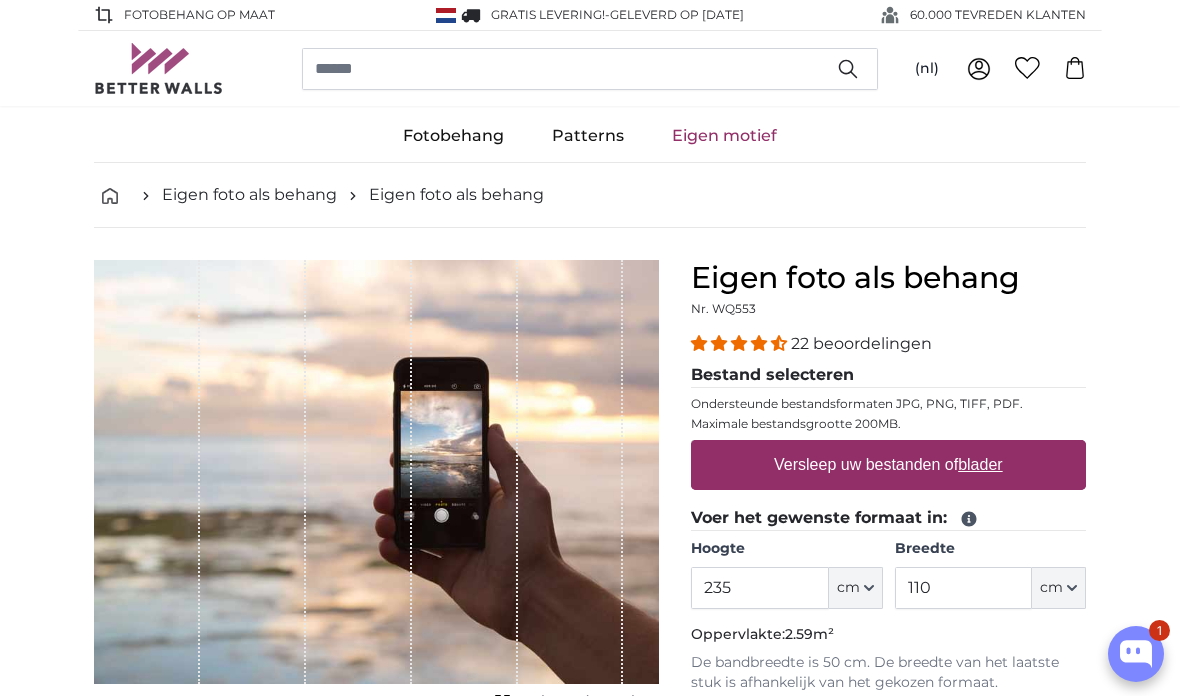 click on "blader" at bounding box center [980, 464] 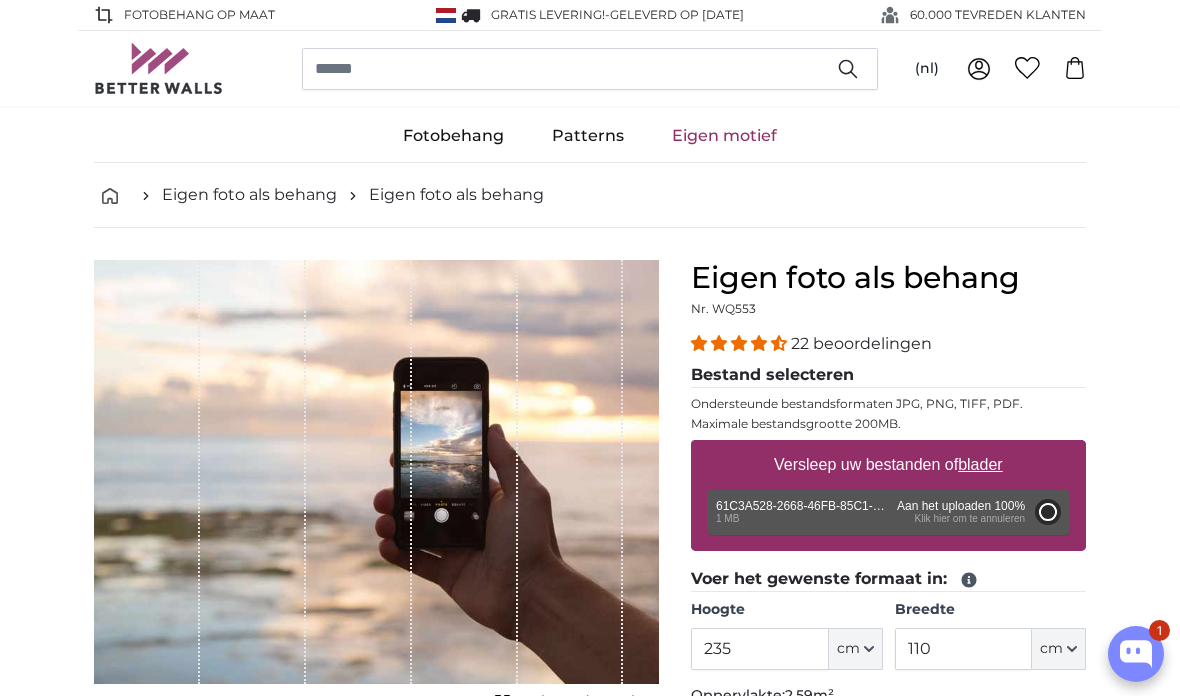 type on "200" 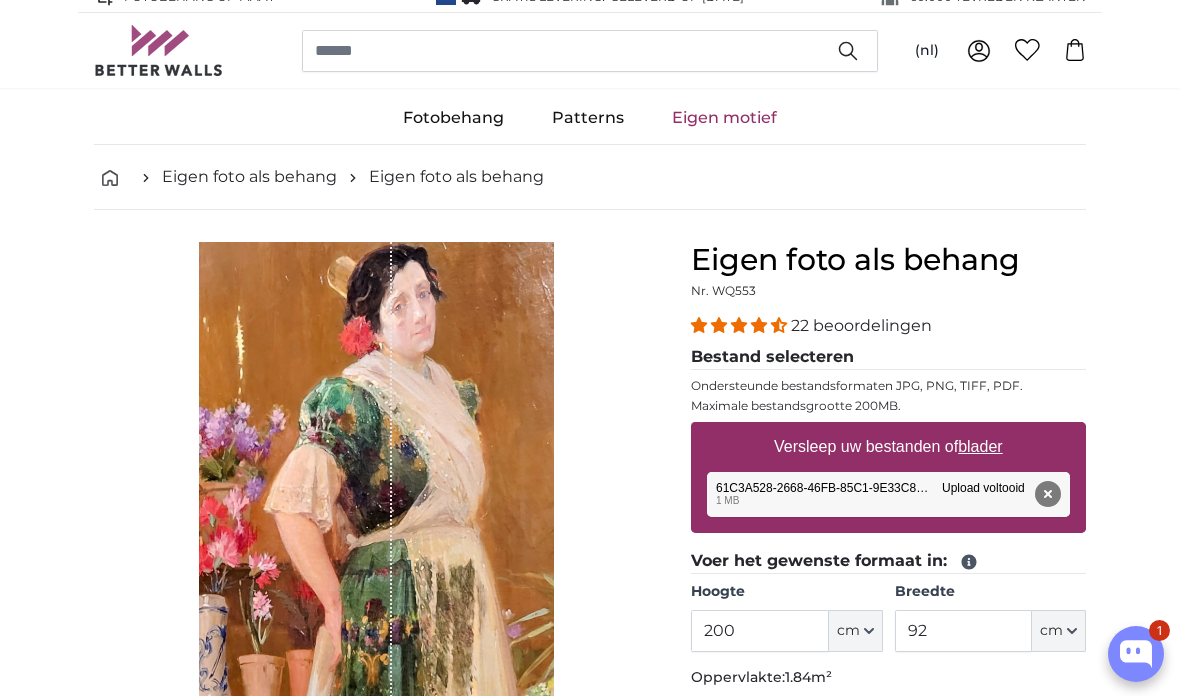 scroll, scrollTop: 0, scrollLeft: 0, axis: both 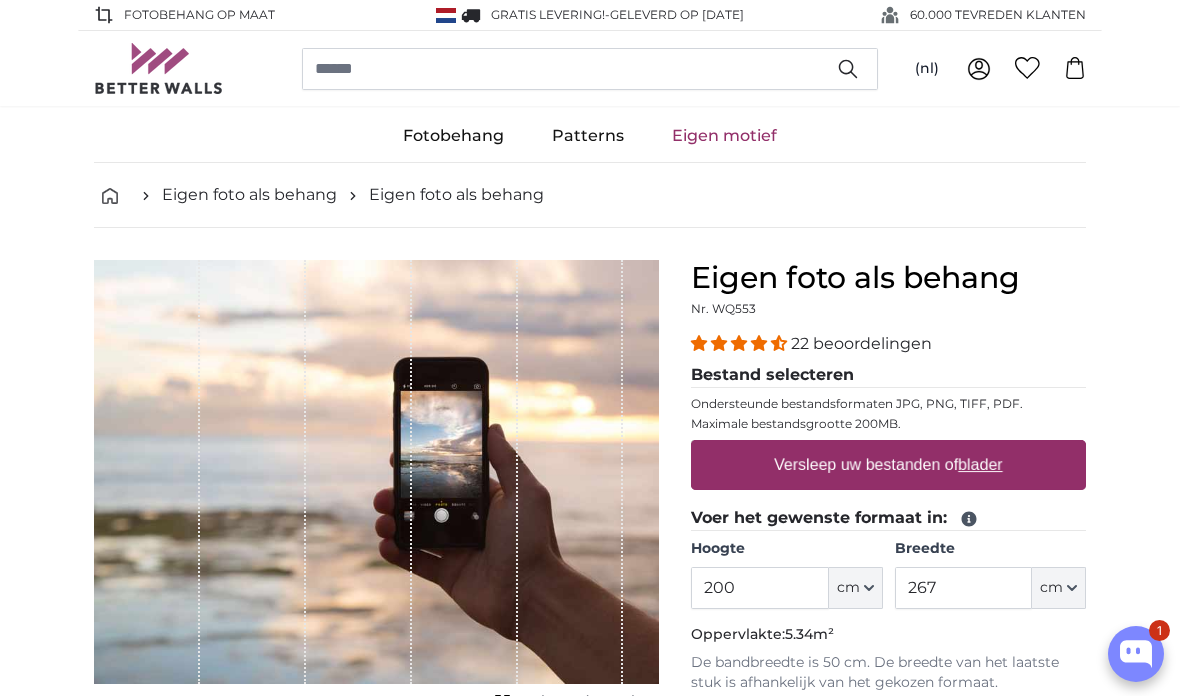click on "200" at bounding box center [759, 588] 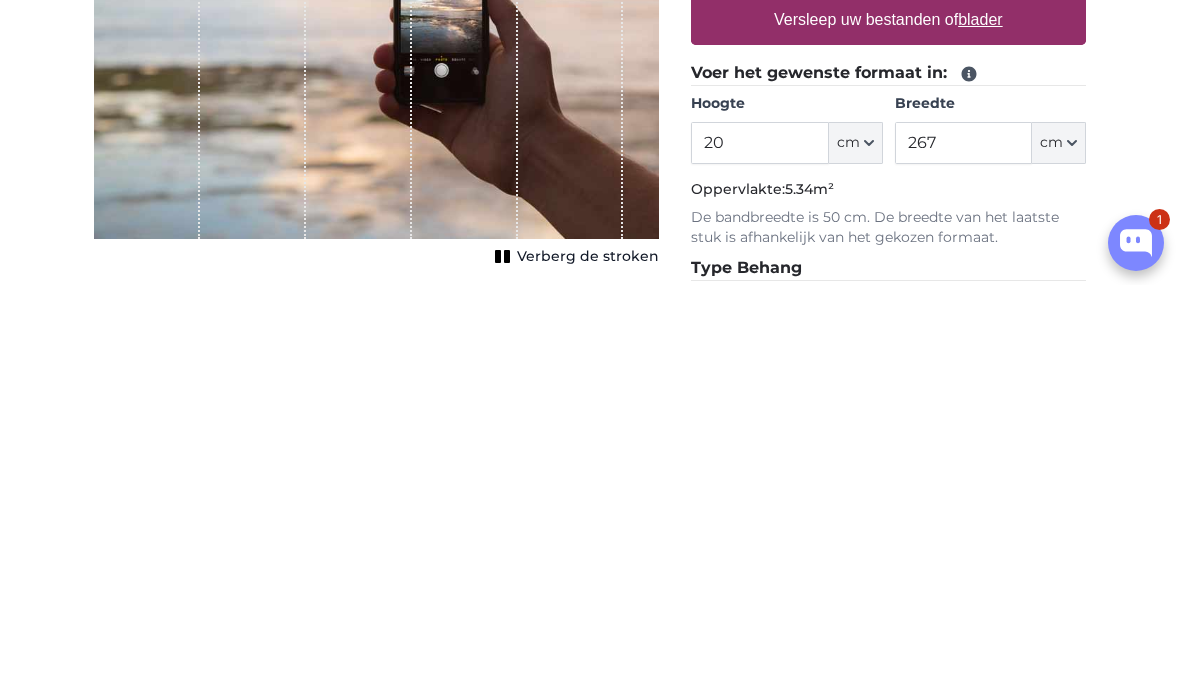 type on "2" 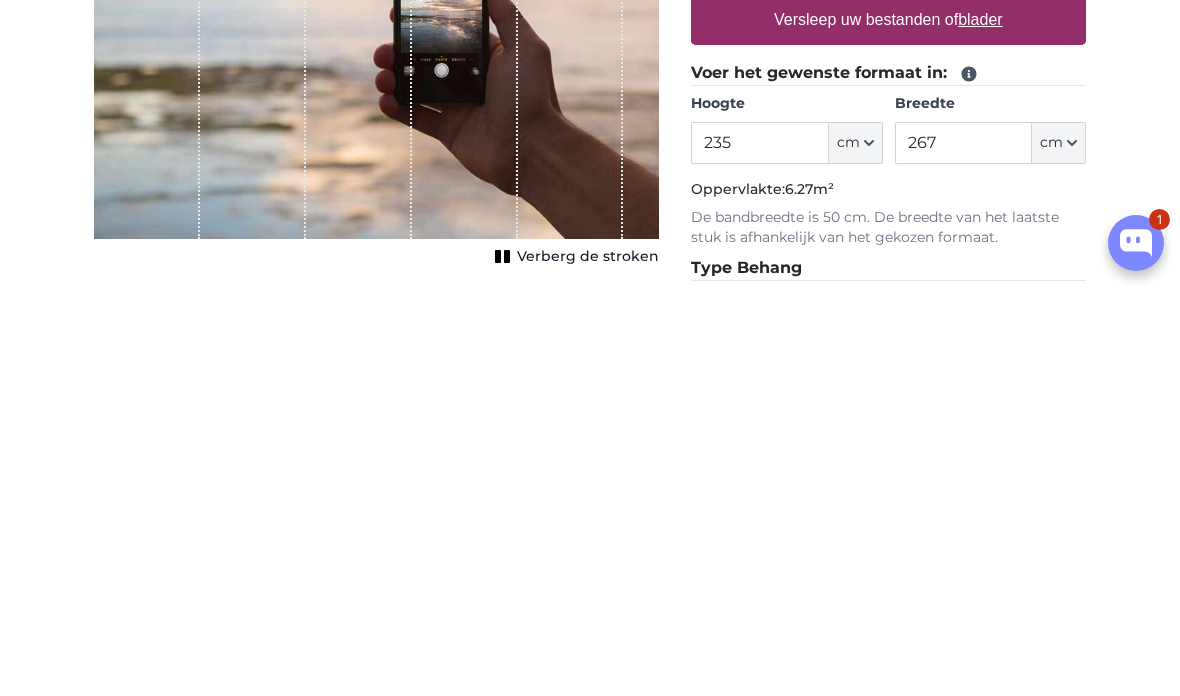 type on "235" 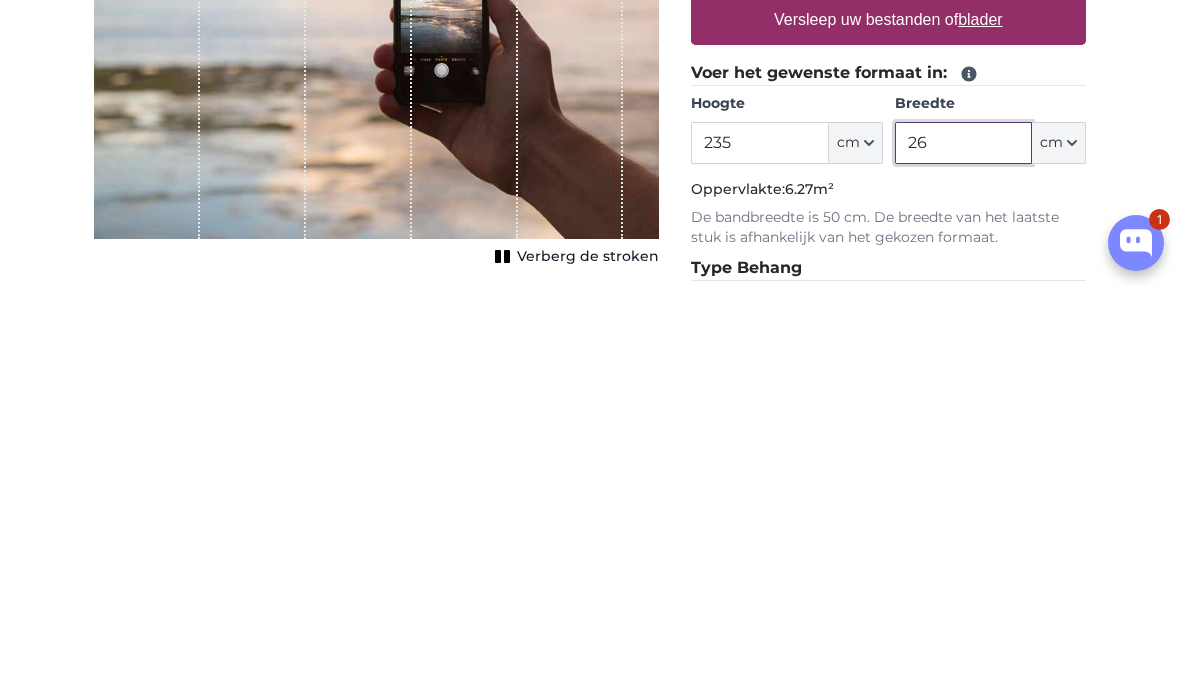 type on "2" 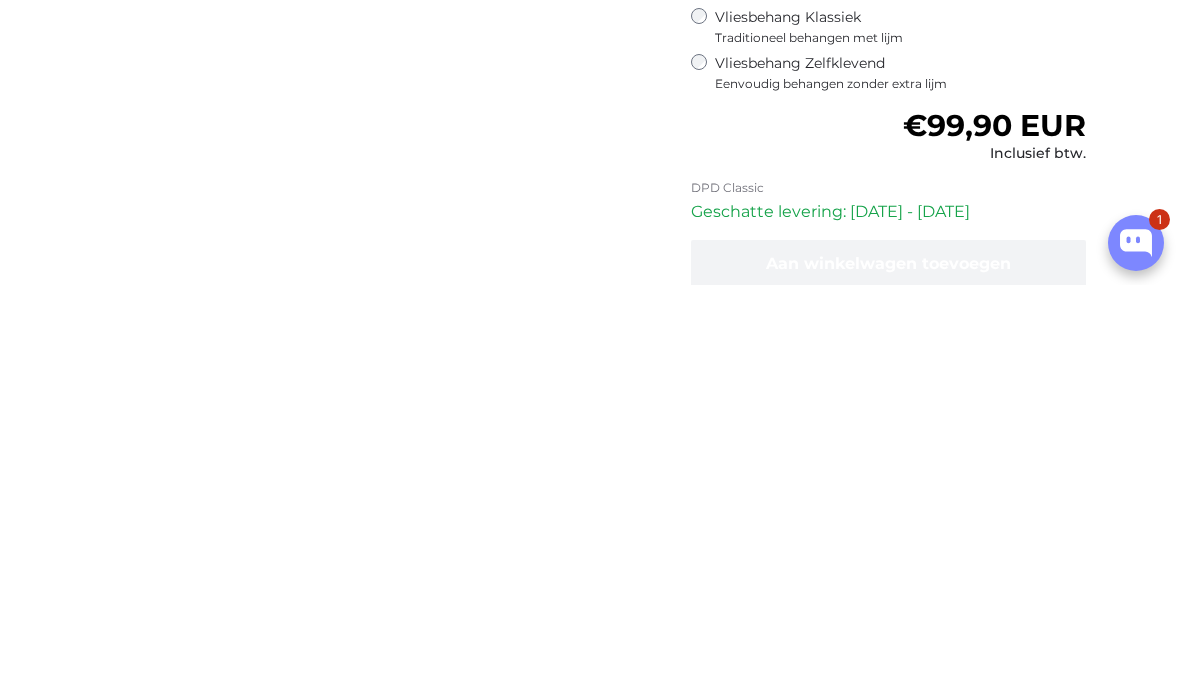 scroll, scrollTop: 315, scrollLeft: 0, axis: vertical 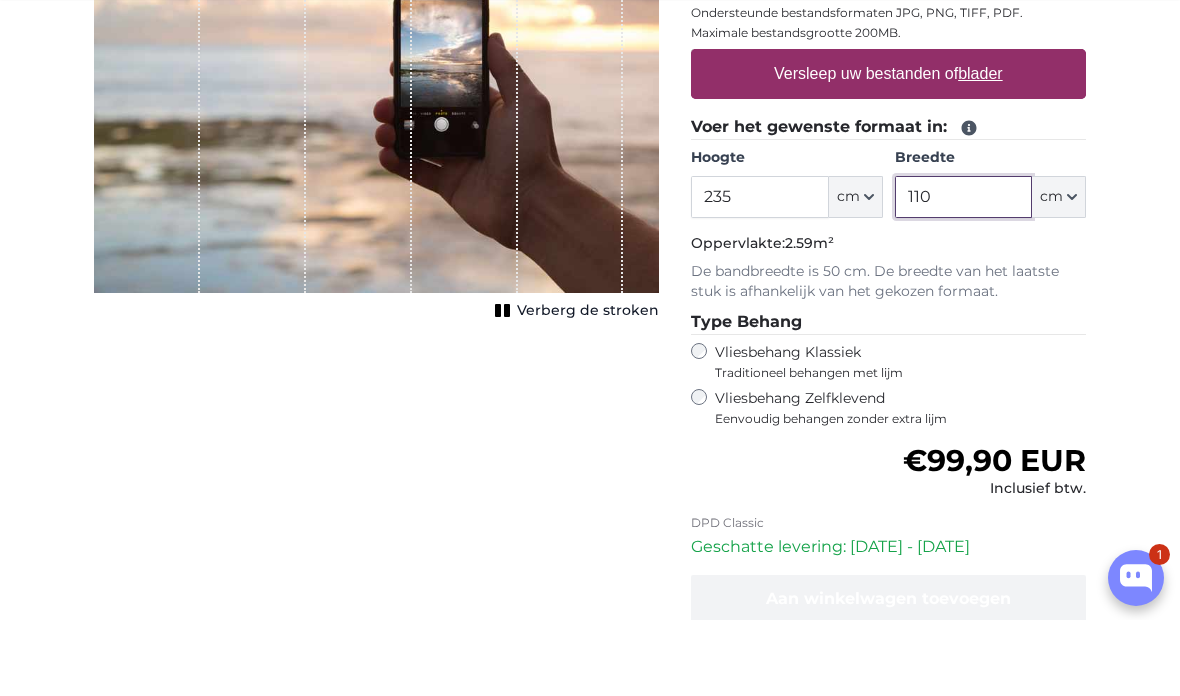type on "110" 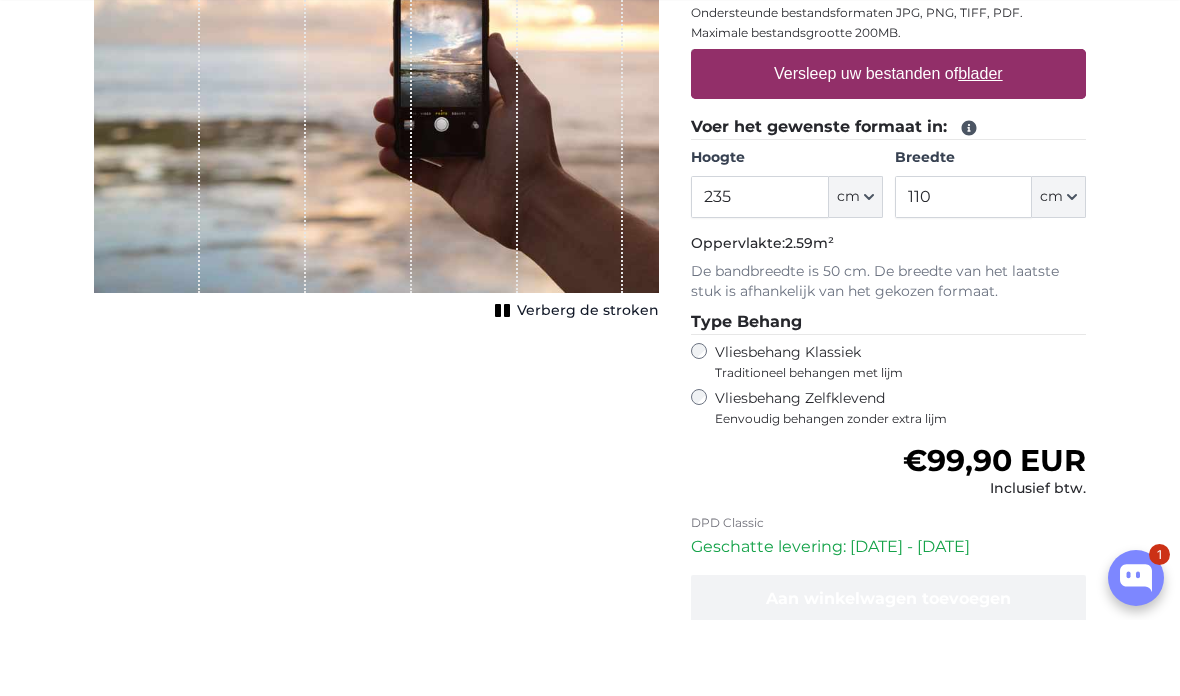 click on "blader" at bounding box center (980, 149) 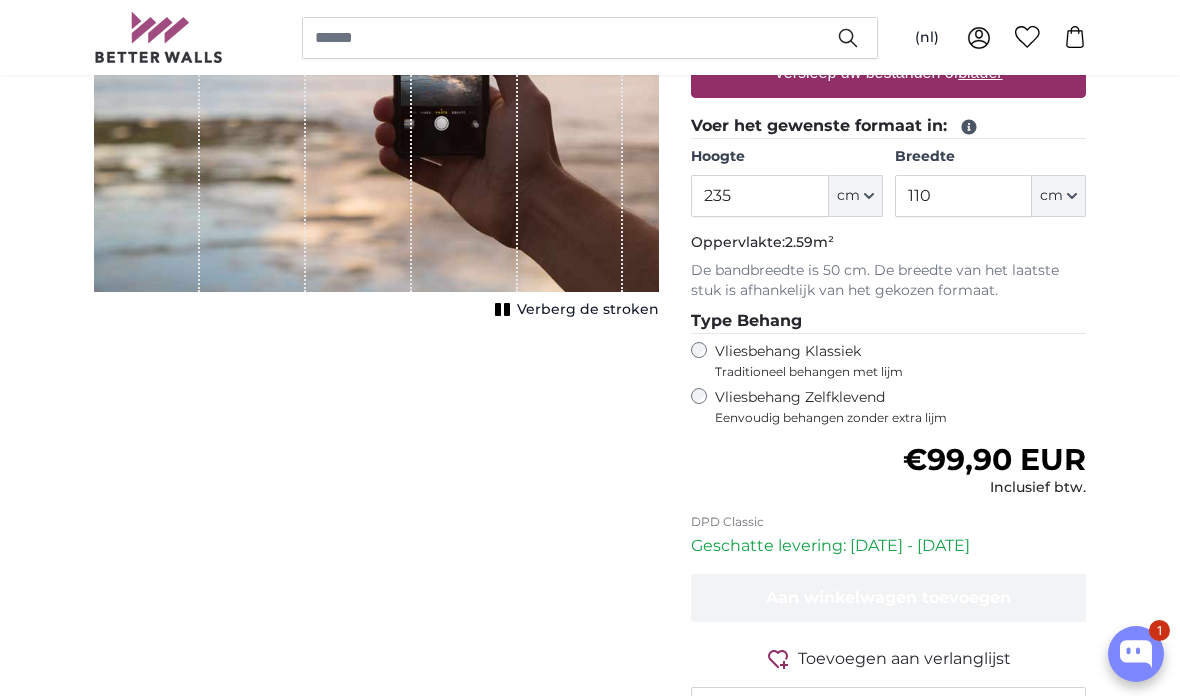 type on "**********" 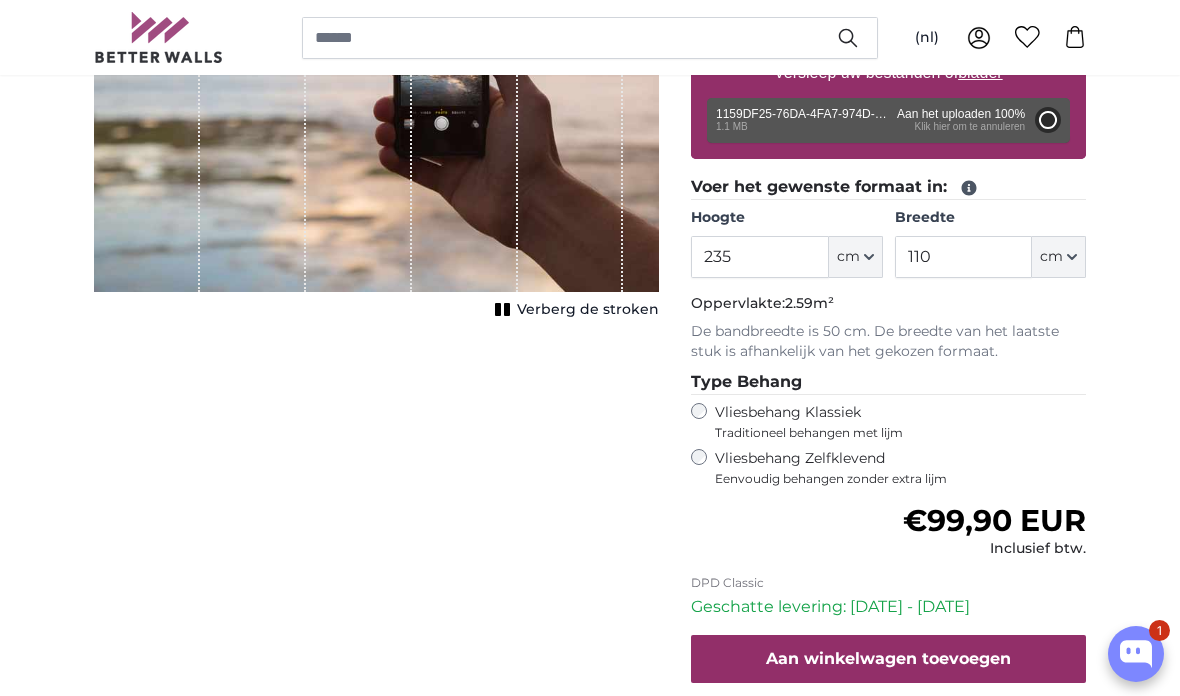 type on "200" 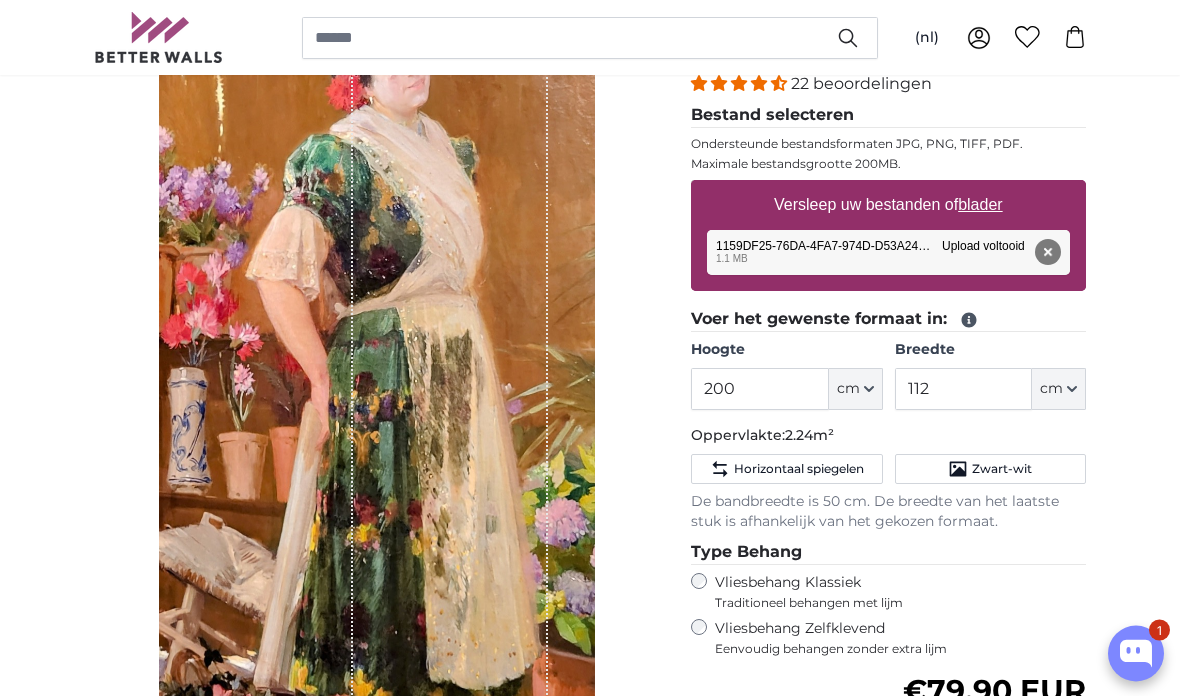 scroll, scrollTop: 256, scrollLeft: 0, axis: vertical 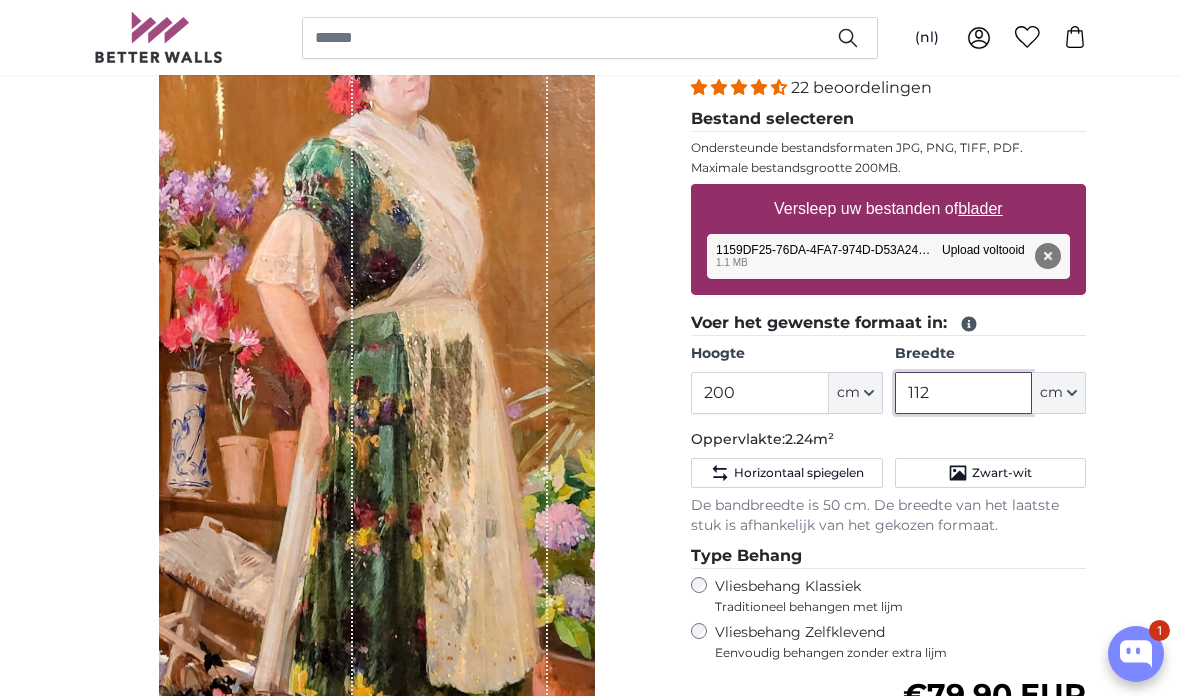 click on "112" at bounding box center [963, 393] 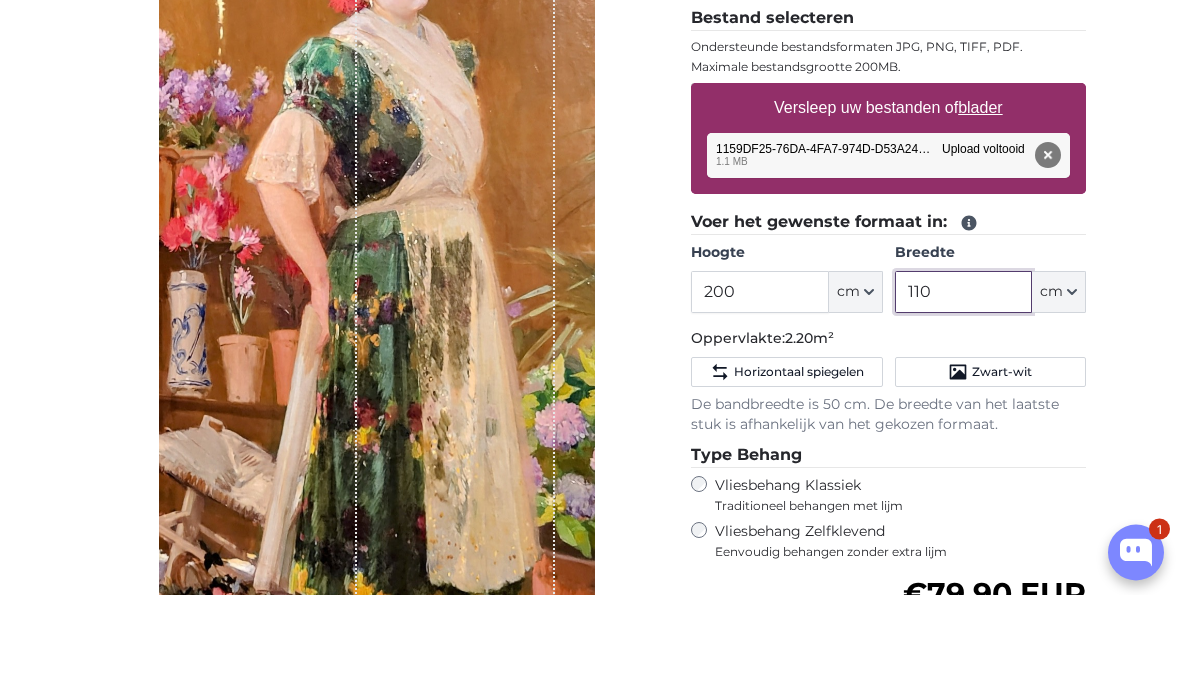 type on "110" 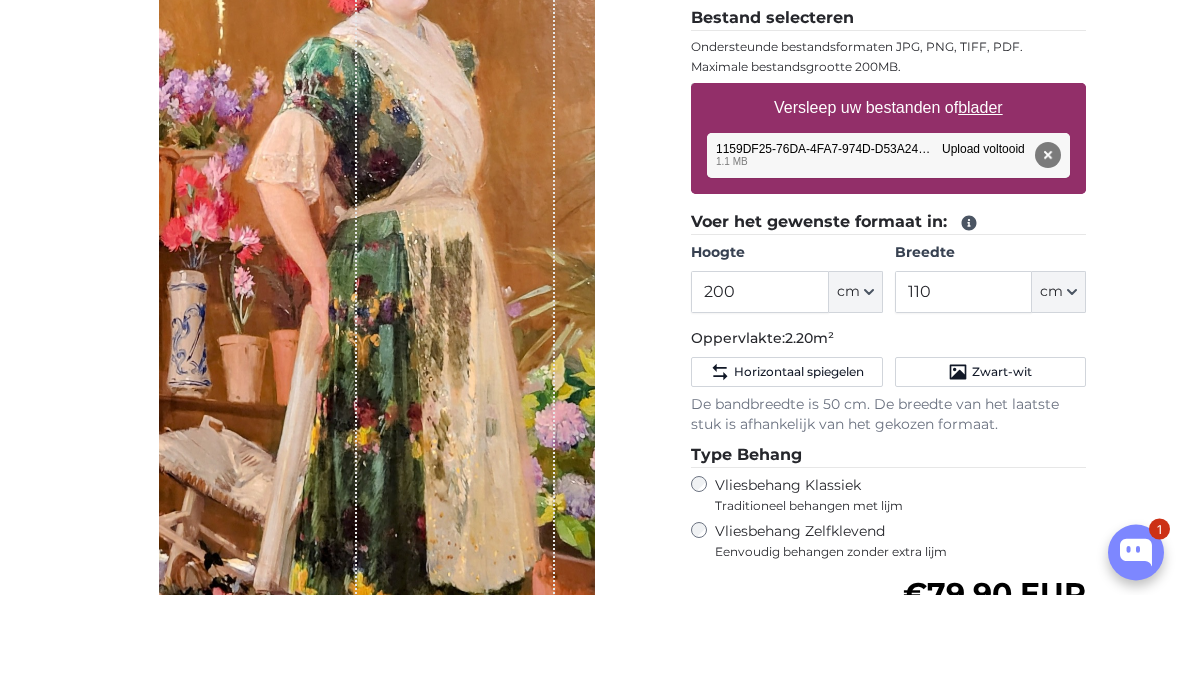click on "Verwijderen" at bounding box center [1048, 257] 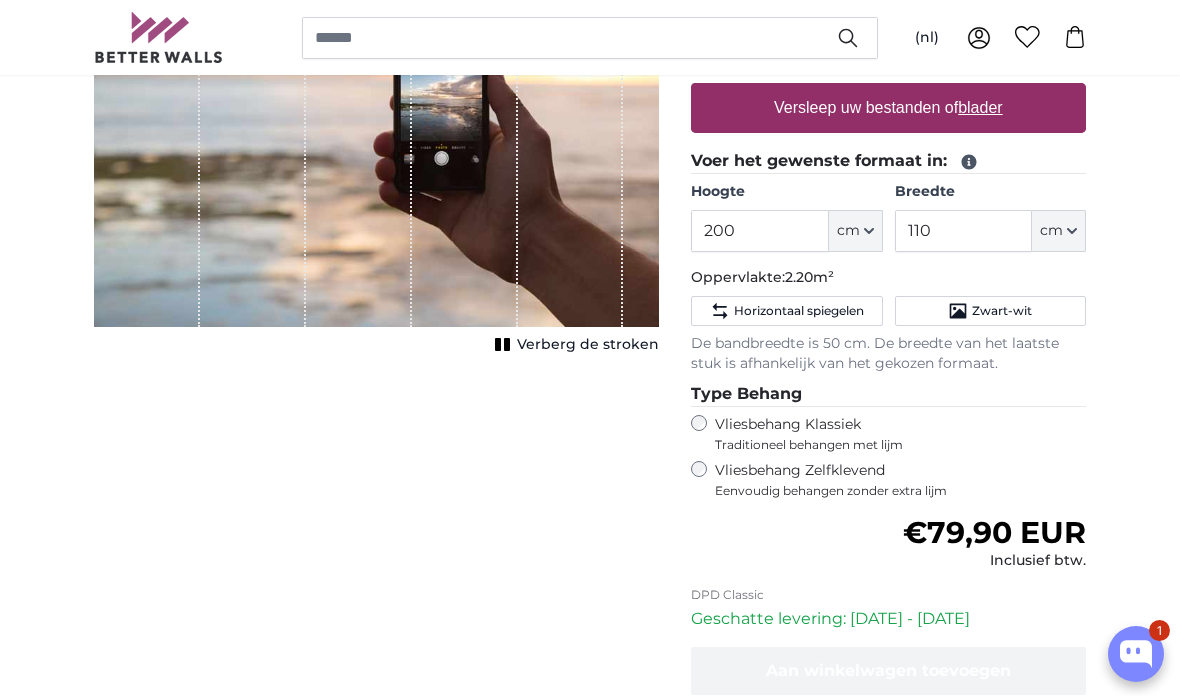 click on "blader" at bounding box center [980, 107] 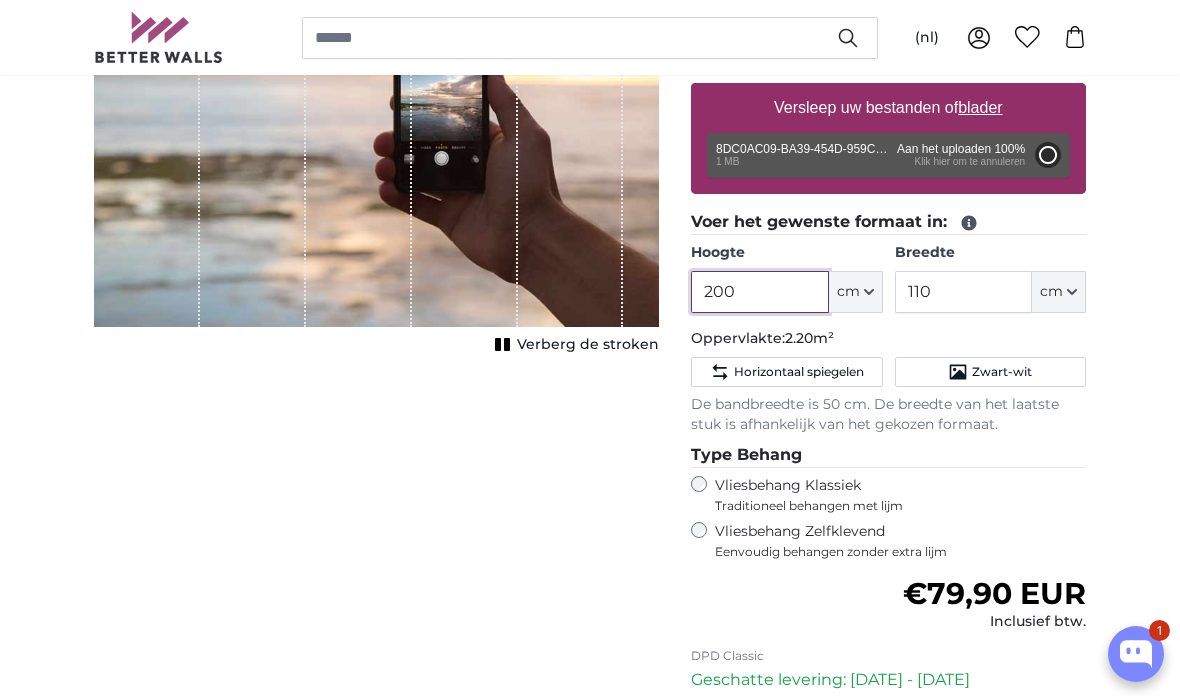 click on "200" at bounding box center [759, 292] 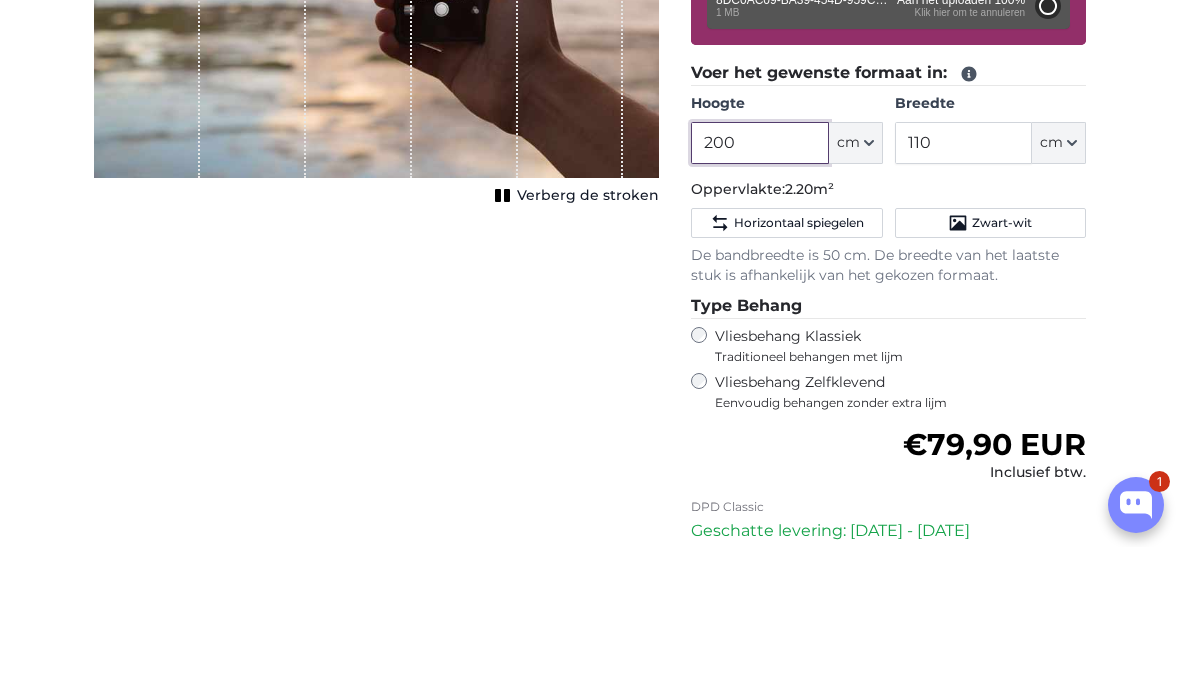 type on "84" 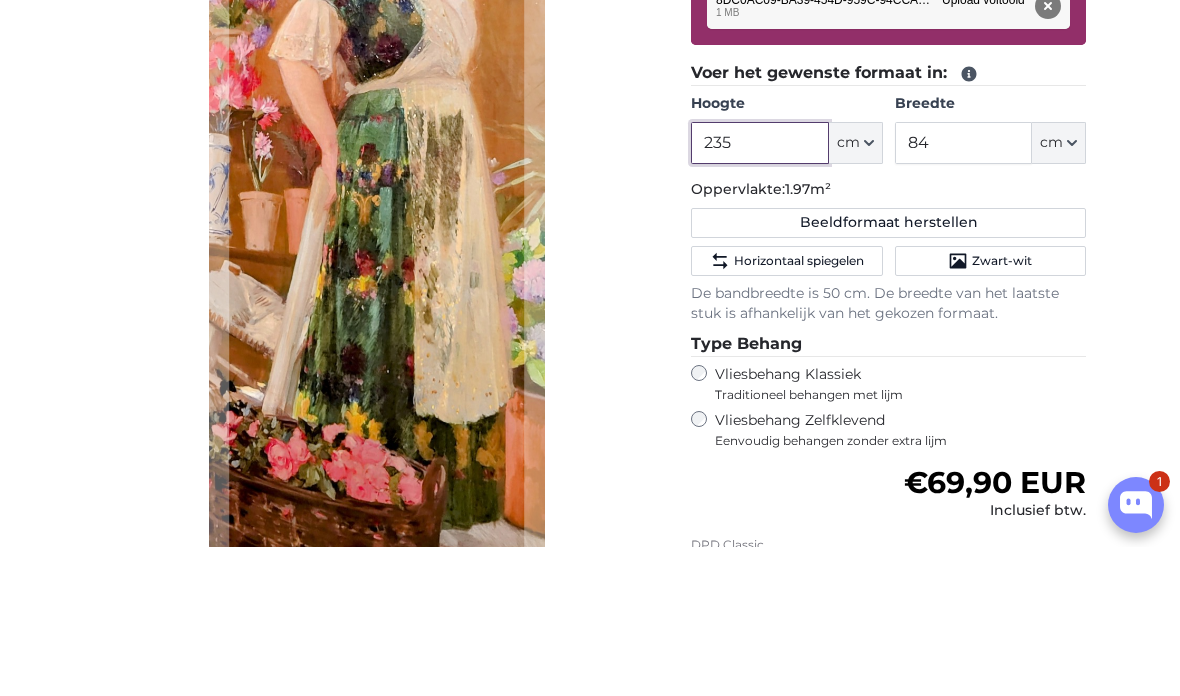 type on "235" 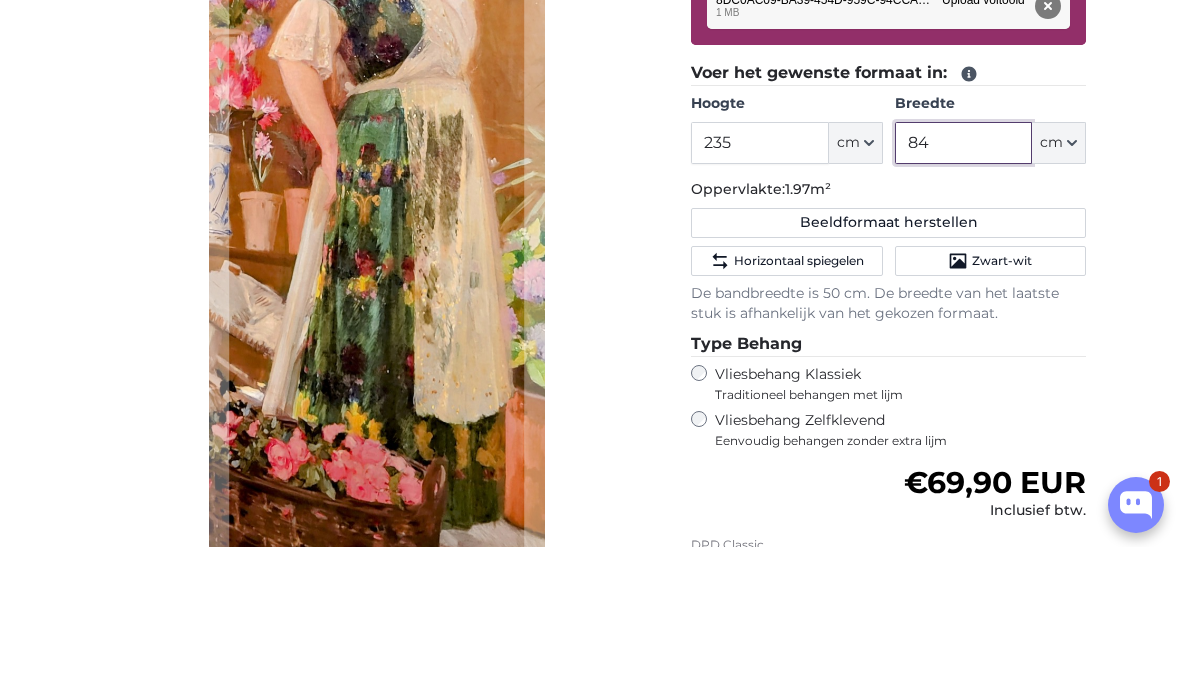 click on "84" at bounding box center [963, 292] 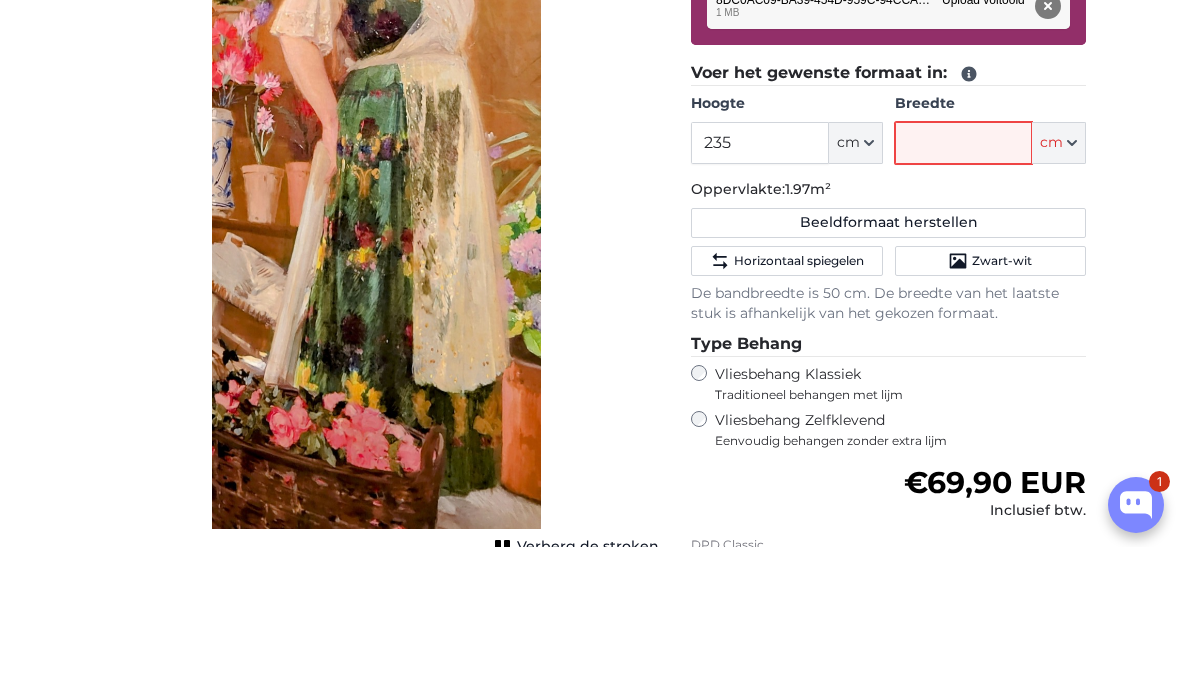 type on "84" 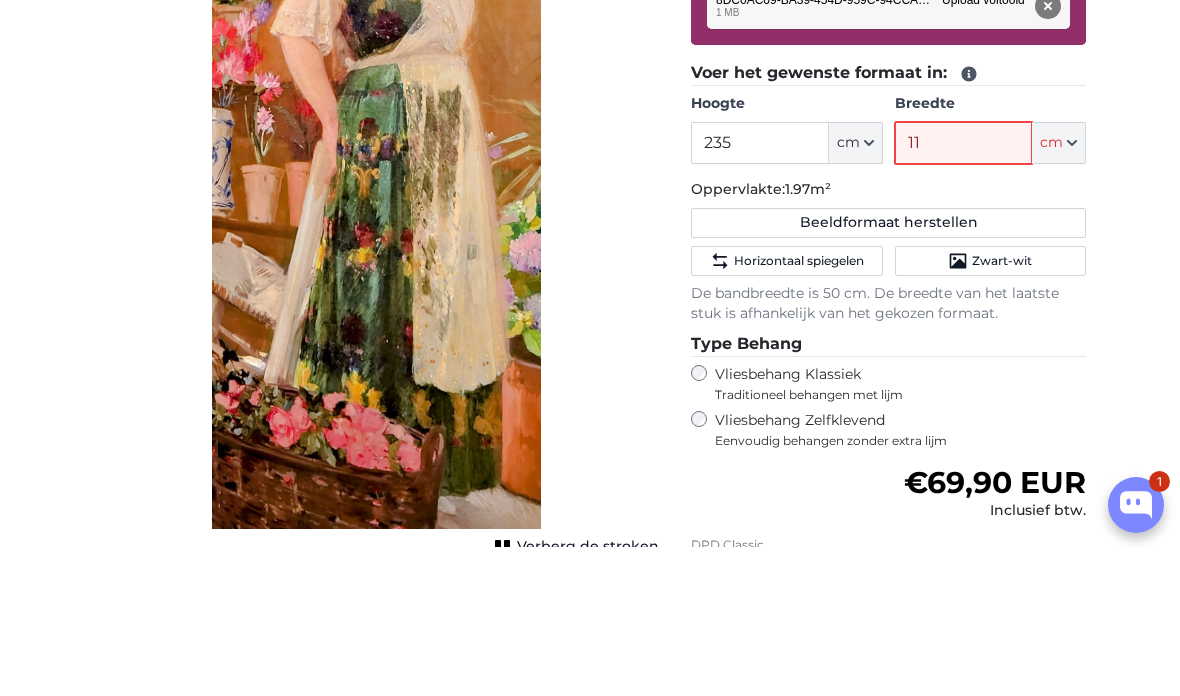 type on "110" 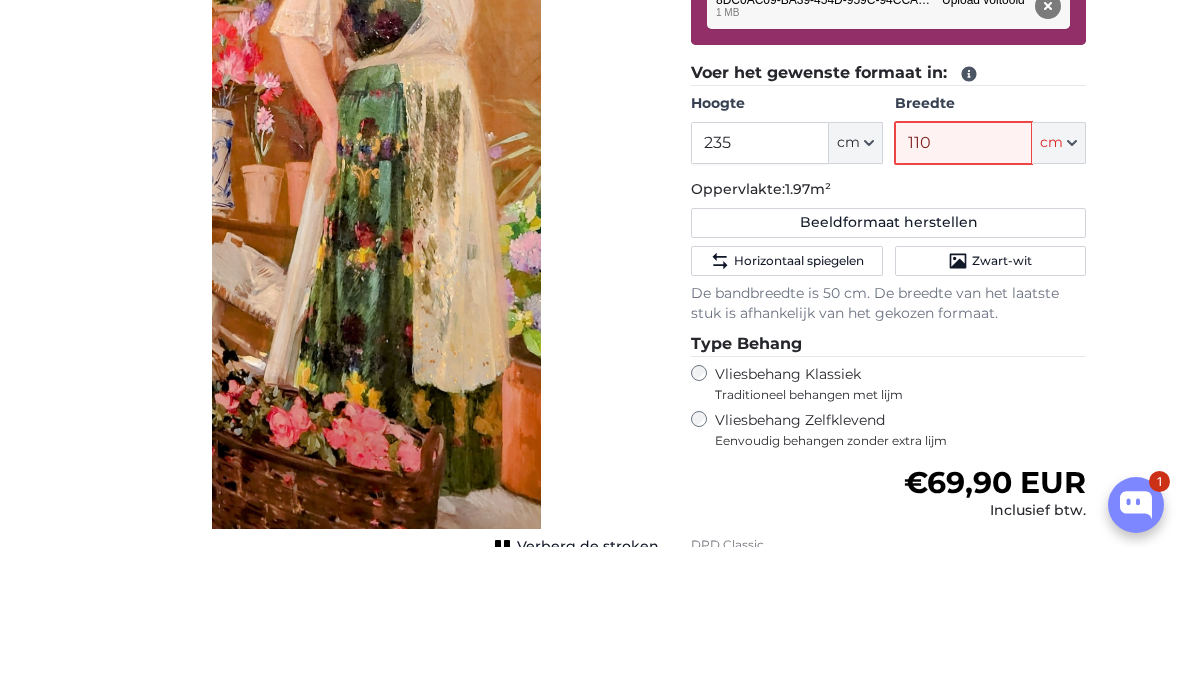 type 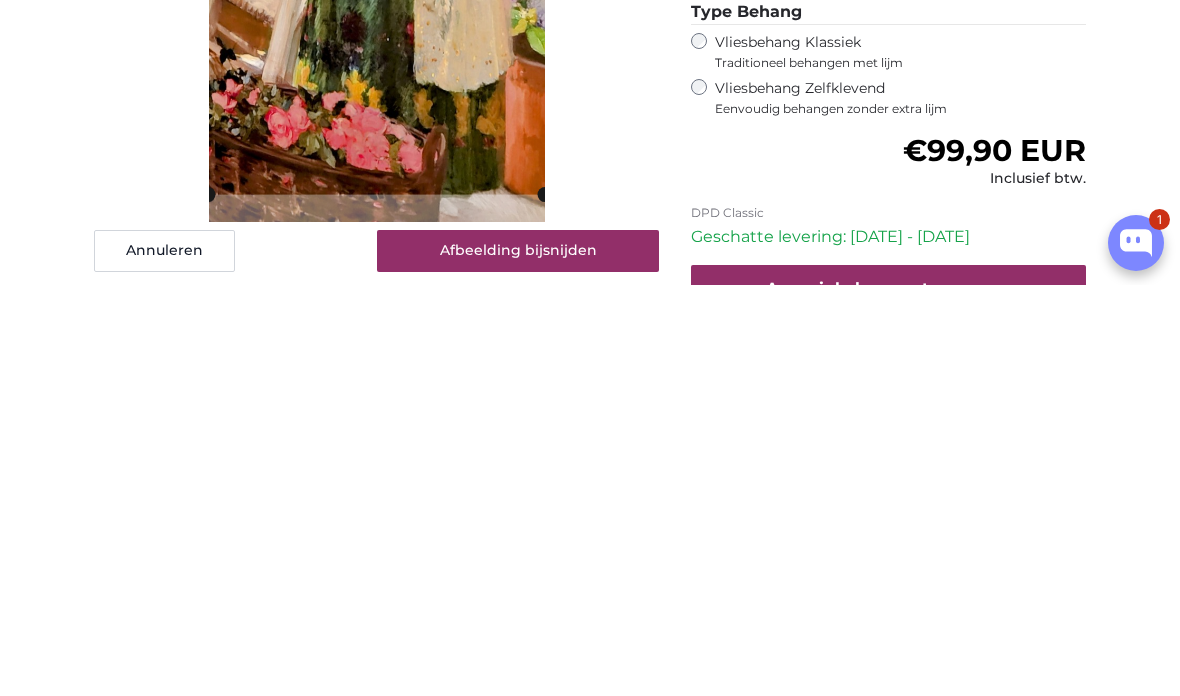scroll, scrollTop: 439, scrollLeft: 0, axis: vertical 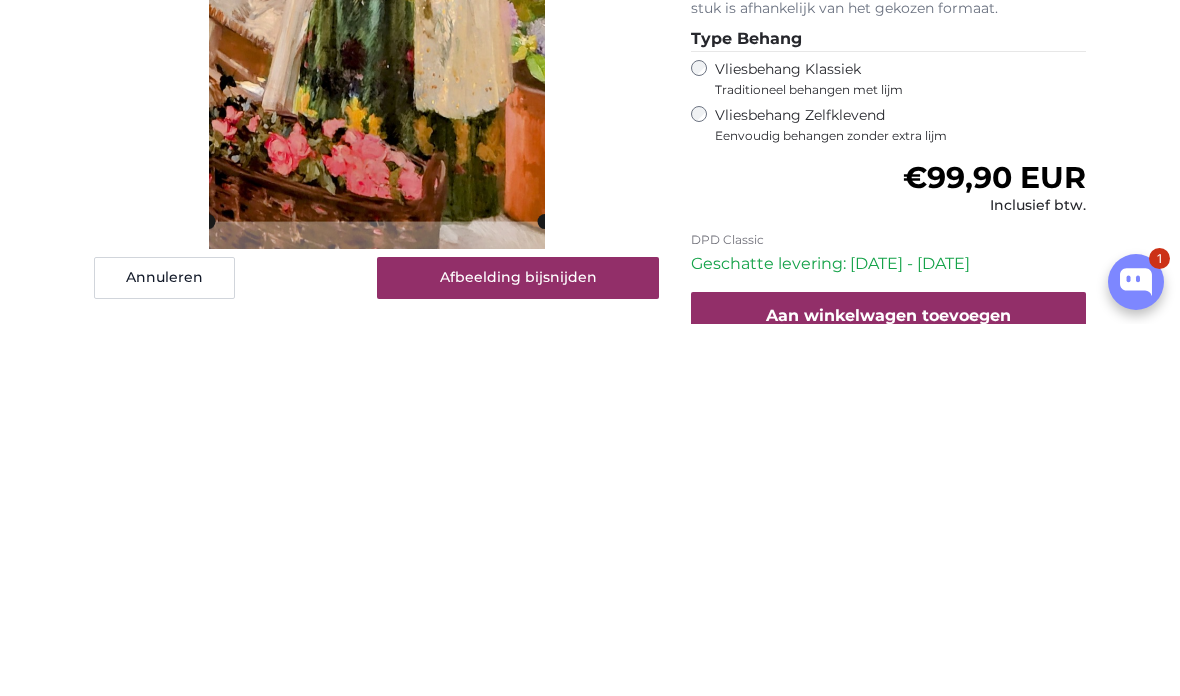 click on "Afbeelding bijsnijden" at bounding box center [518, 650] 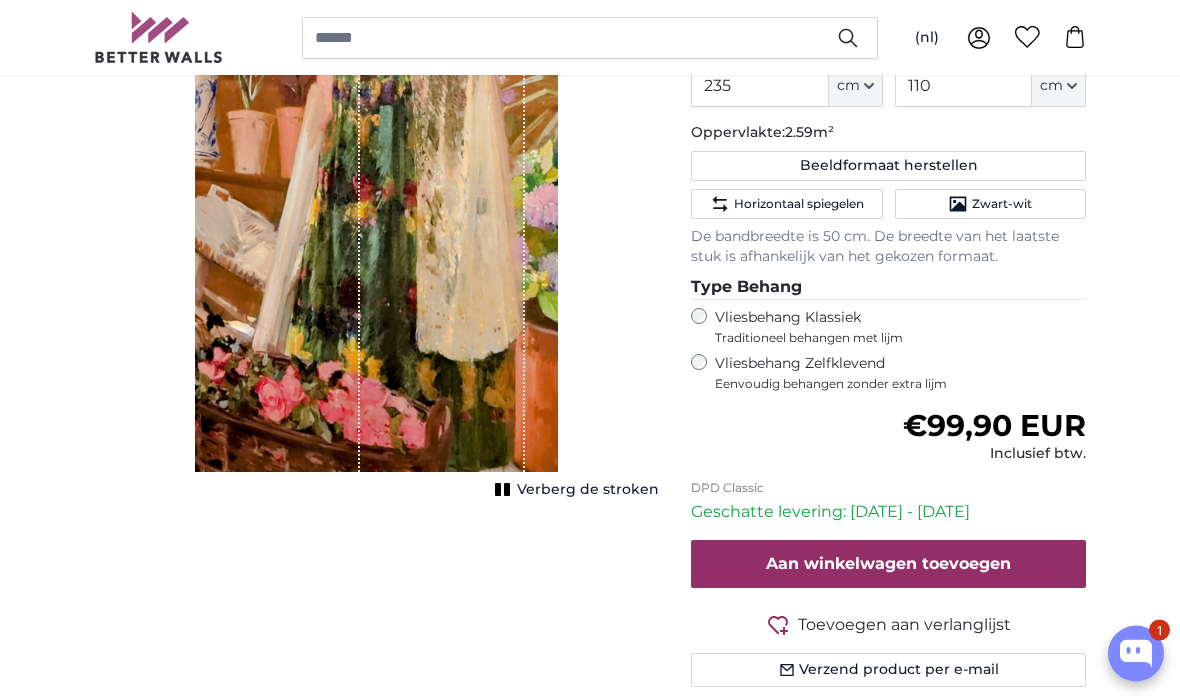 scroll, scrollTop: 563, scrollLeft: 0, axis: vertical 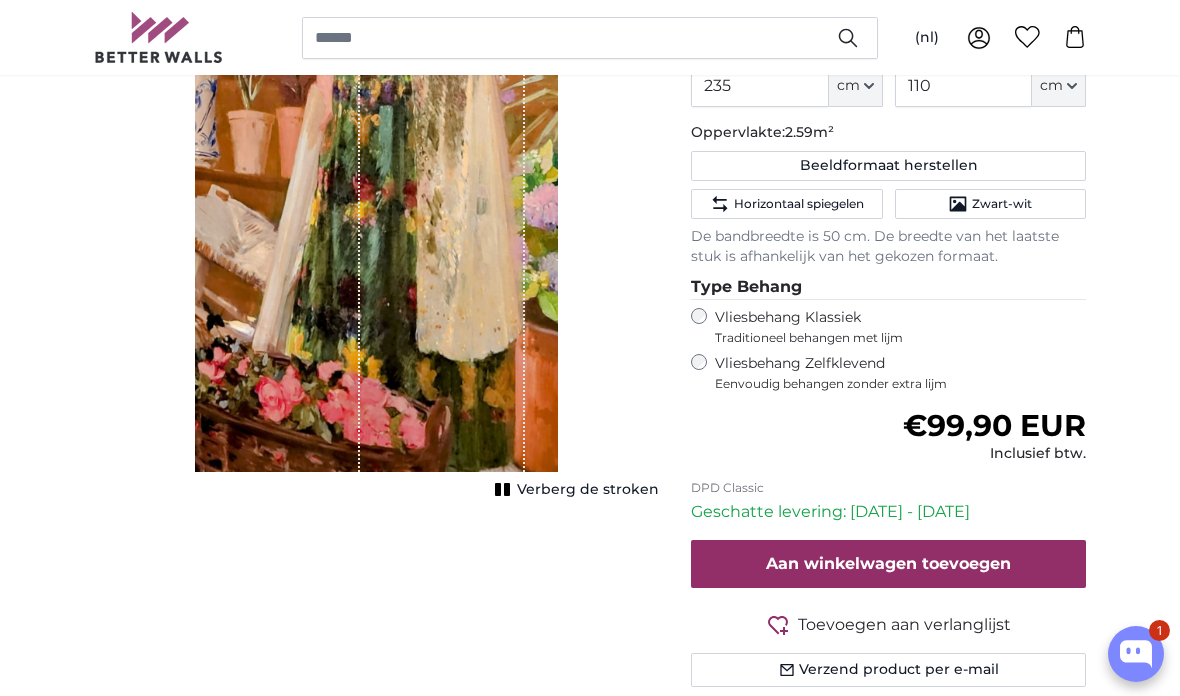 click on "Verberg de stroken" at bounding box center (588, 490) 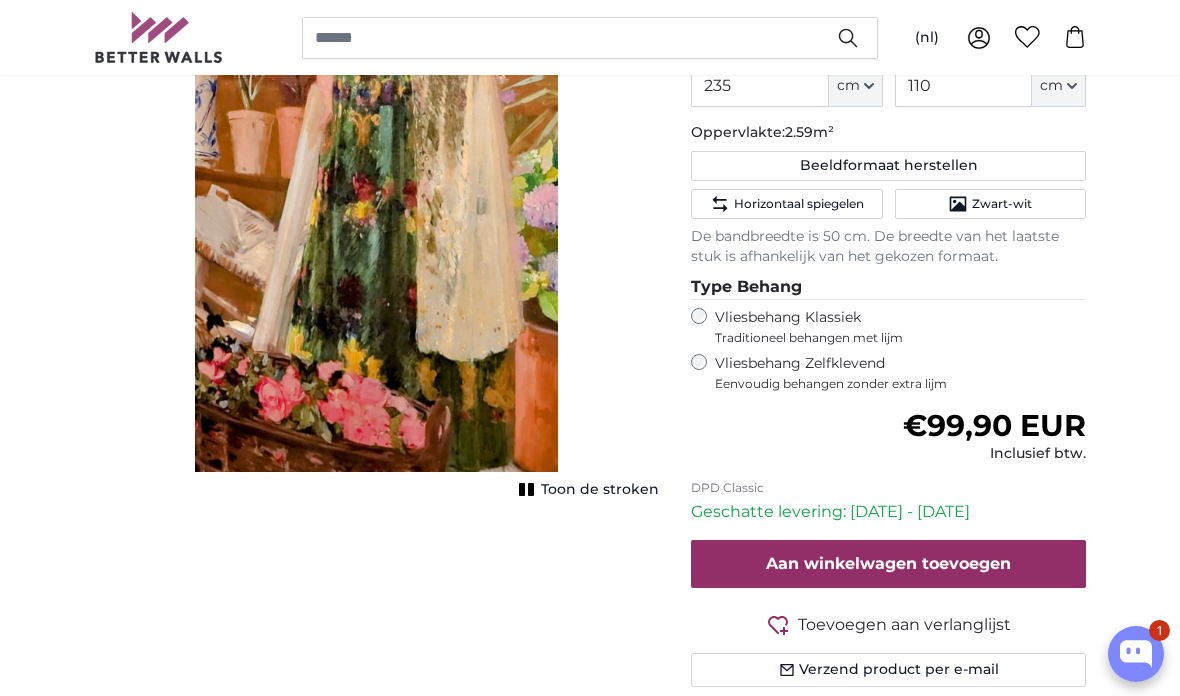 click on "Toon de stroken" at bounding box center [600, 490] 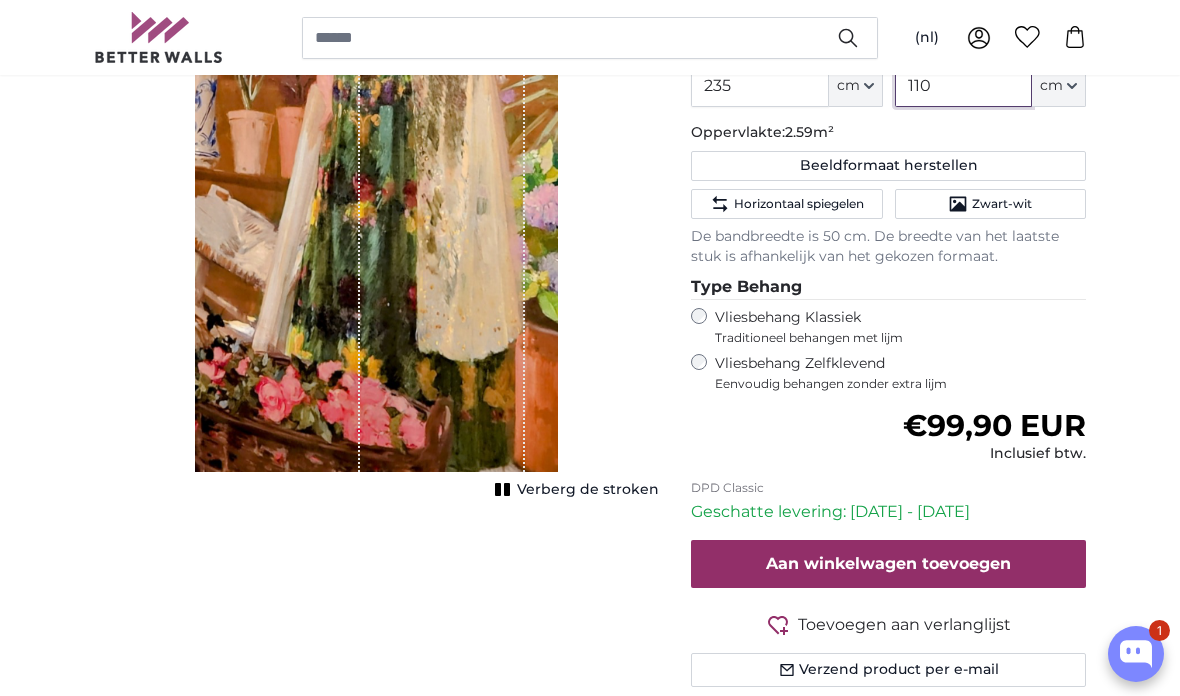 click on "110" at bounding box center (963, 86) 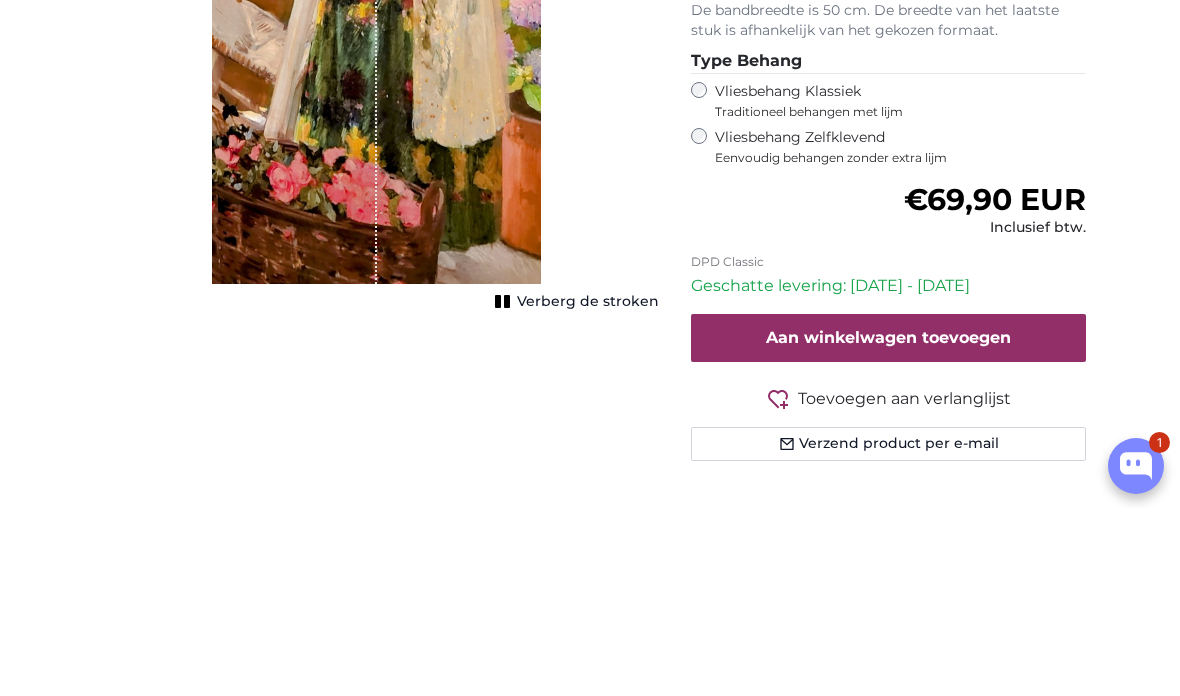 click on "Verberg de stroken" at bounding box center [588, 490] 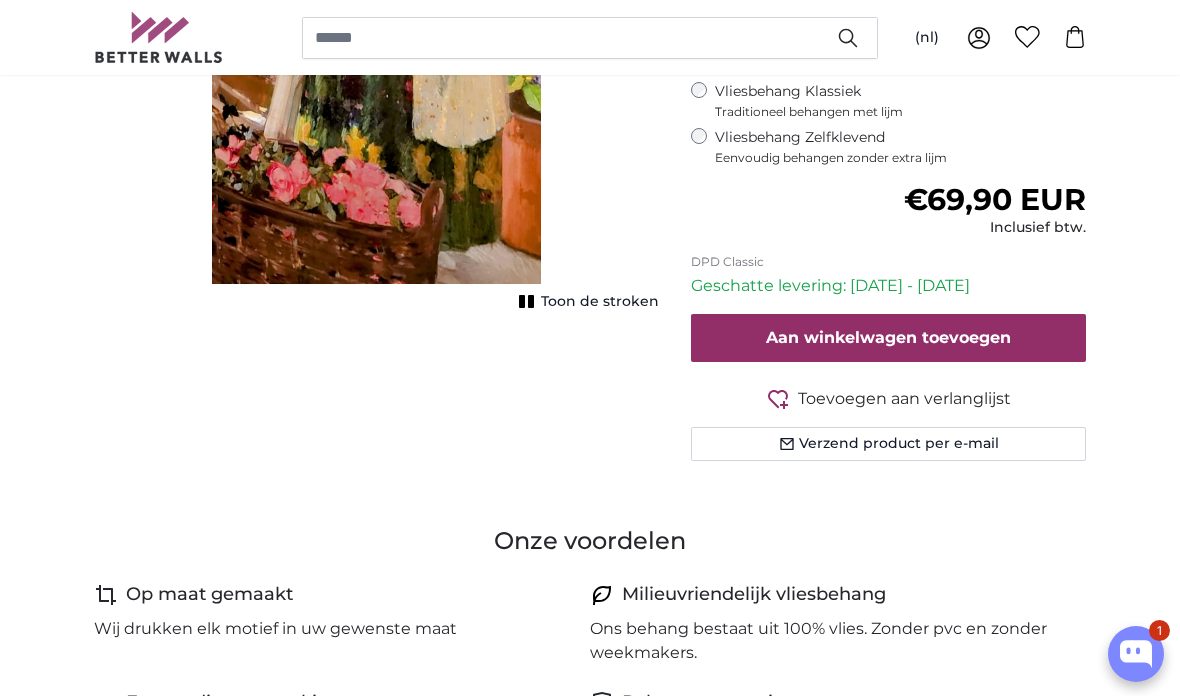 click on "Toon de stroken" at bounding box center (600, 302) 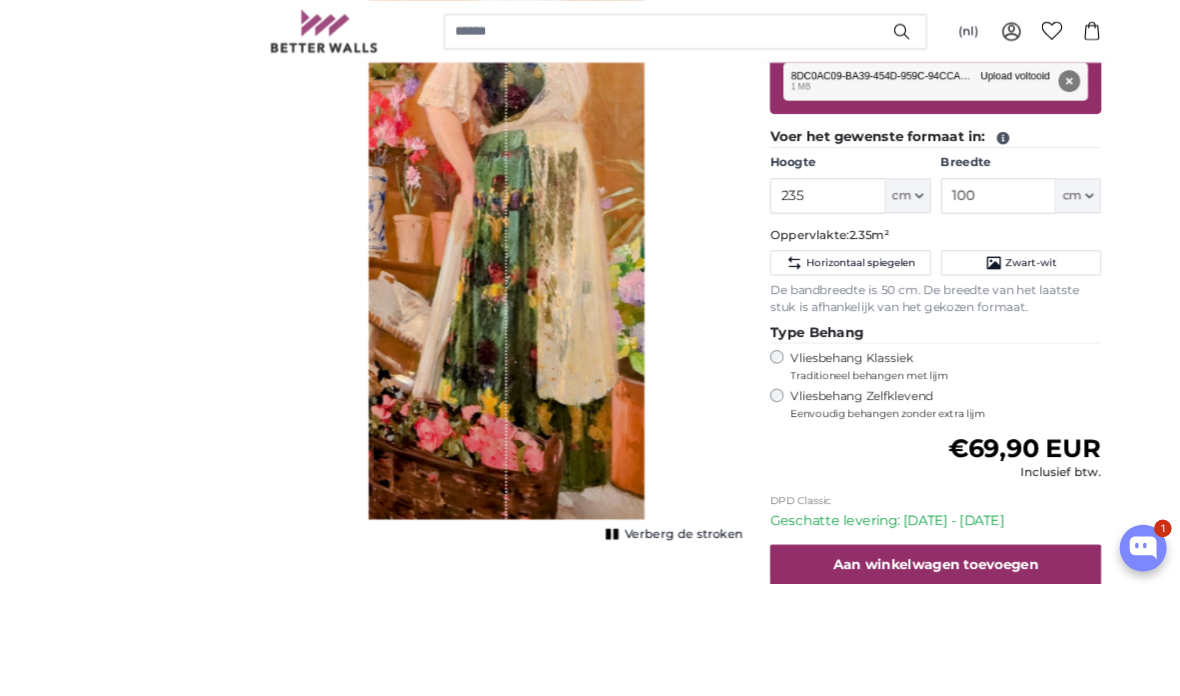 scroll, scrollTop: 418, scrollLeft: 0, axis: vertical 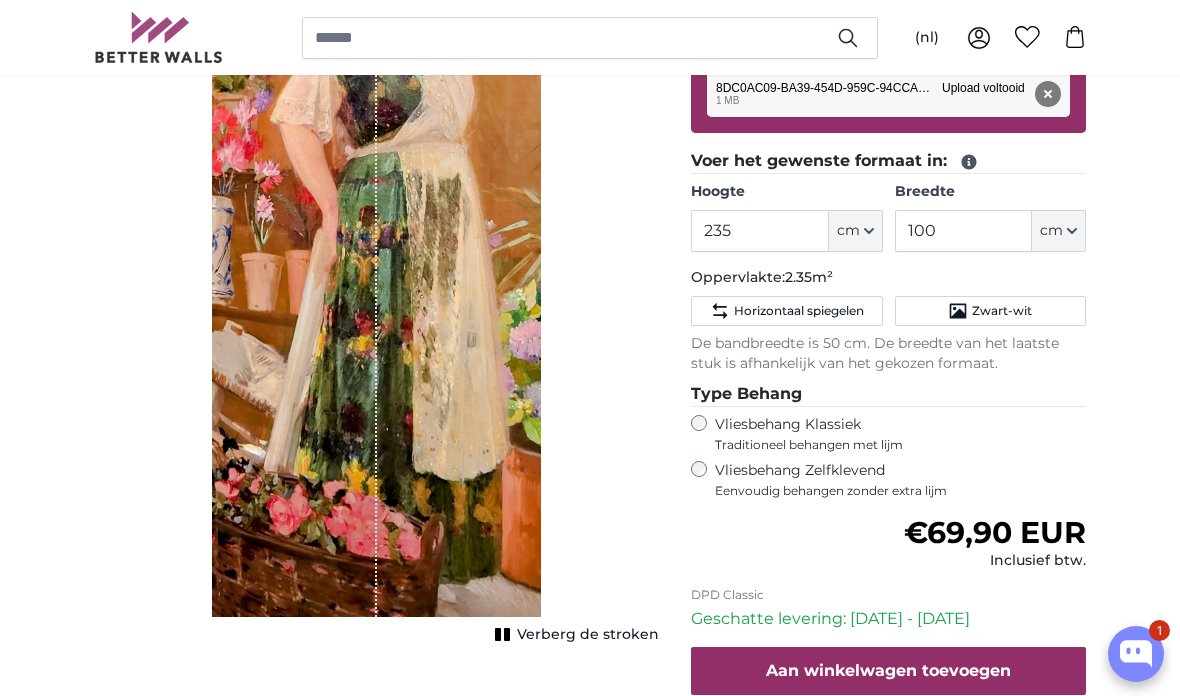 click on "Horizontaal spiegelen" 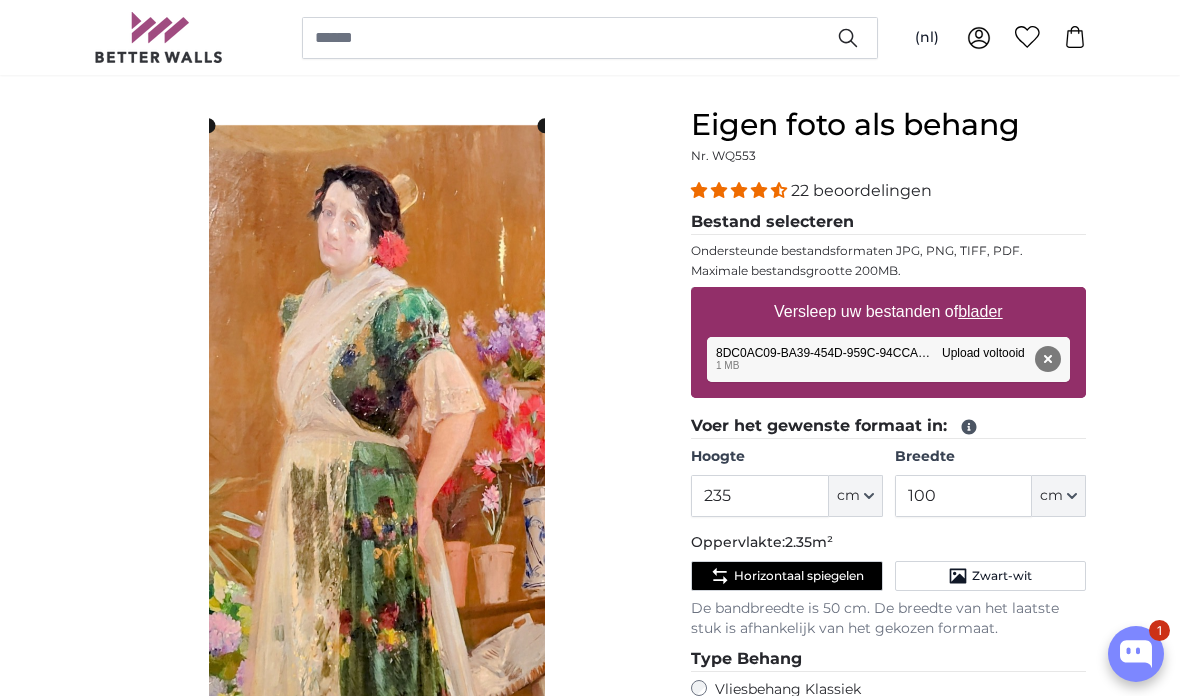 scroll, scrollTop: 127, scrollLeft: 0, axis: vertical 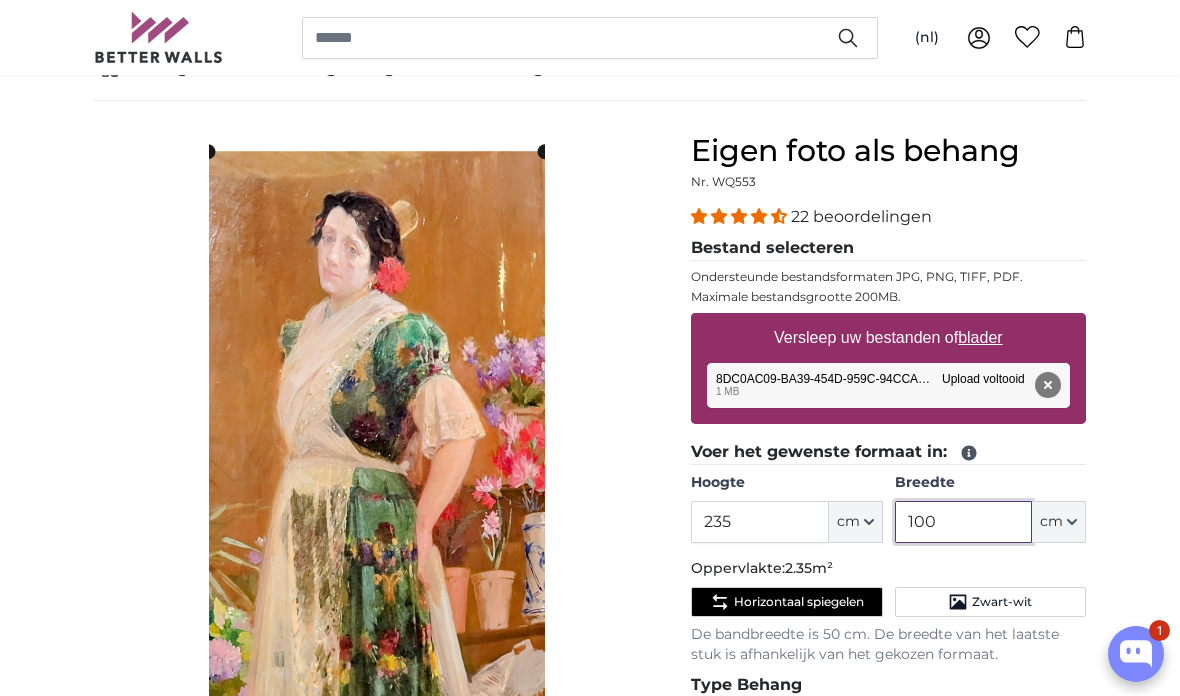 click on "100" at bounding box center [963, 522] 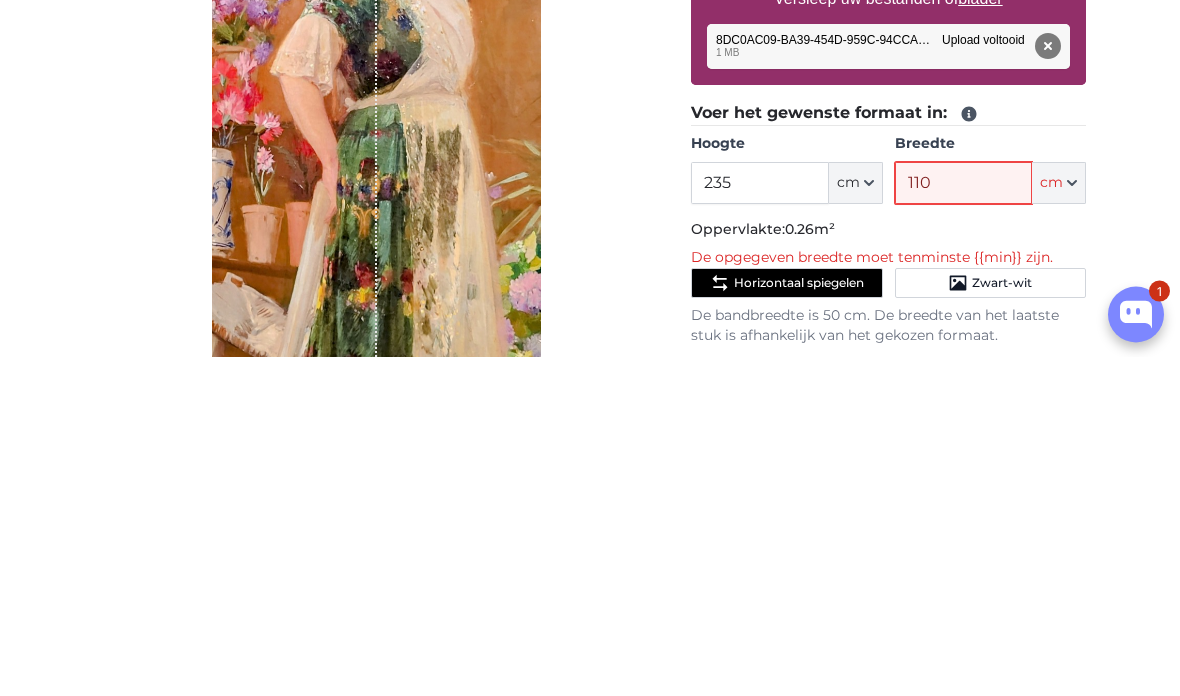 scroll, scrollTop: 135, scrollLeft: 0, axis: vertical 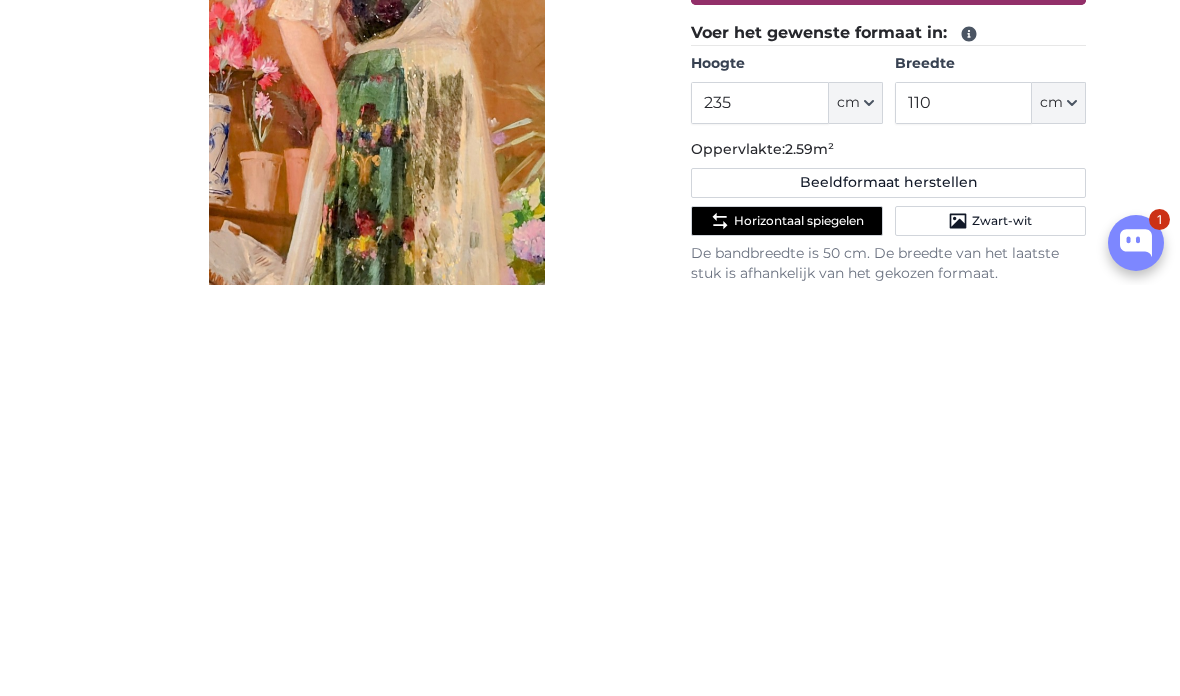 click on "Horizontaal spiegelen" 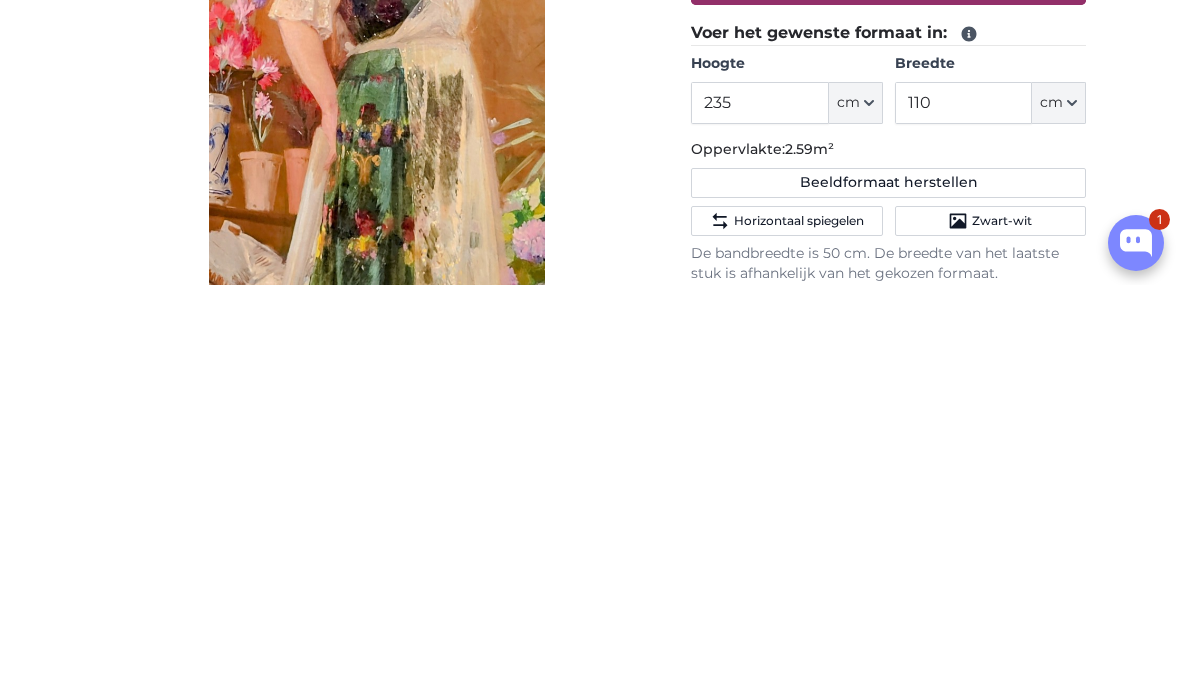 scroll, scrollTop: 546, scrollLeft: 0, axis: vertical 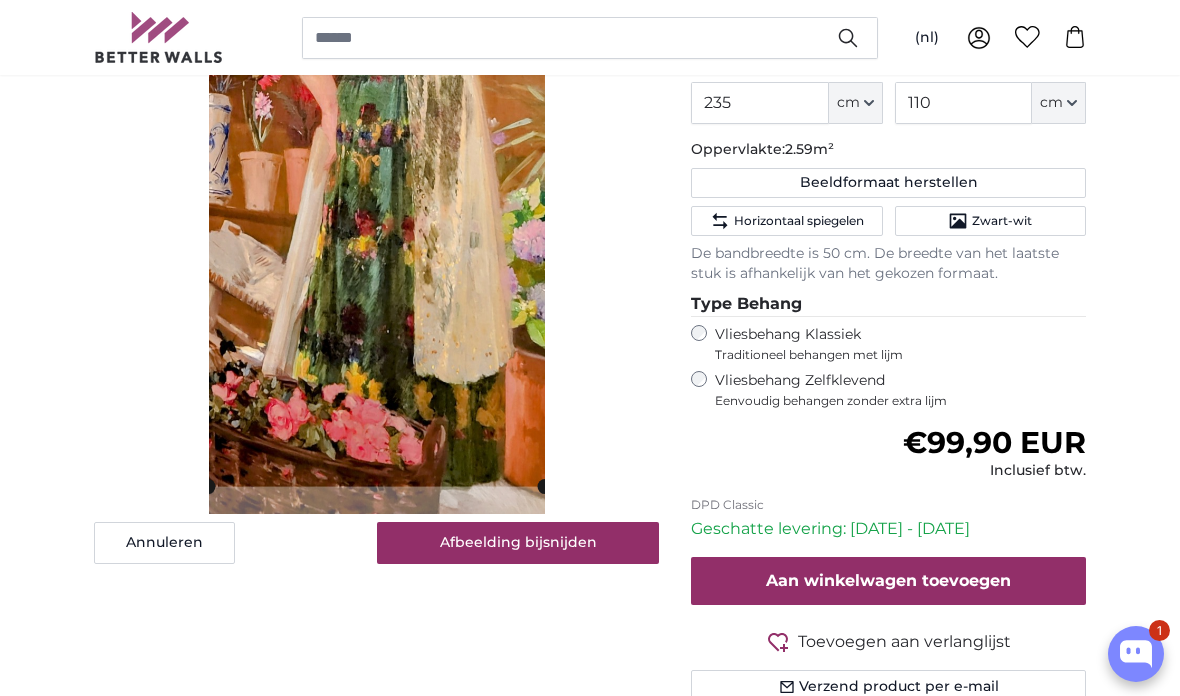 click on "Horizontaal spiegelen" 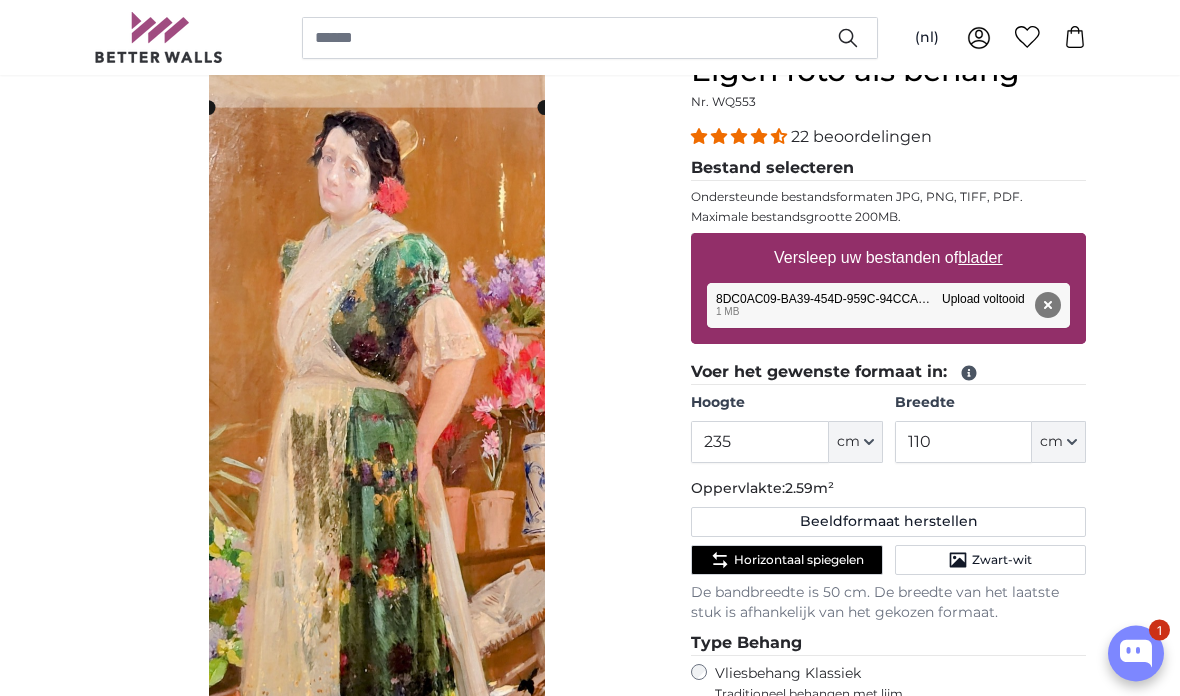 scroll, scrollTop: 207, scrollLeft: 0, axis: vertical 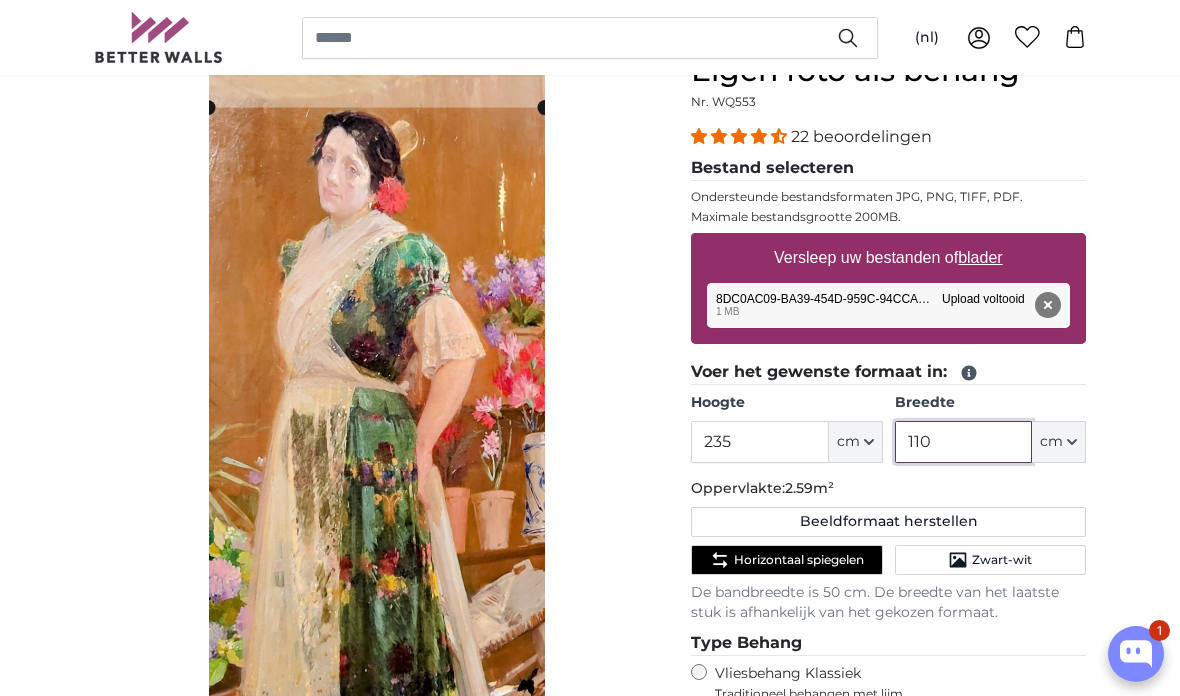 click on "110" at bounding box center (963, 442) 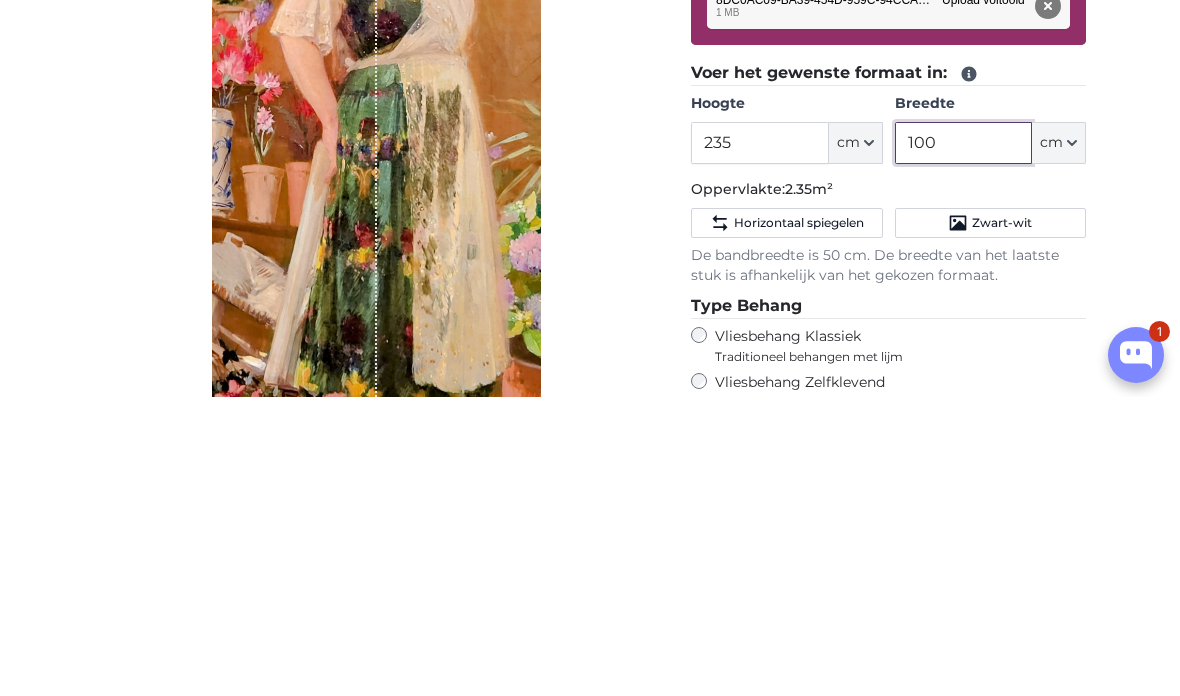 type on "100" 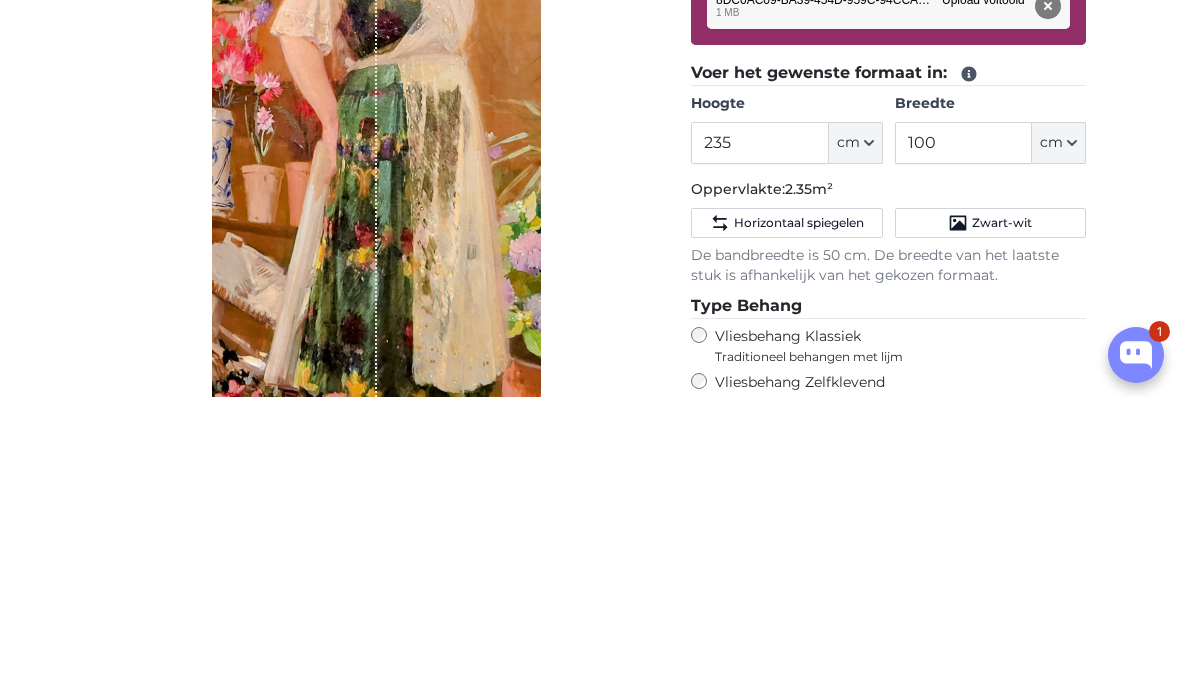 click on "Horizontaal spiegelen" 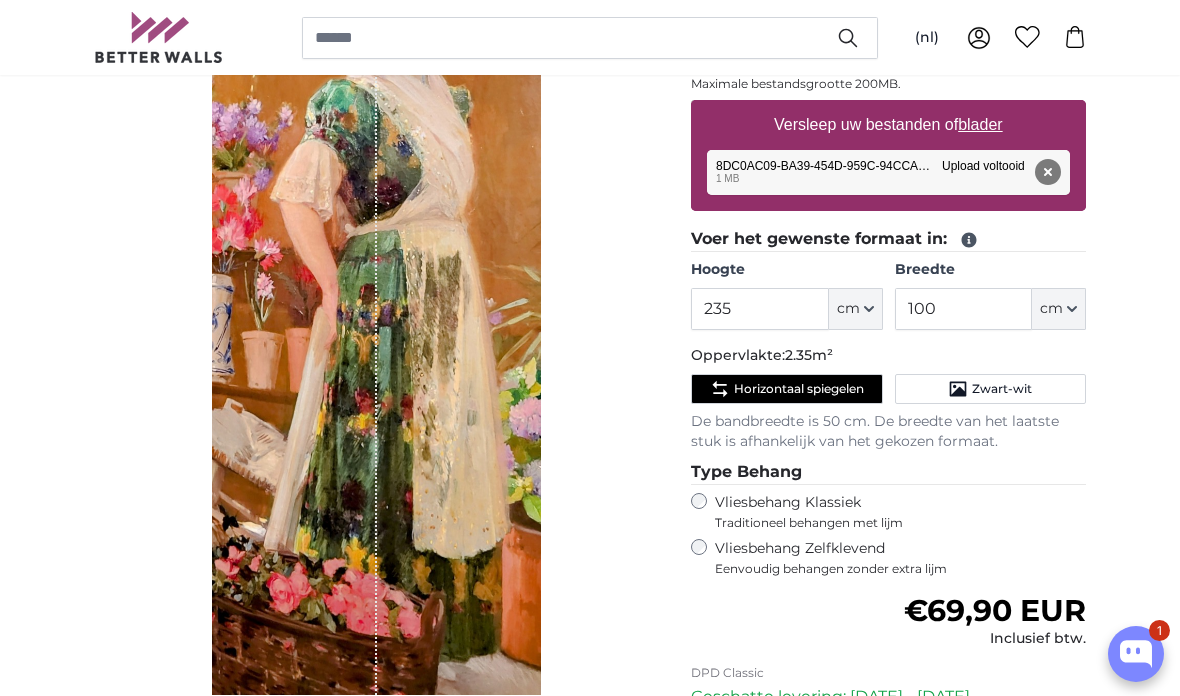 scroll, scrollTop: 339, scrollLeft: 0, axis: vertical 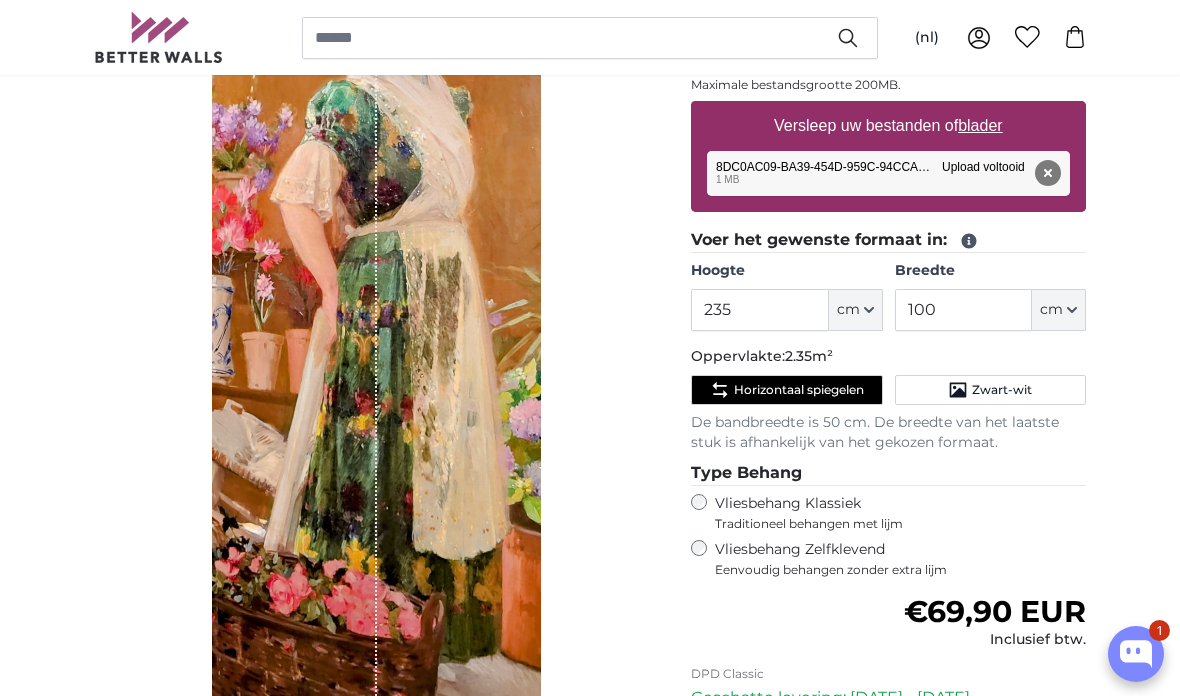 click on "Horizontaal spiegelen" 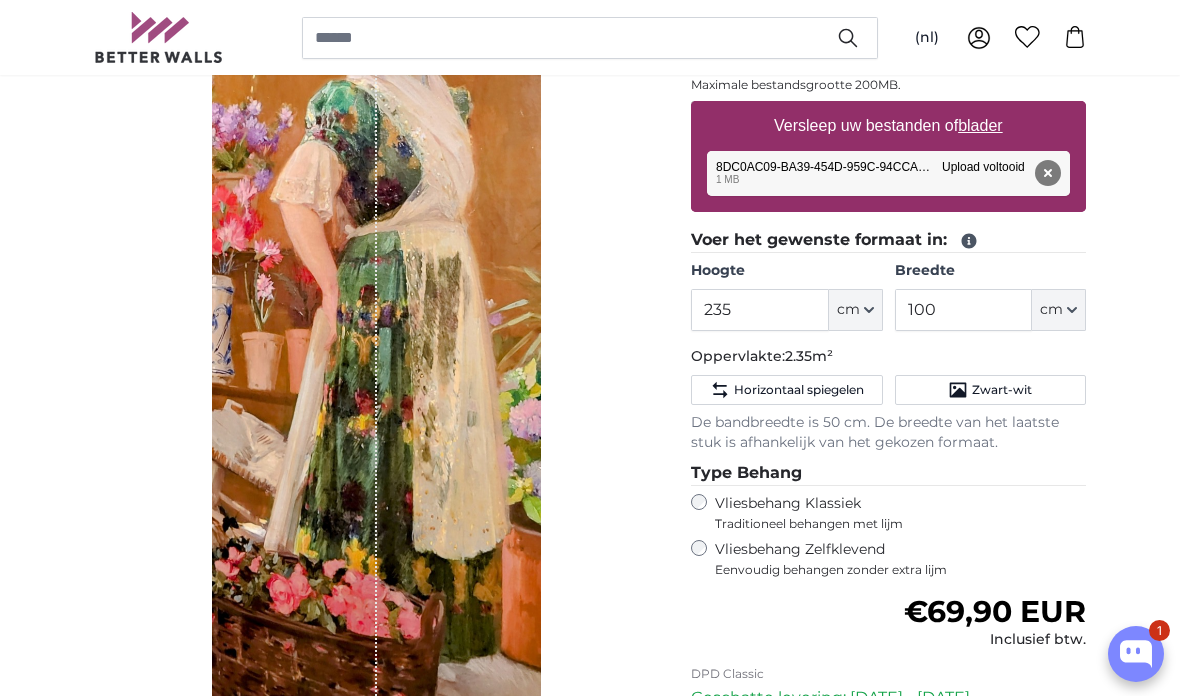 click on "Horizontaal spiegelen" 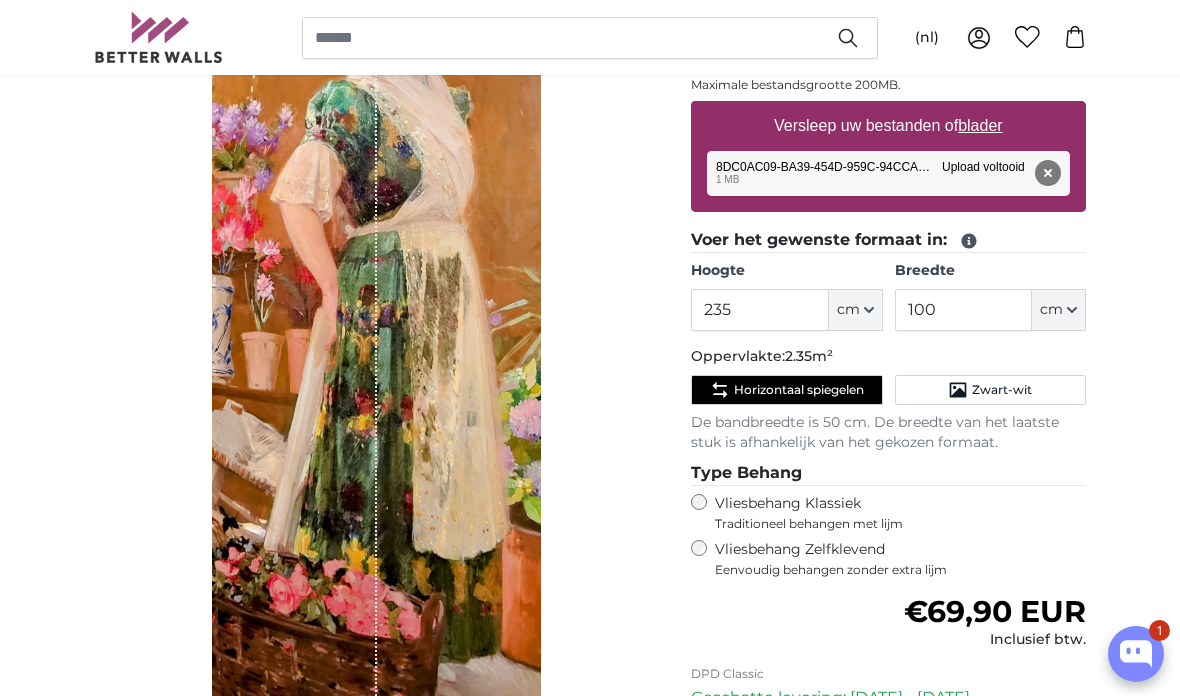 click on "Horizontaal spiegelen" 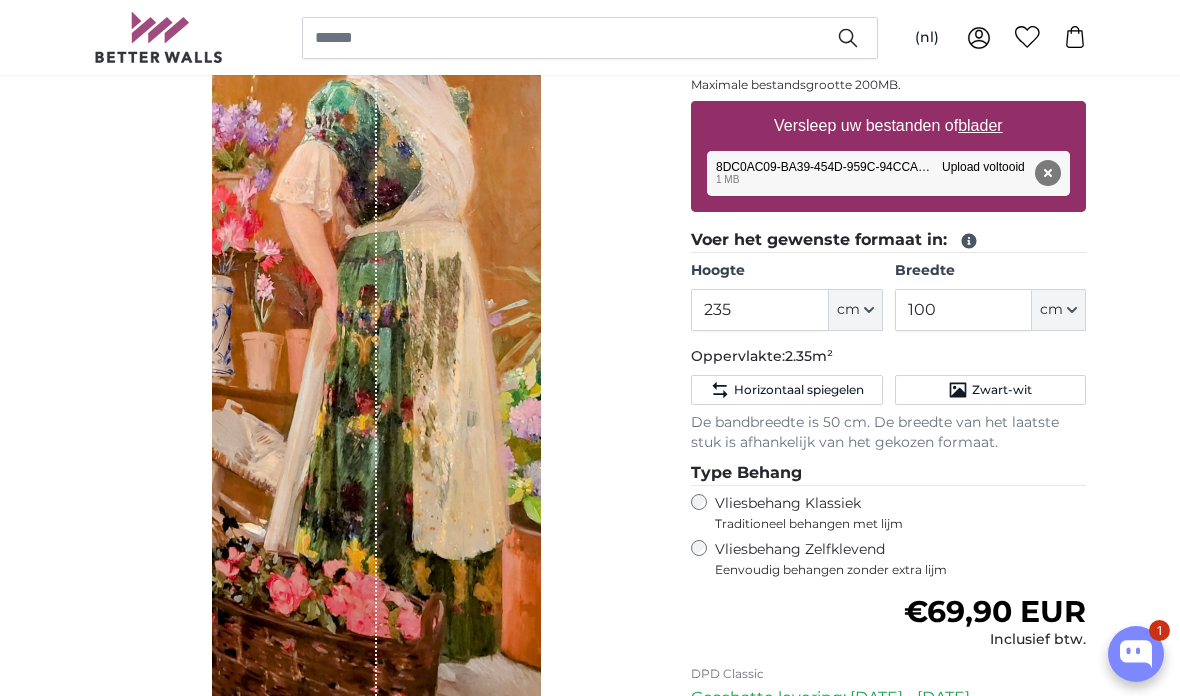click on "Horizontaal spiegelen" 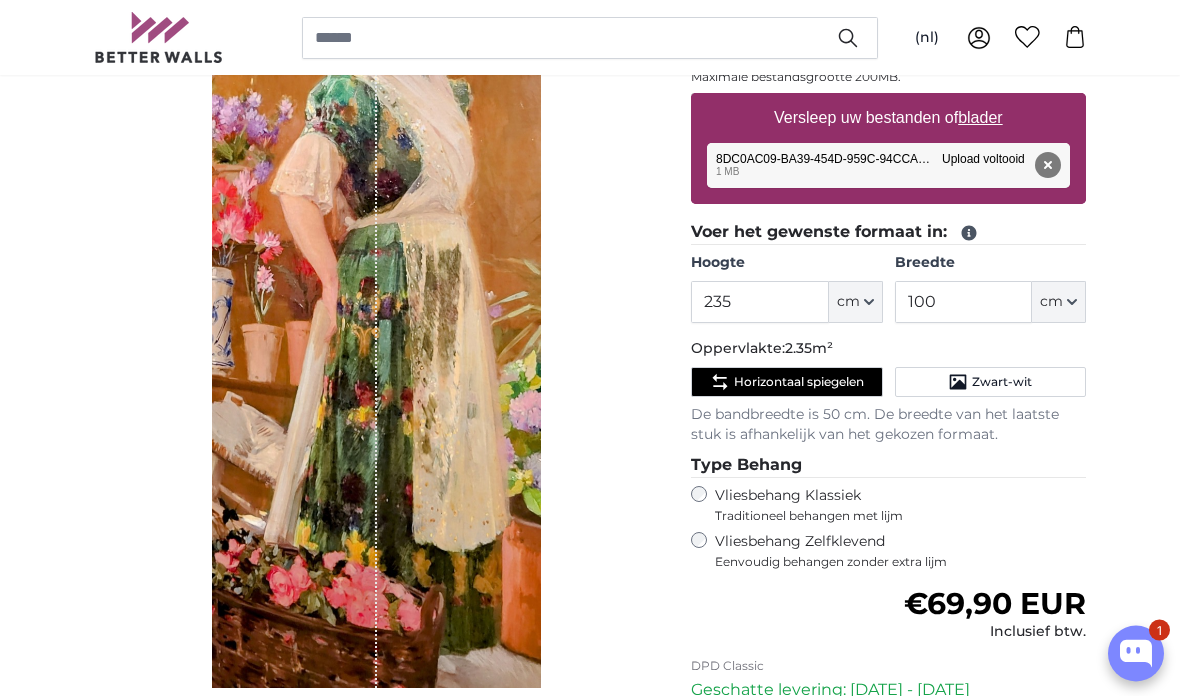 scroll, scrollTop: 347, scrollLeft: 0, axis: vertical 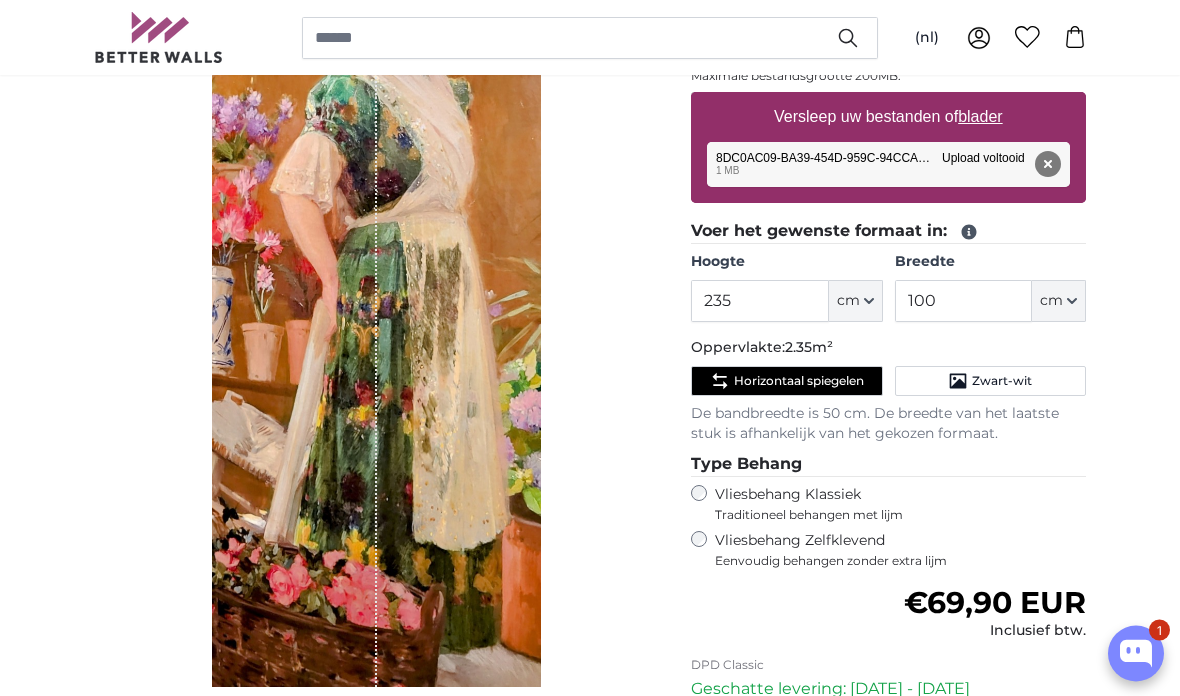 click on "Horizontaal spiegelen" 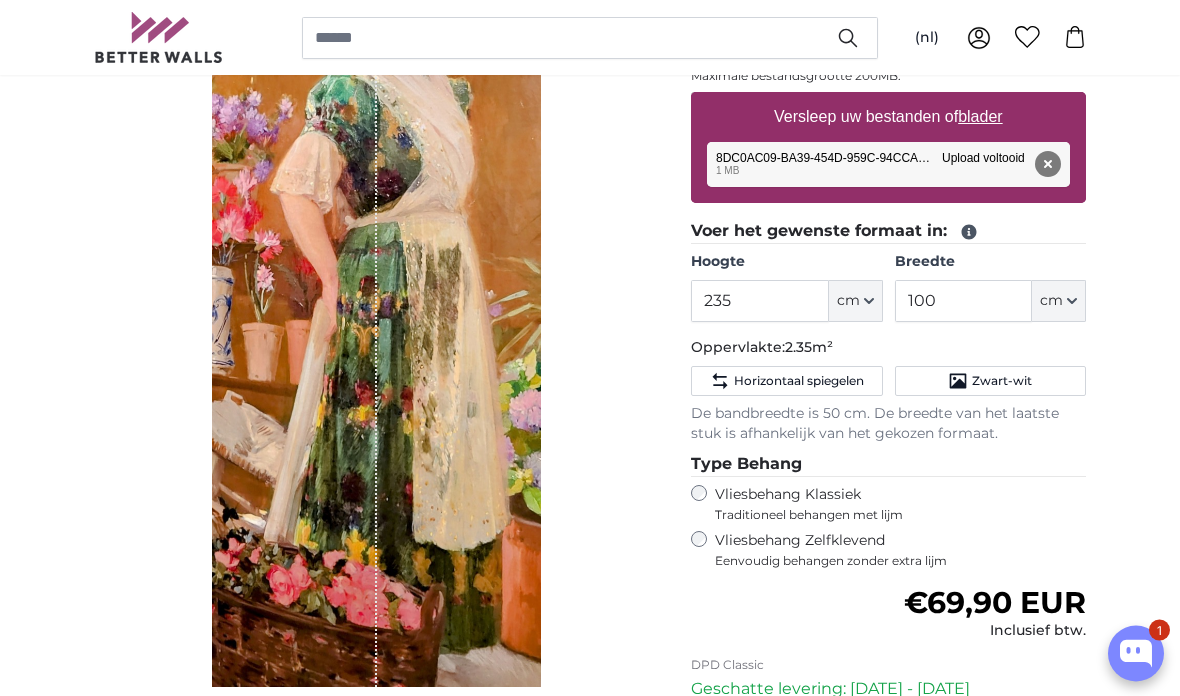 click on "Horizontaal spiegelen" 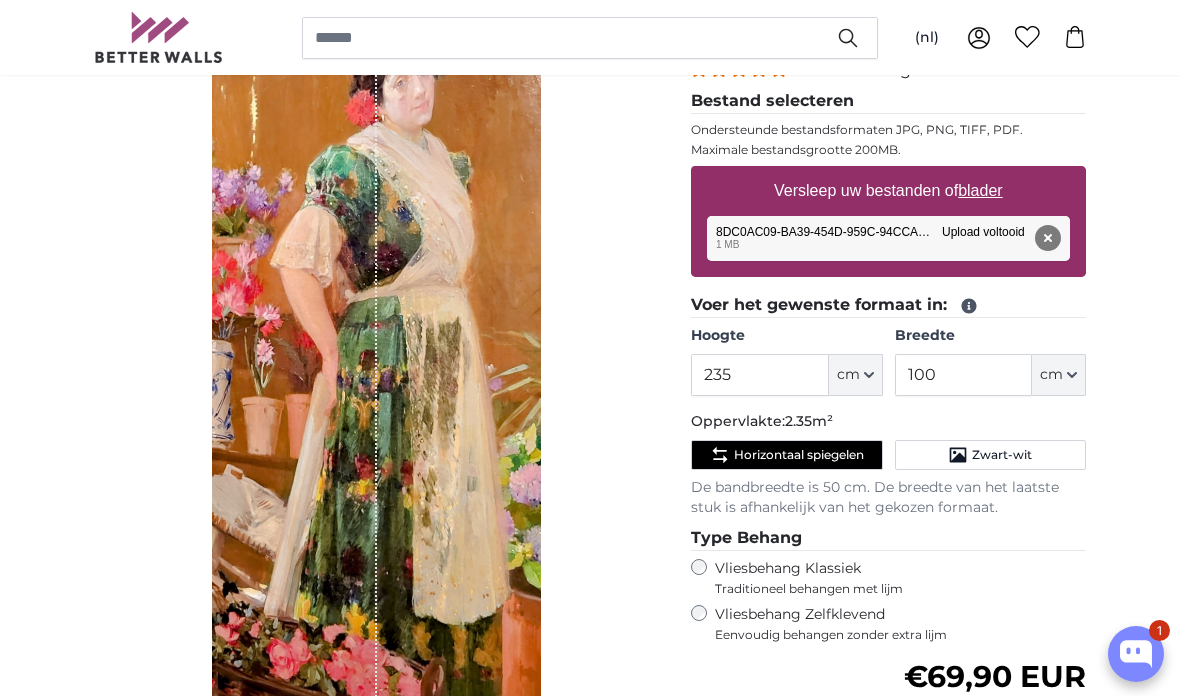 scroll, scrollTop: 307, scrollLeft: 0, axis: vertical 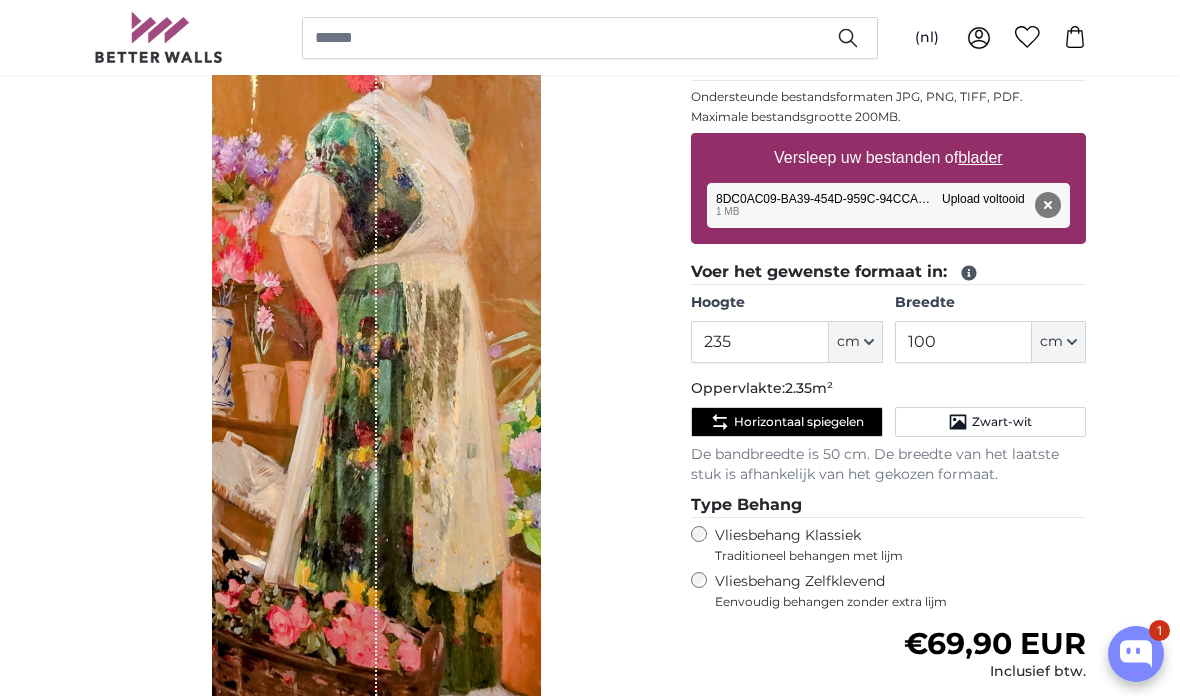 click on "Horizontaal spiegelen" 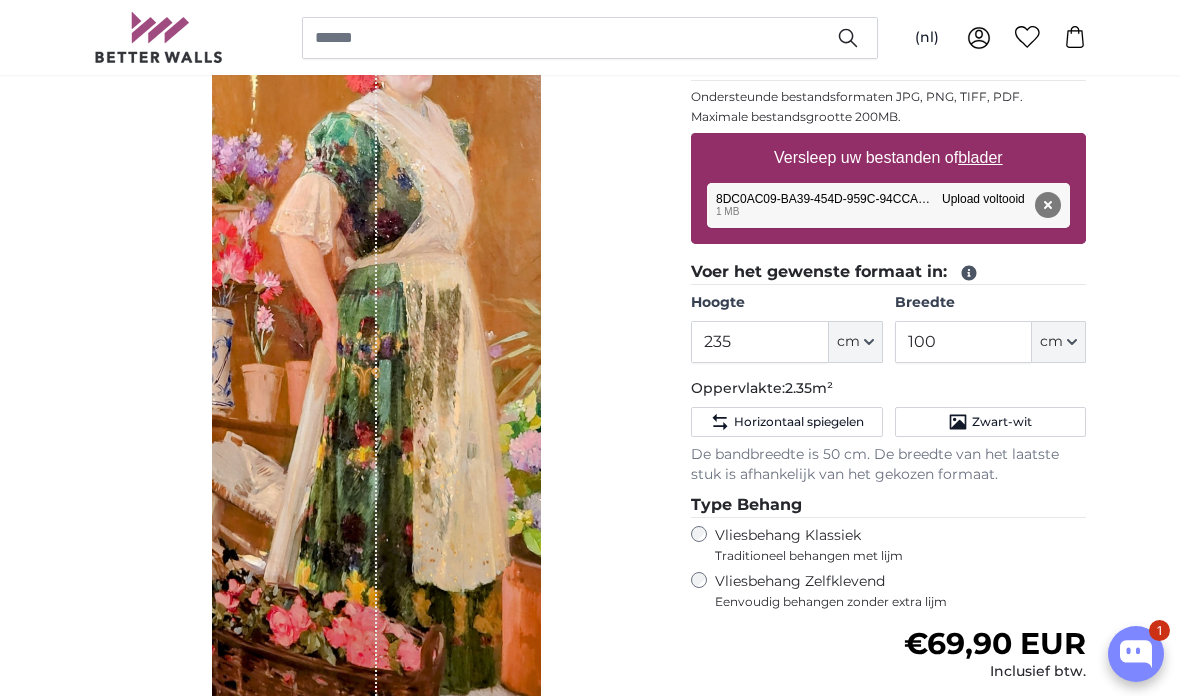 click on "Horizontaal spiegelen" 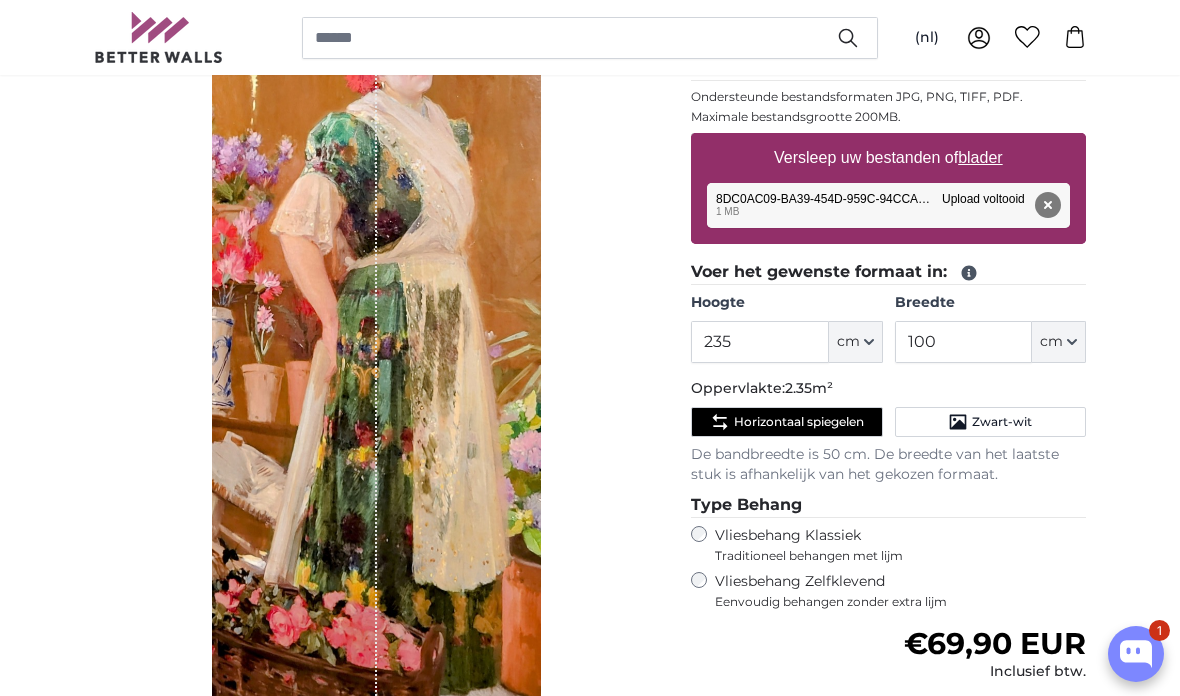 click on "Horizontaal spiegelen" 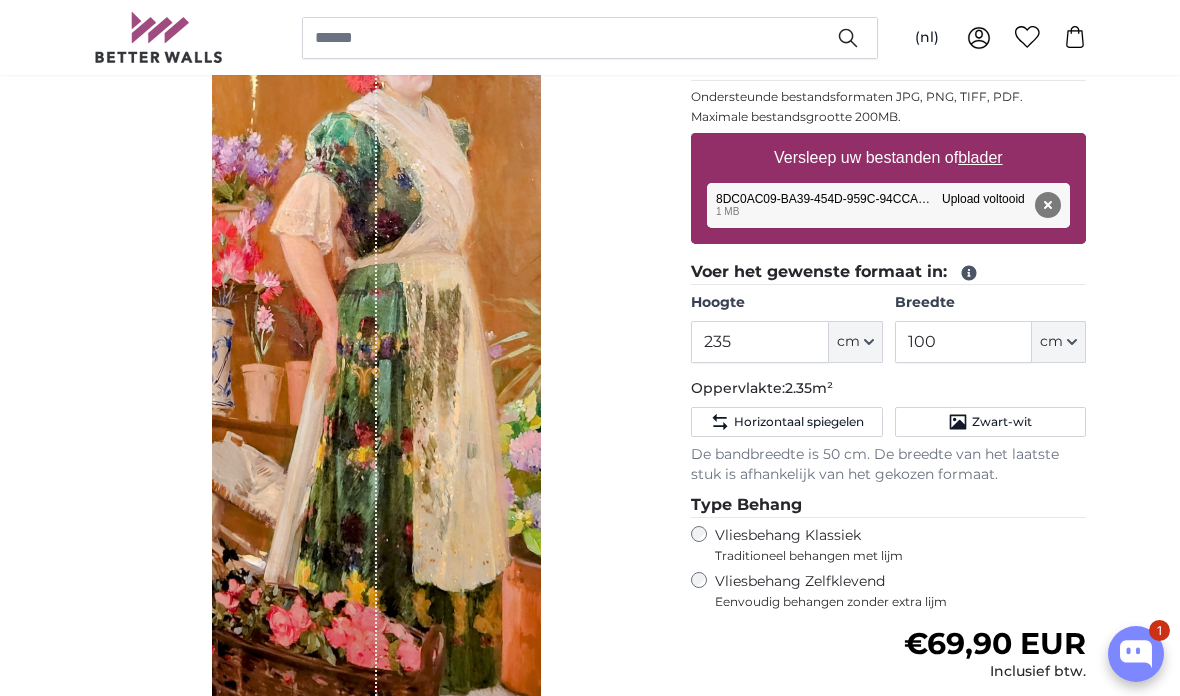 scroll, scrollTop: 332, scrollLeft: 0, axis: vertical 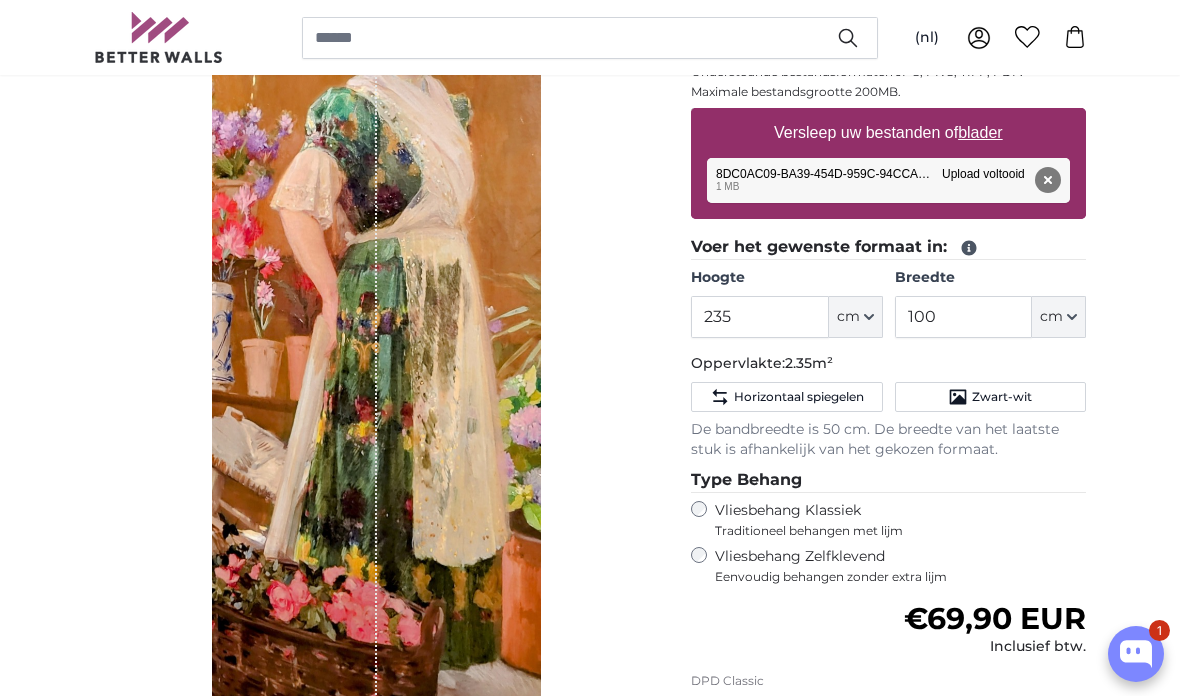 click on "Horizontaal spiegelen" 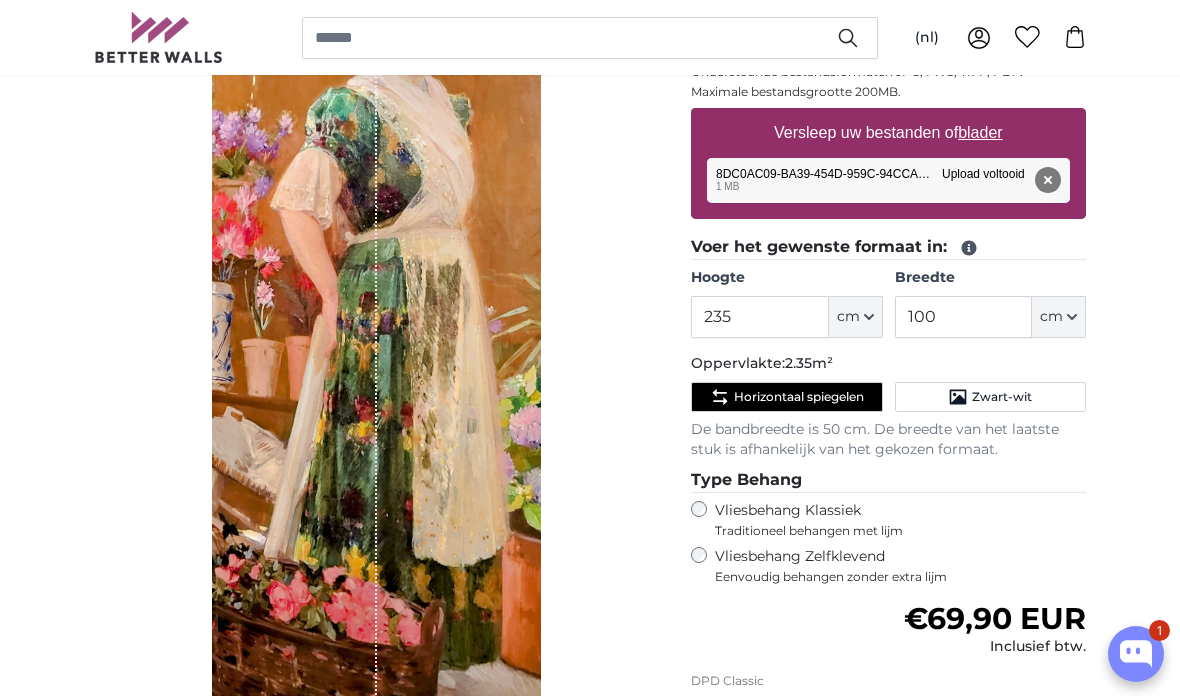click on "Zwart-wit" 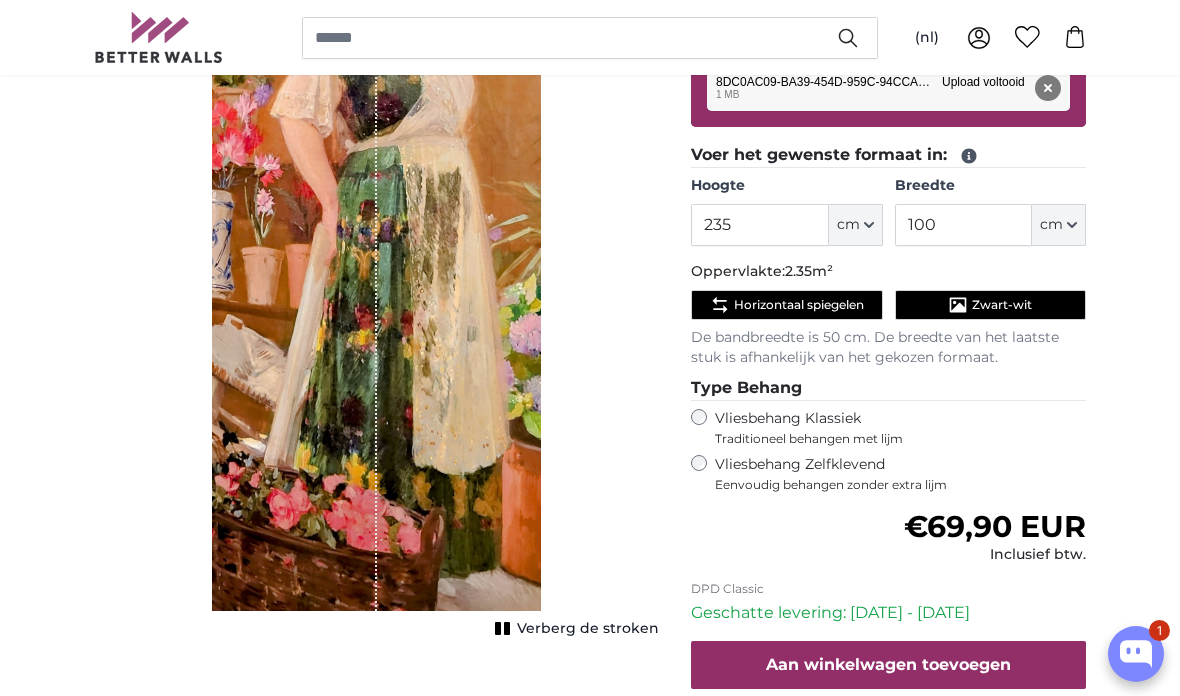 scroll, scrollTop: 421, scrollLeft: 0, axis: vertical 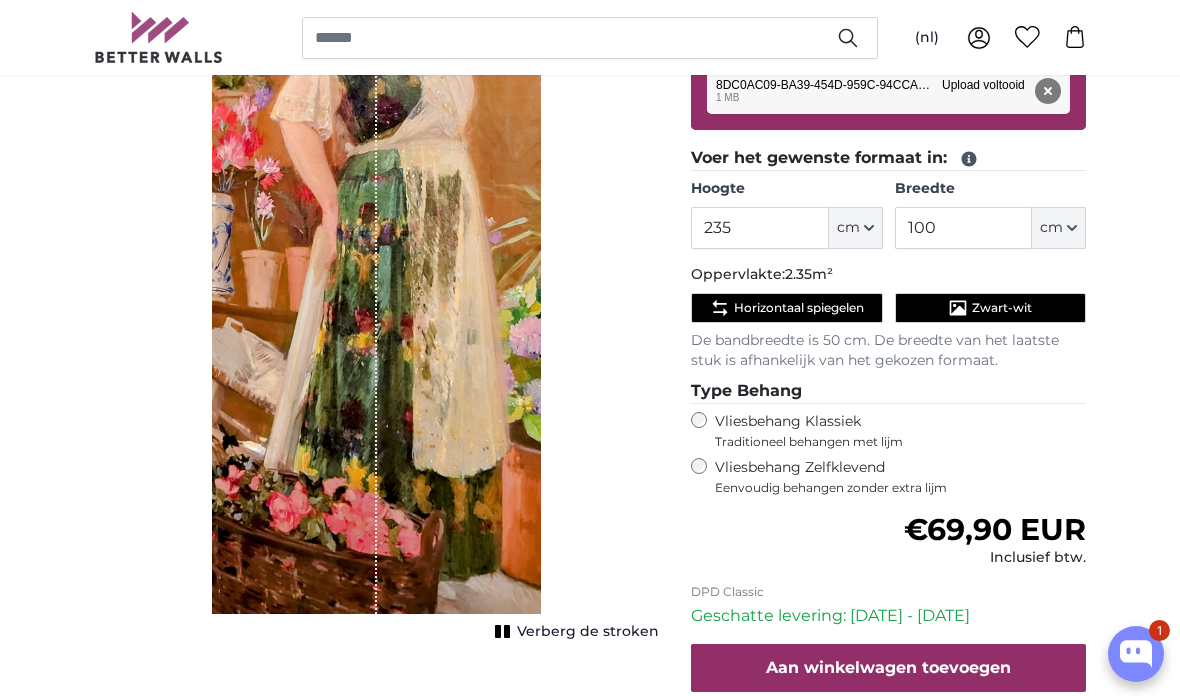 click on "Zwart-wit" 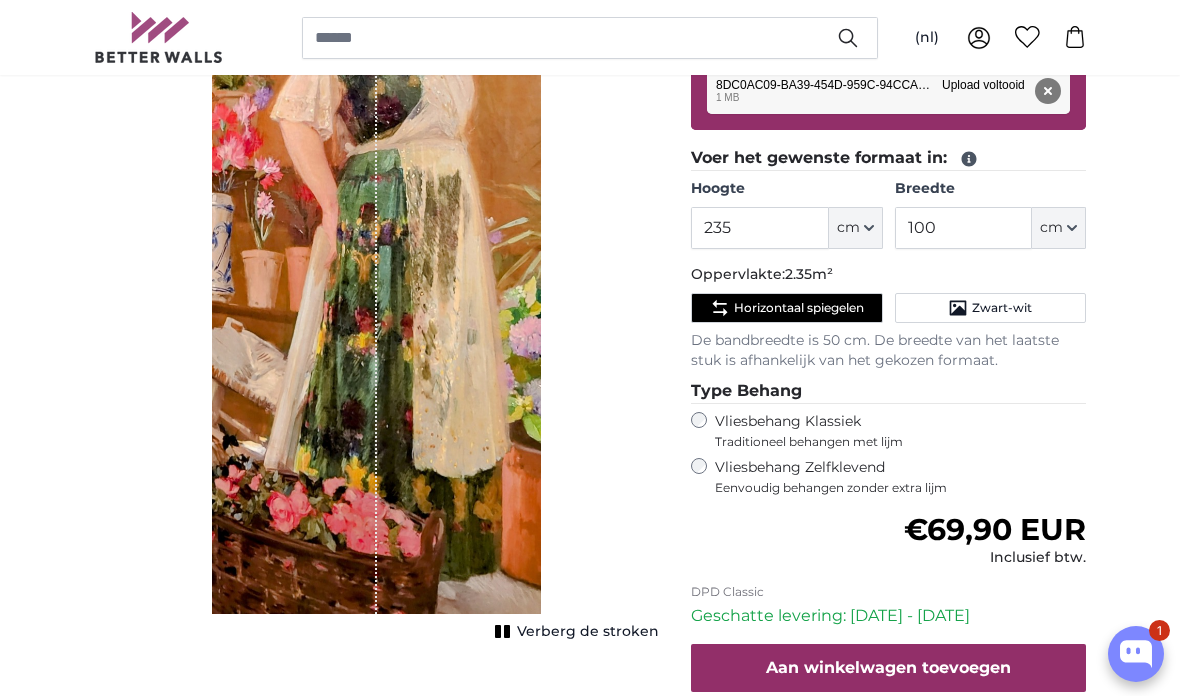 click on "Horizontaal spiegelen" 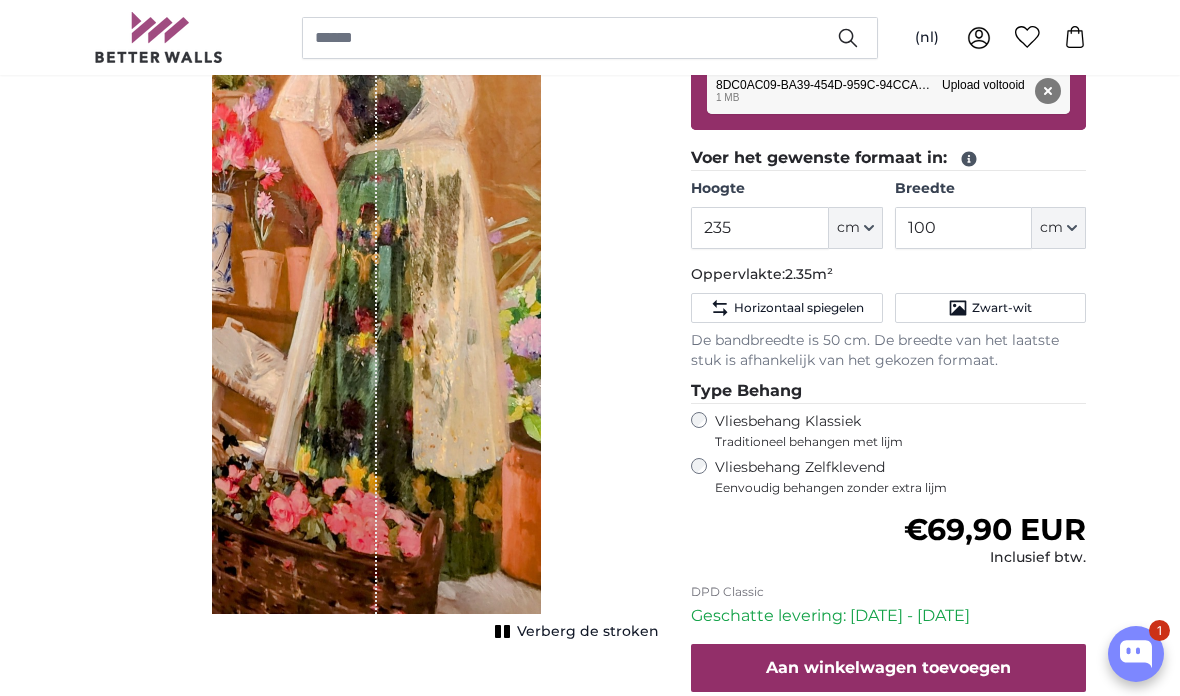 click on "Verberg de stroken" at bounding box center (588, 632) 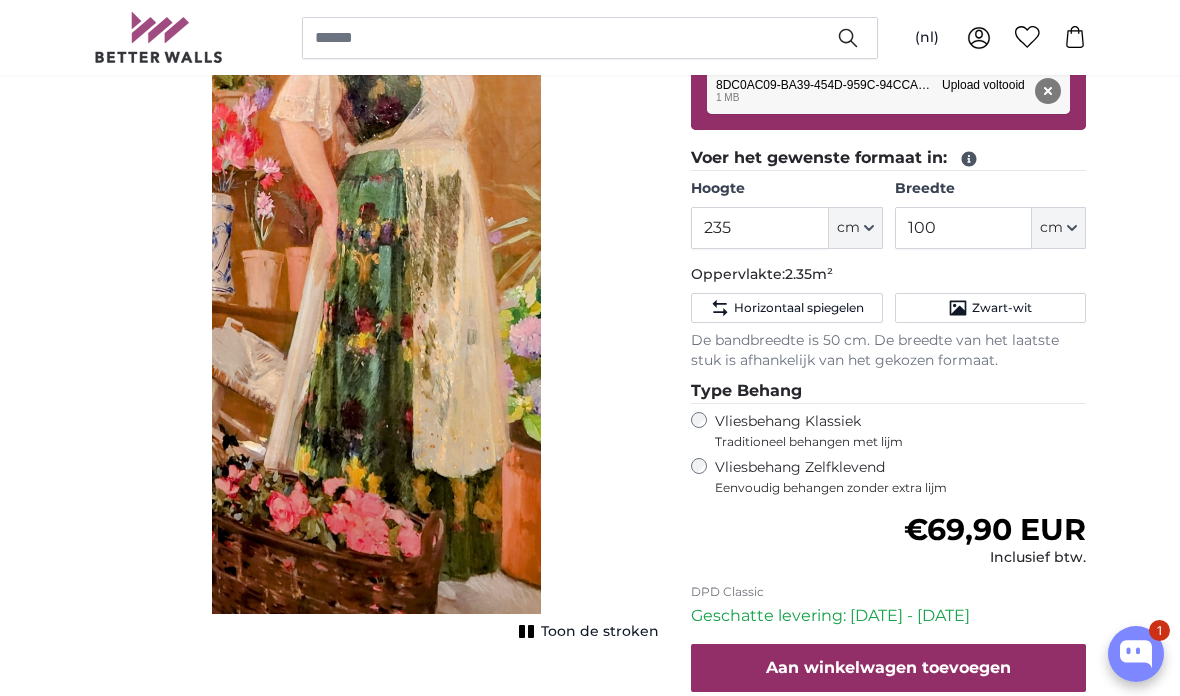 click on "Horizontaal spiegelen" 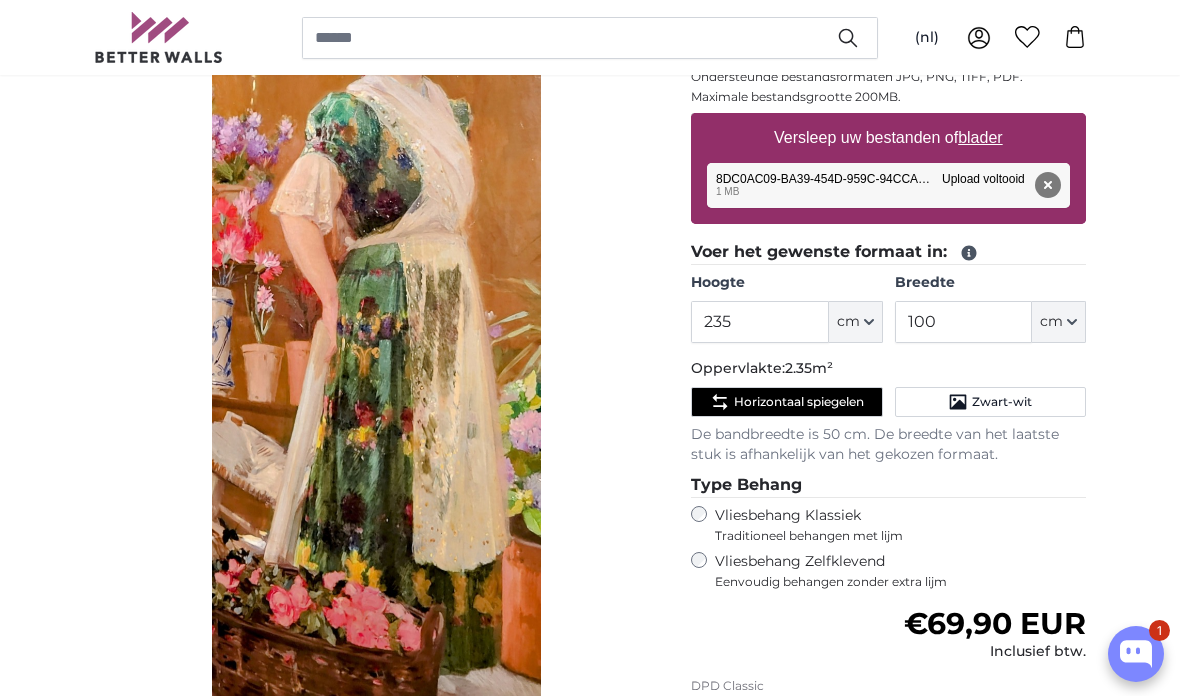 scroll, scrollTop: 318, scrollLeft: 0, axis: vertical 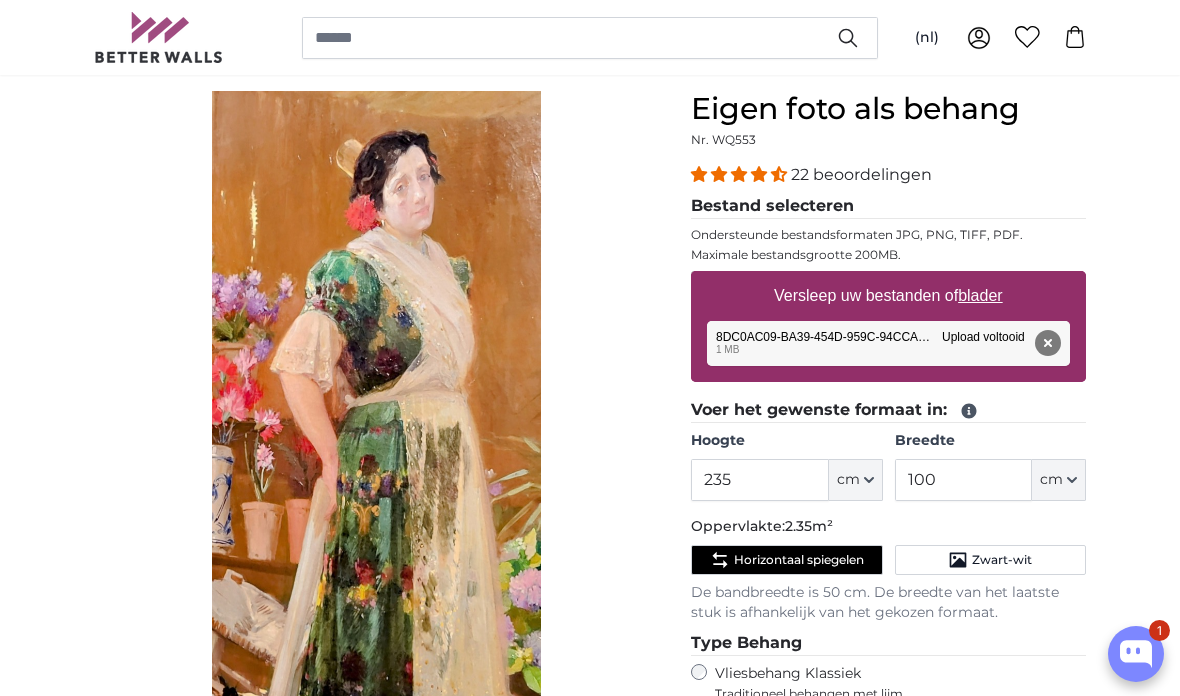 click on "Horizontaal spiegelen" 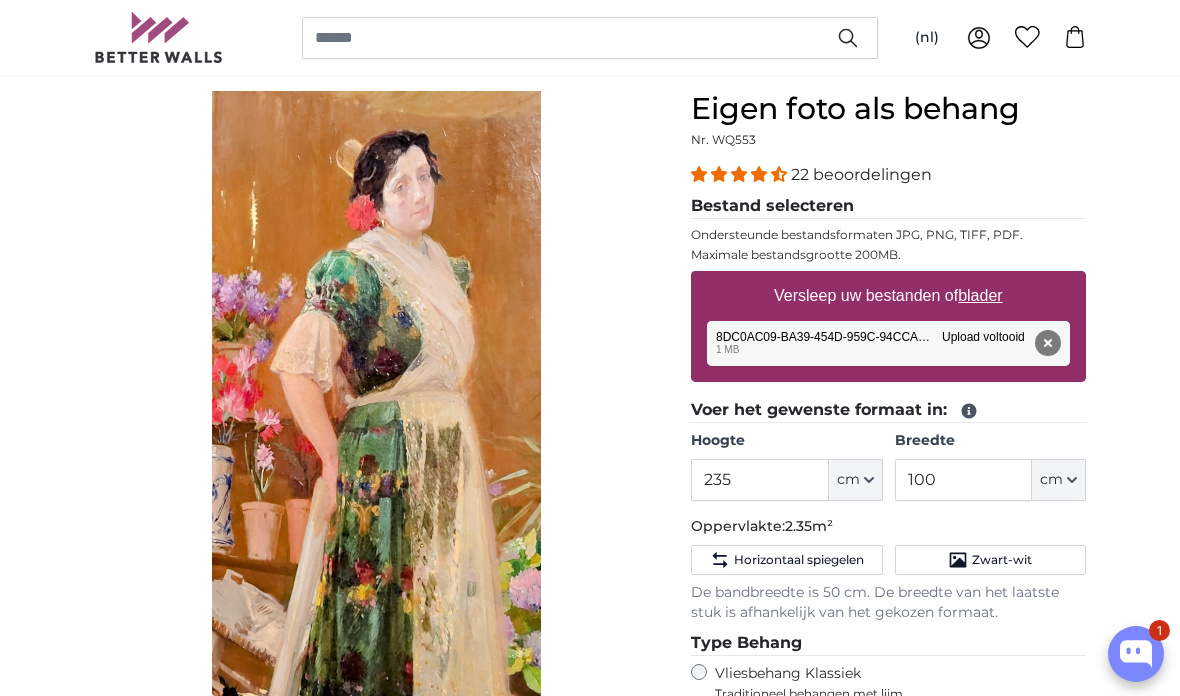 click 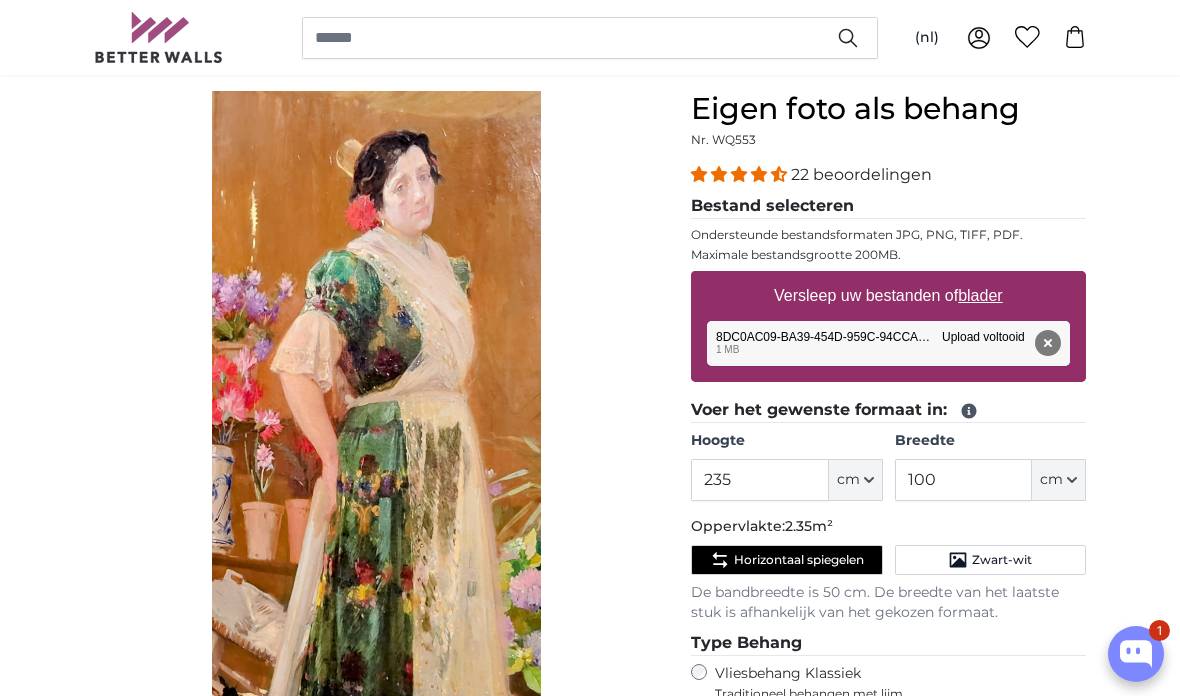 scroll, scrollTop: 72, scrollLeft: 0, axis: vertical 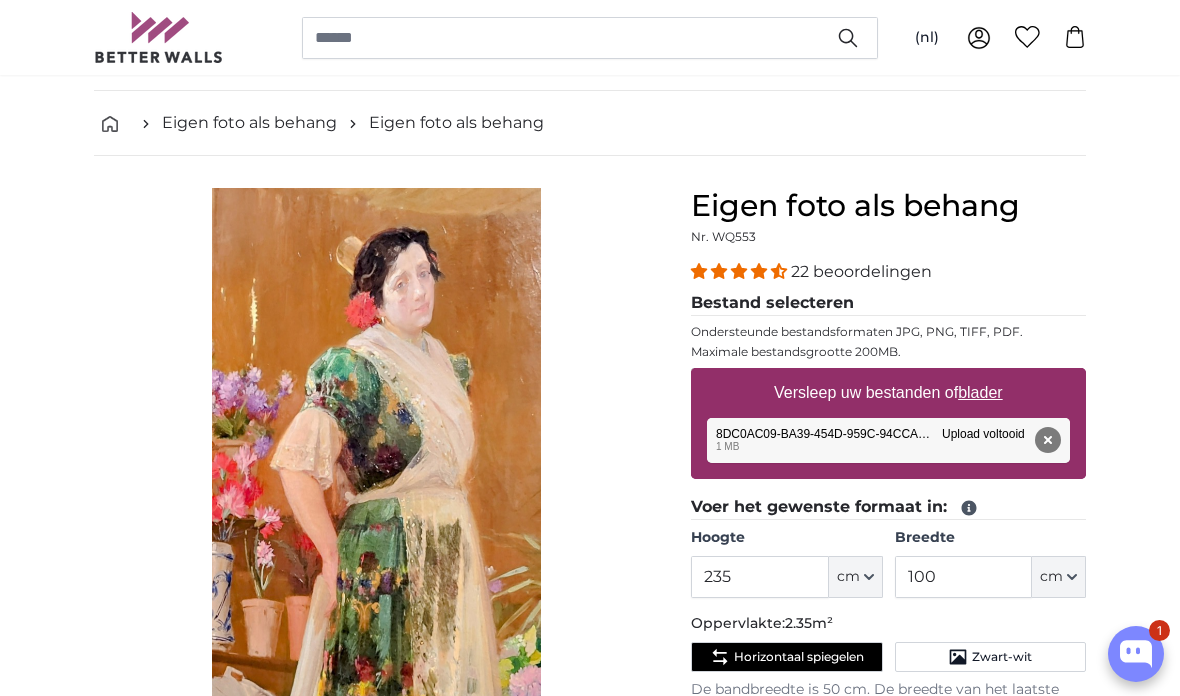 click on "Eigen foto als behang" at bounding box center [249, 123] 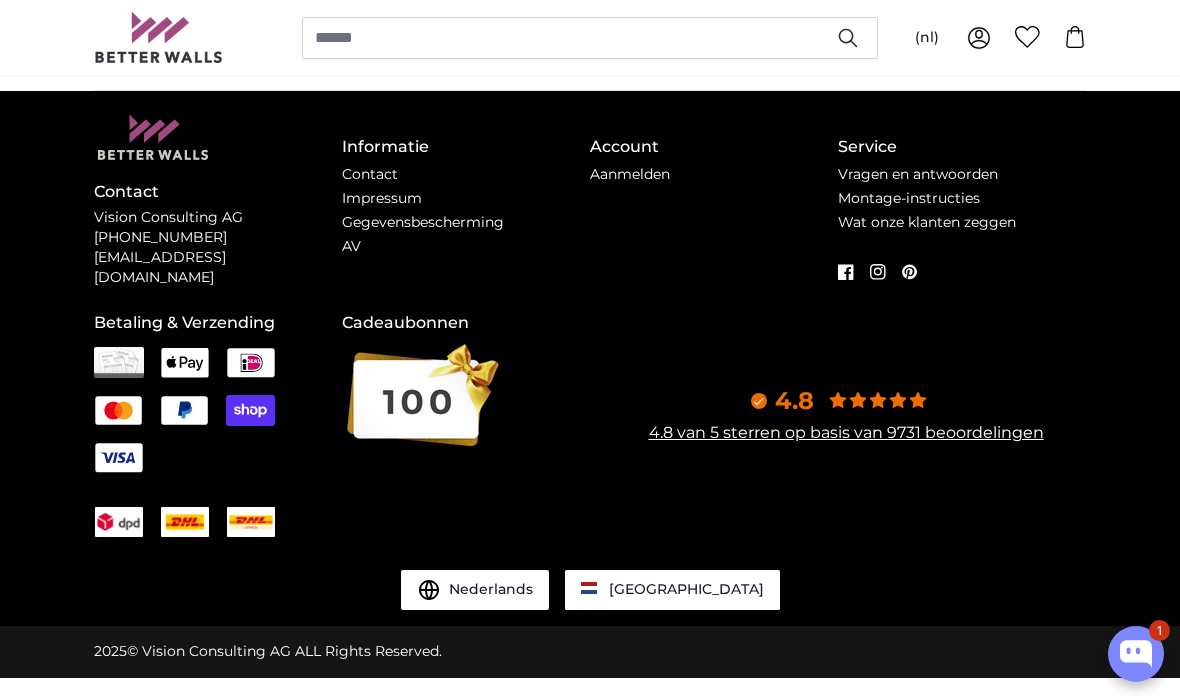 scroll, scrollTop: 0, scrollLeft: 0, axis: both 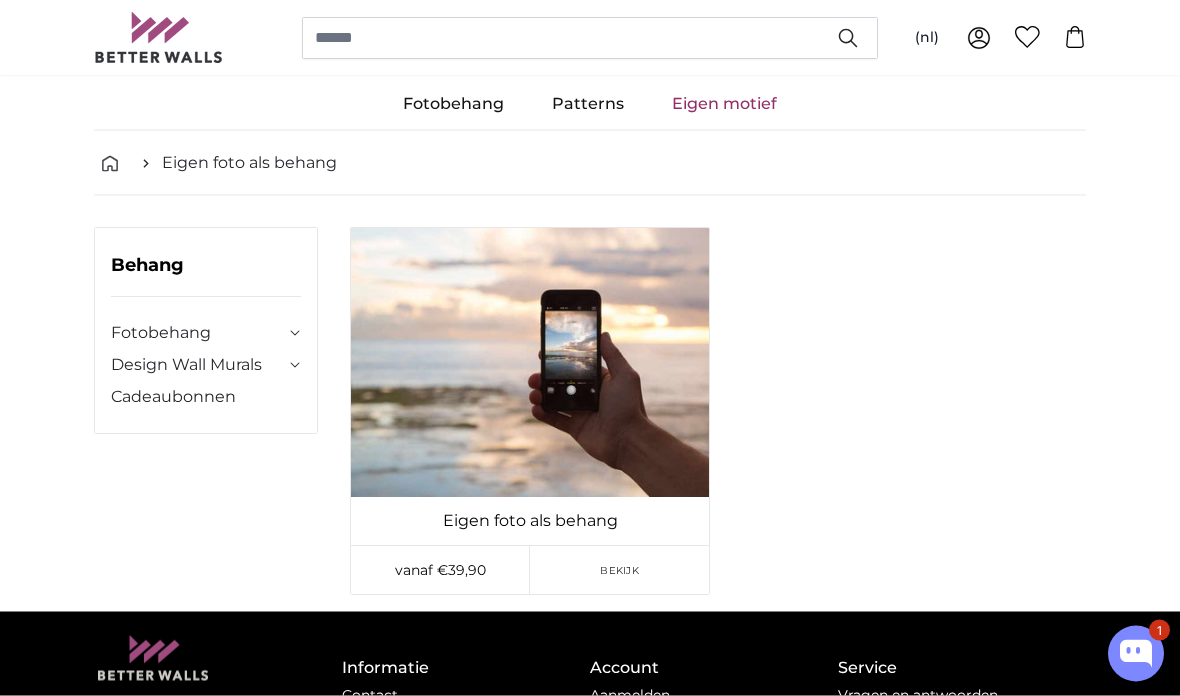 click on "Behang
Fotobehang
Natuur
Bos" at bounding box center [590, 404] 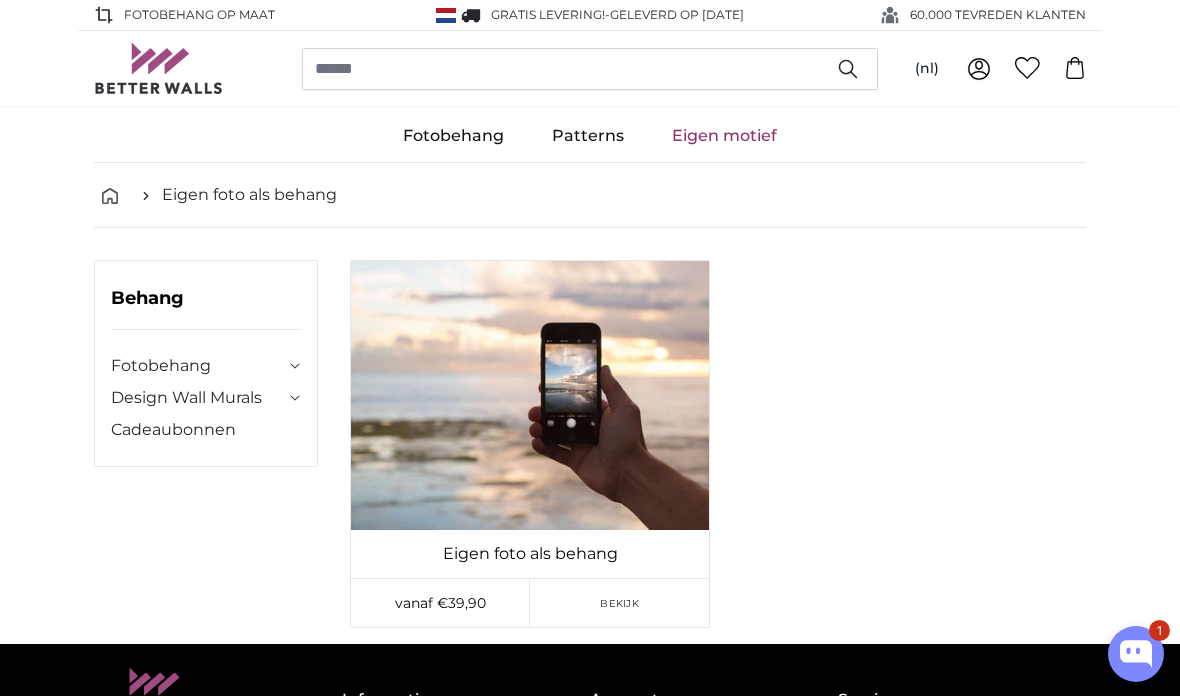 click on "Eigen foto als behang" at bounding box center [249, 195] 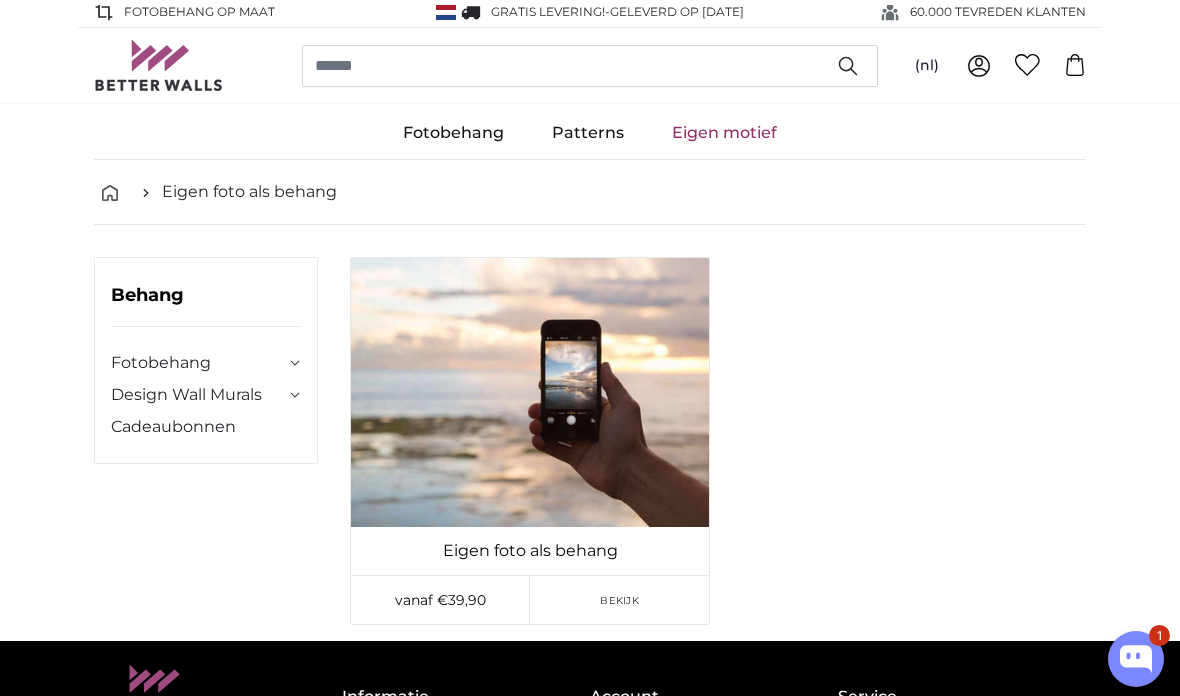 scroll, scrollTop: 3, scrollLeft: 0, axis: vertical 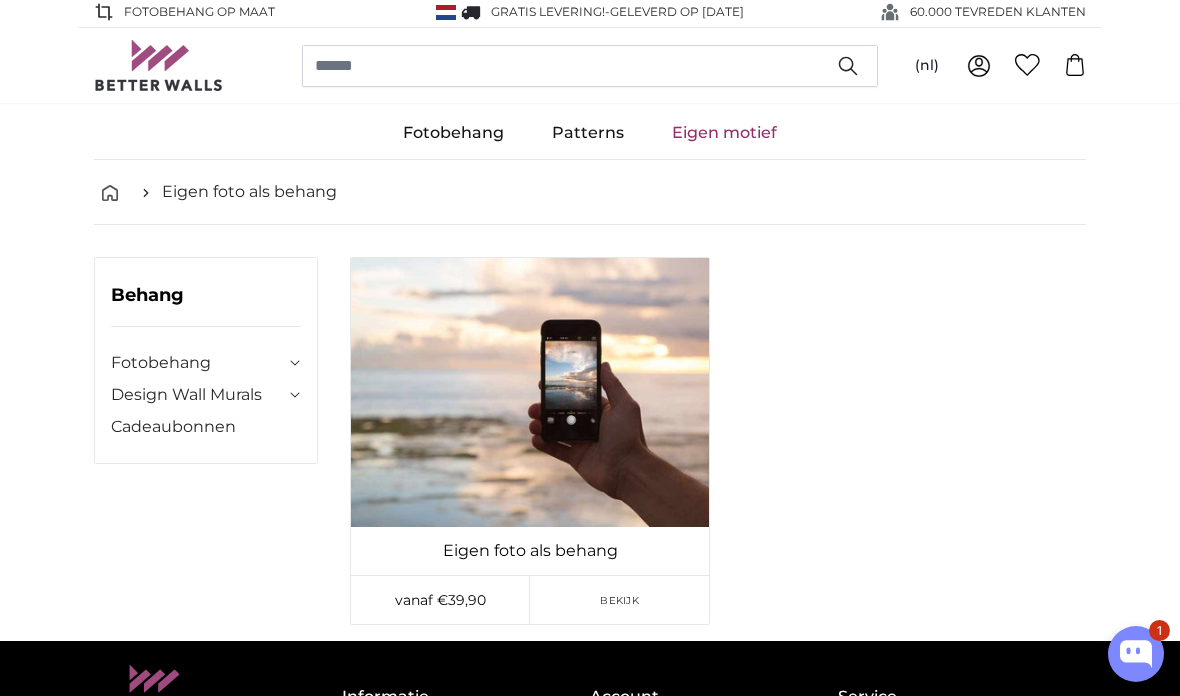 click on "Eigen foto als behang" at bounding box center [530, 551] 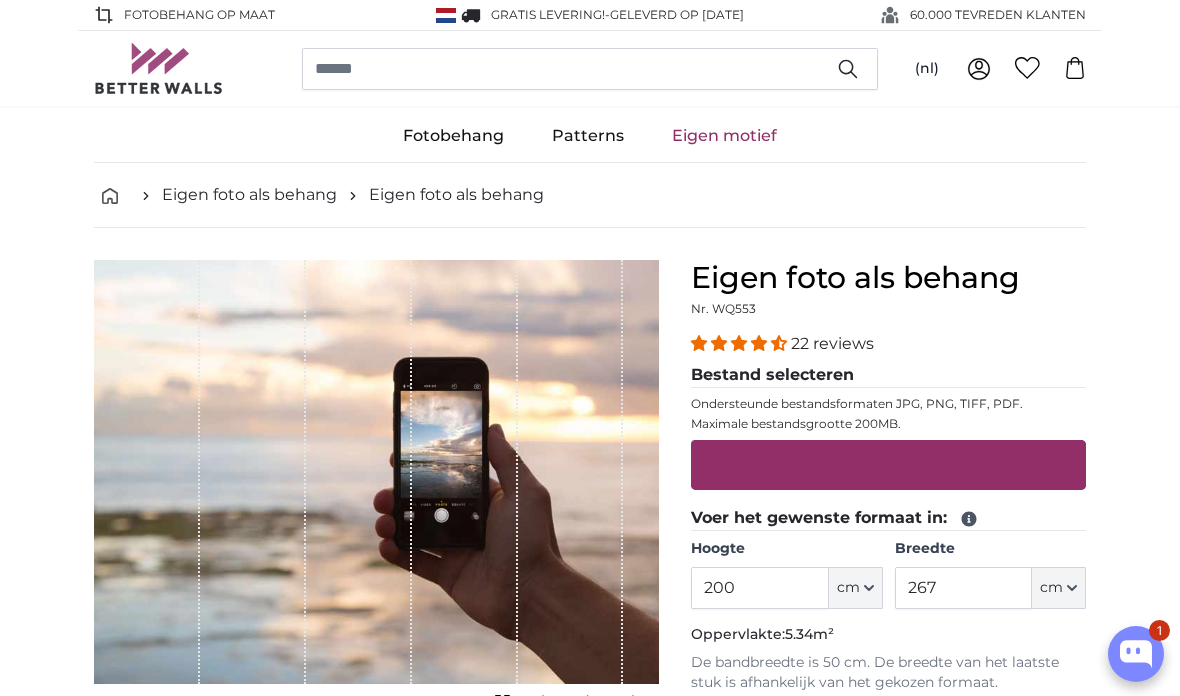 scroll, scrollTop: 83, scrollLeft: 0, axis: vertical 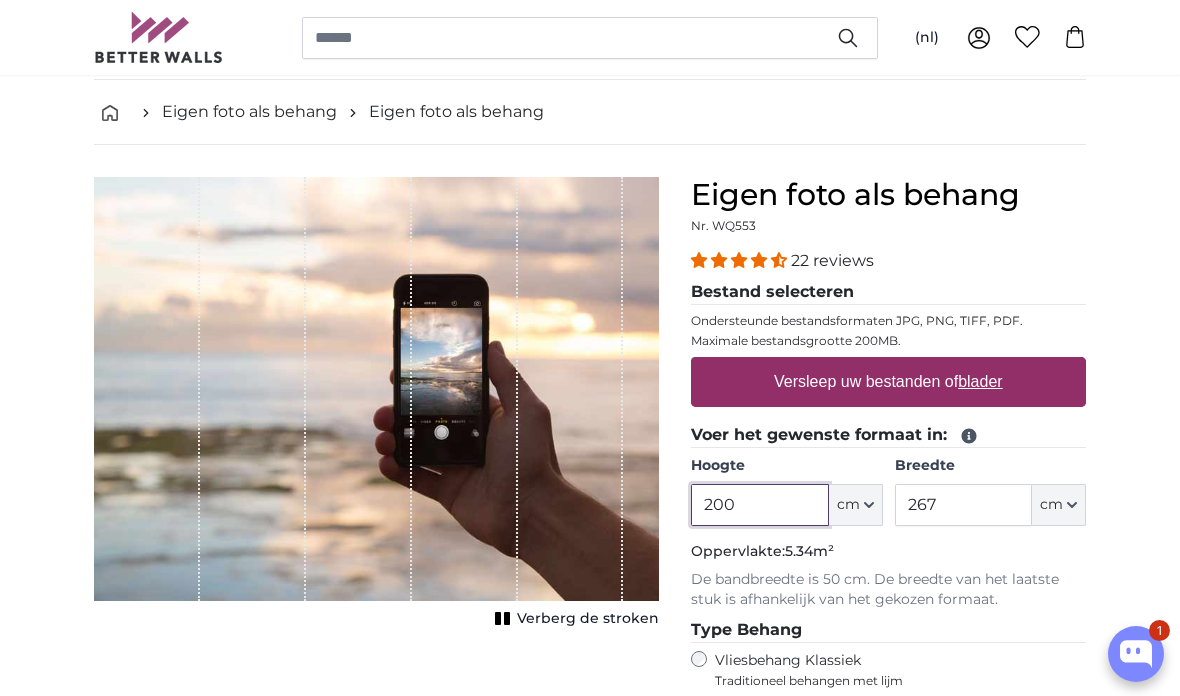 click on "200" at bounding box center [759, 505] 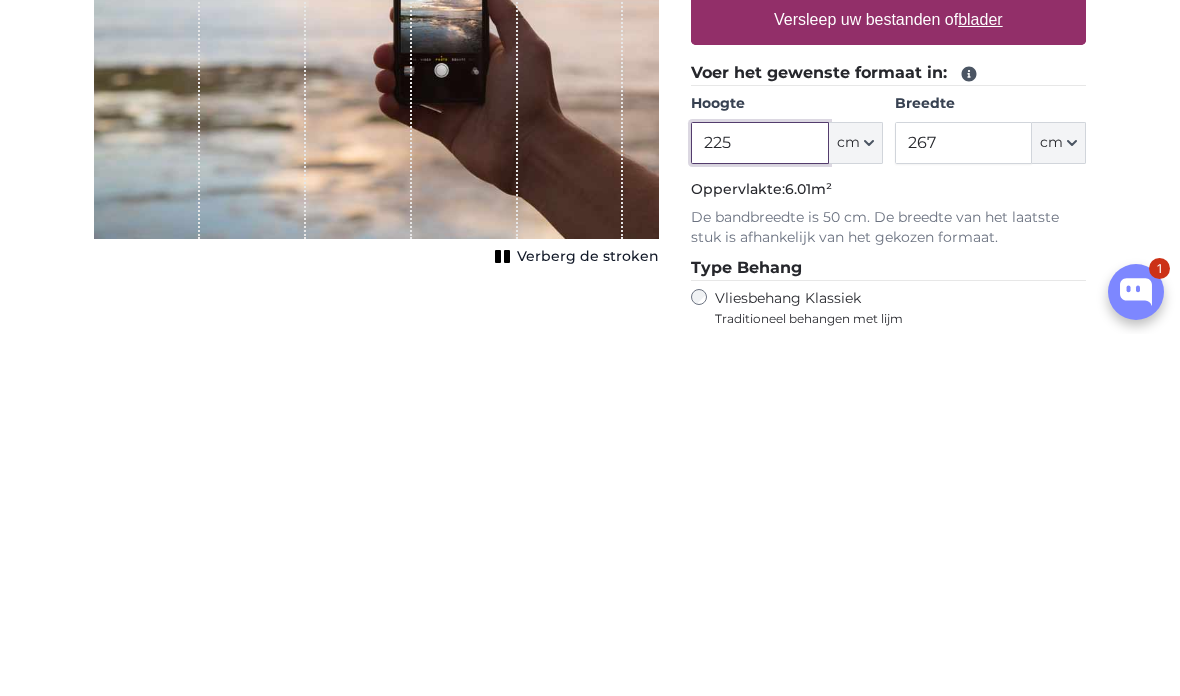 type on "225" 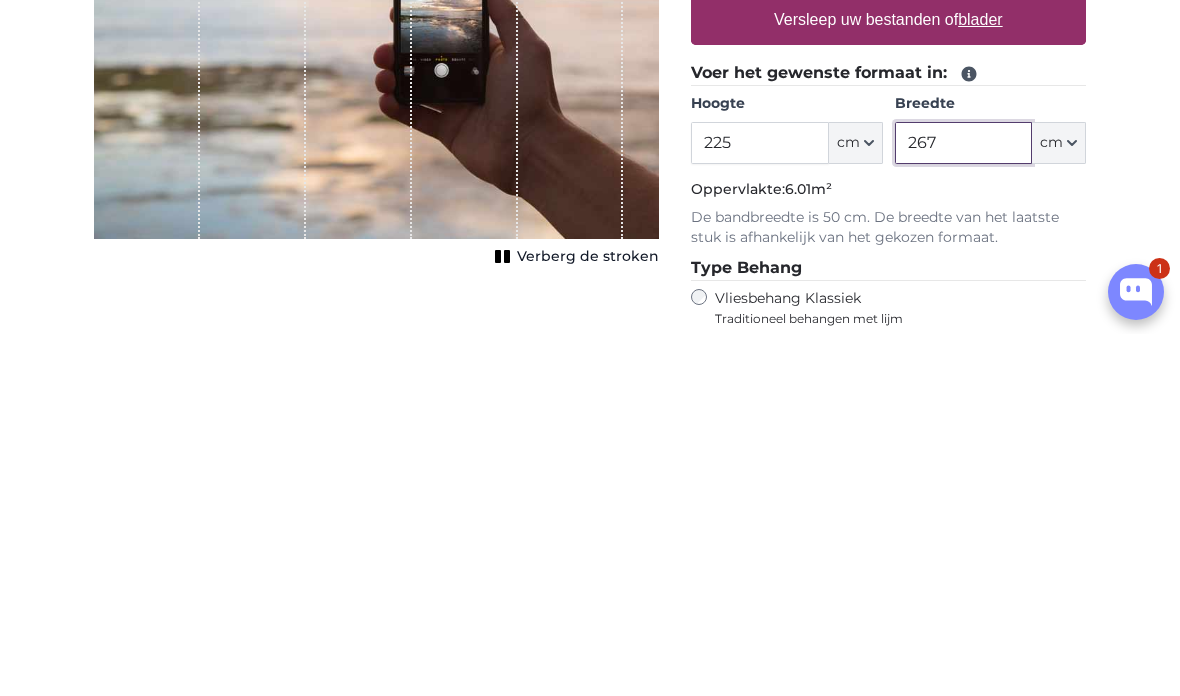 click on "267" at bounding box center [963, 505] 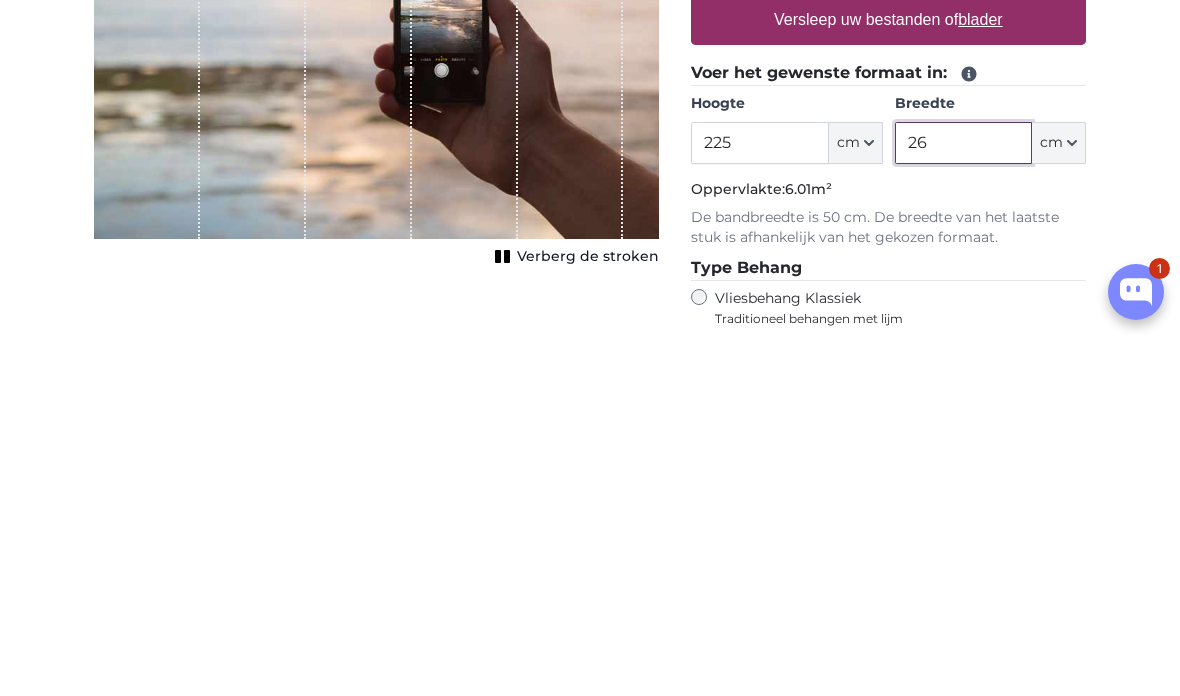 type on "2" 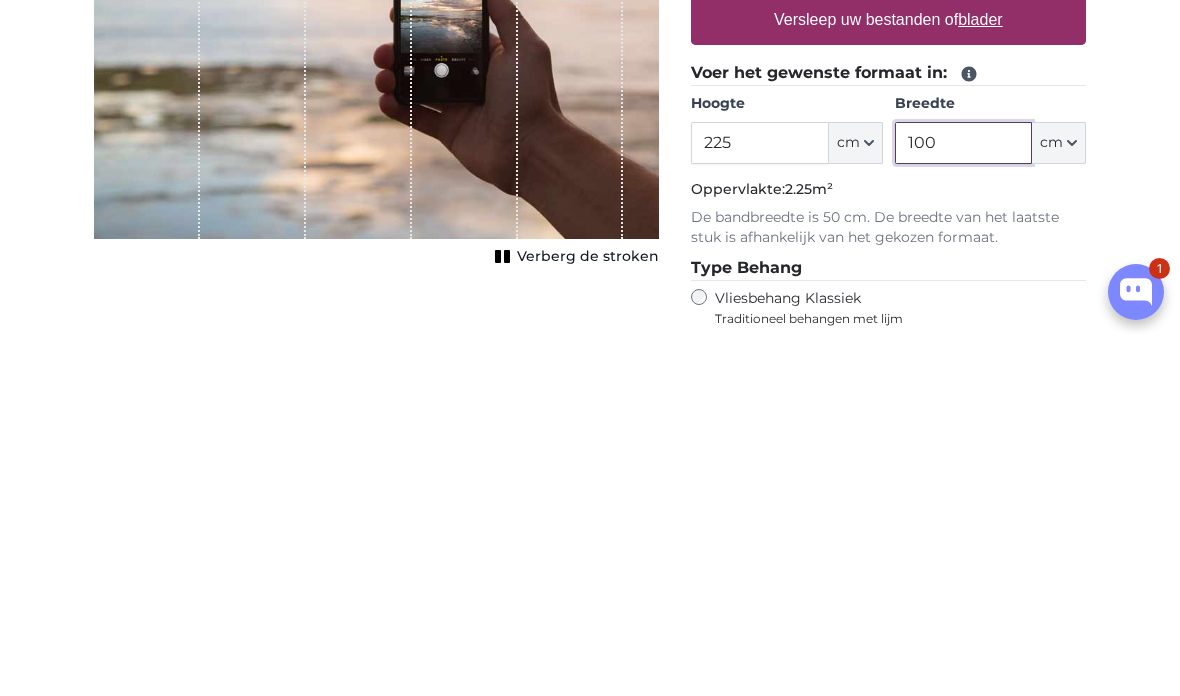 type on "100" 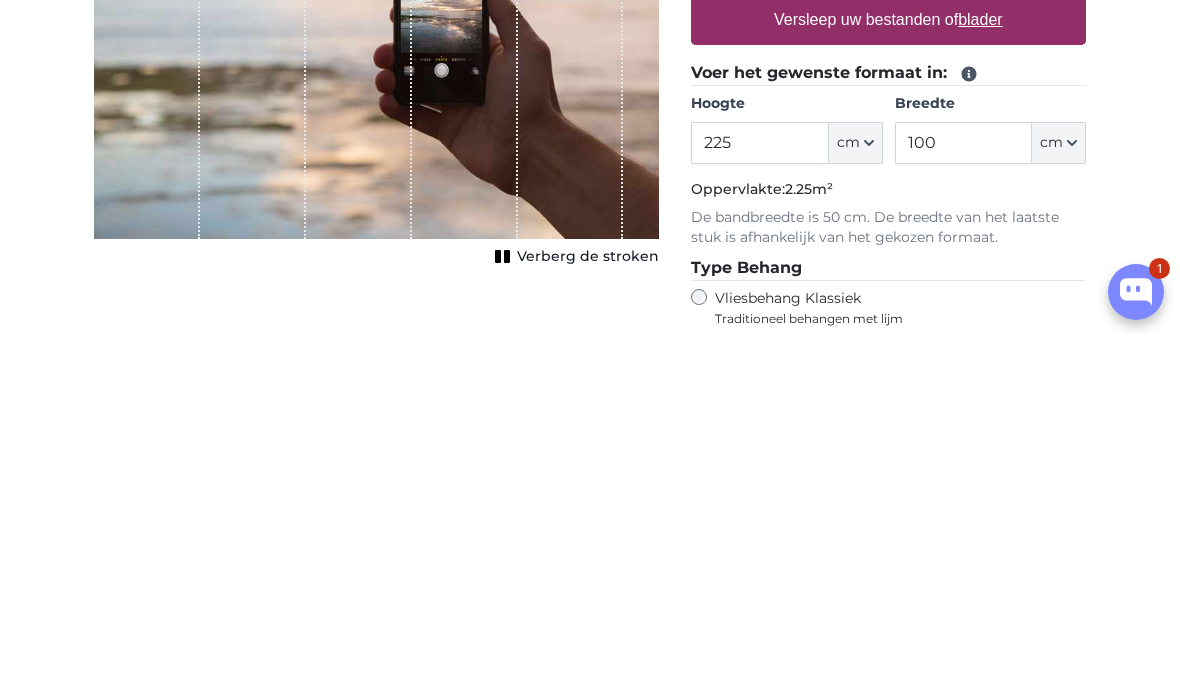 click on "blader" at bounding box center [980, 381] 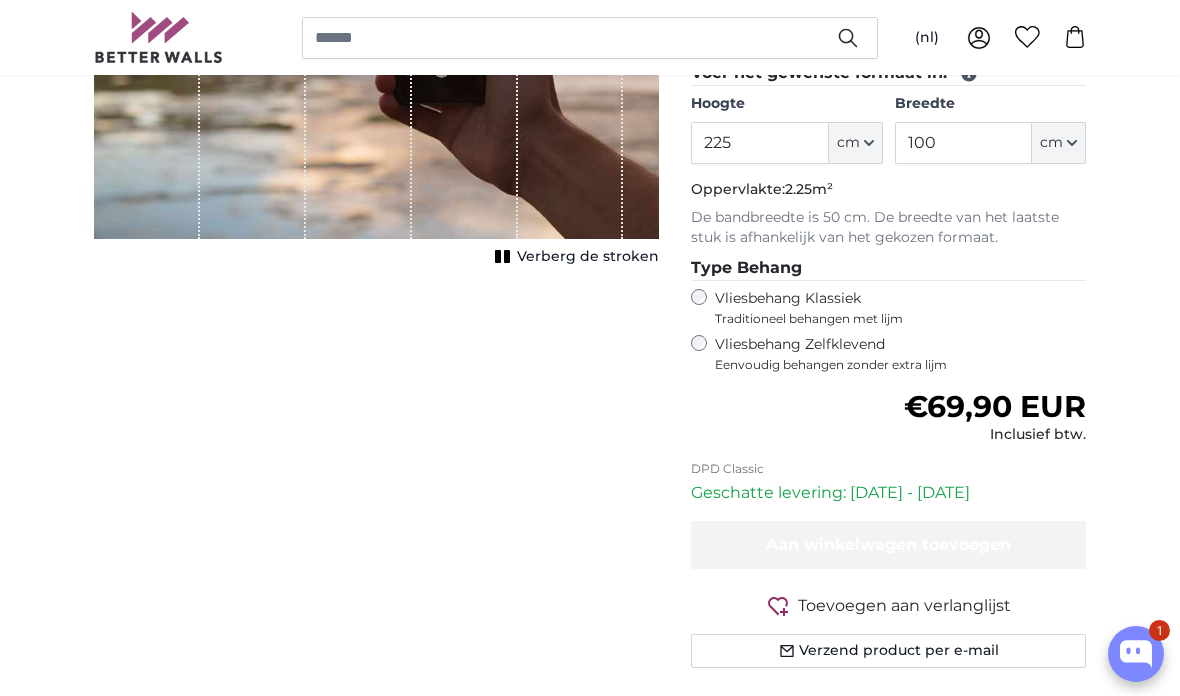 type on "**********" 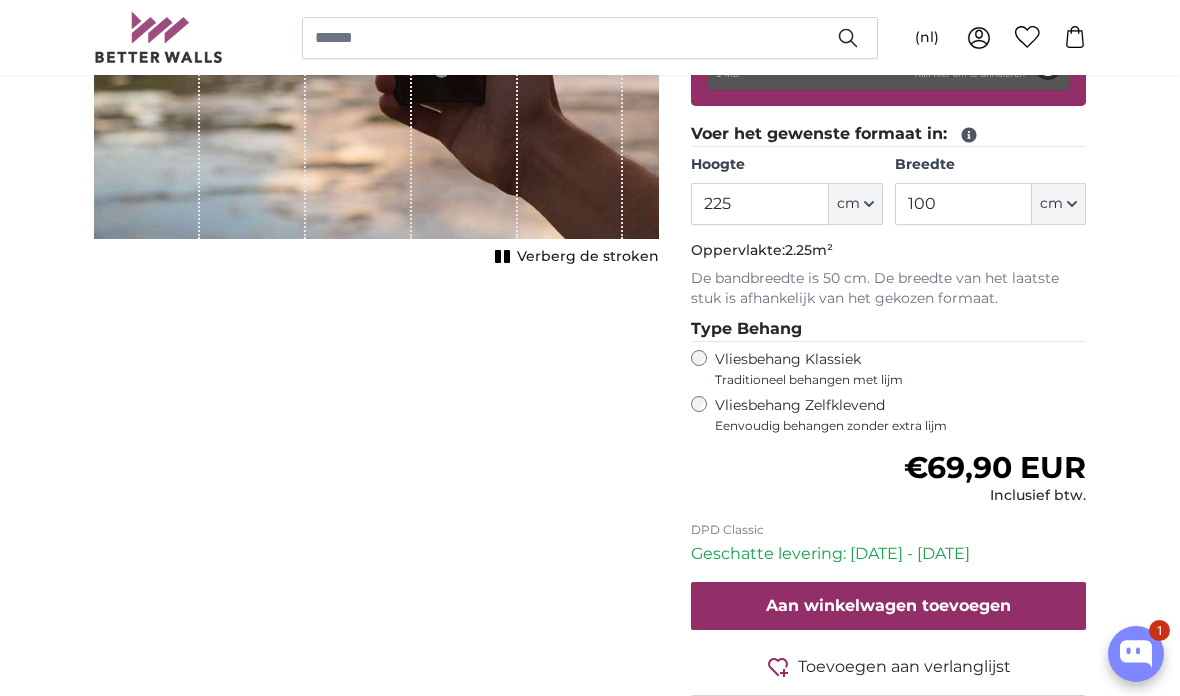type on "200" 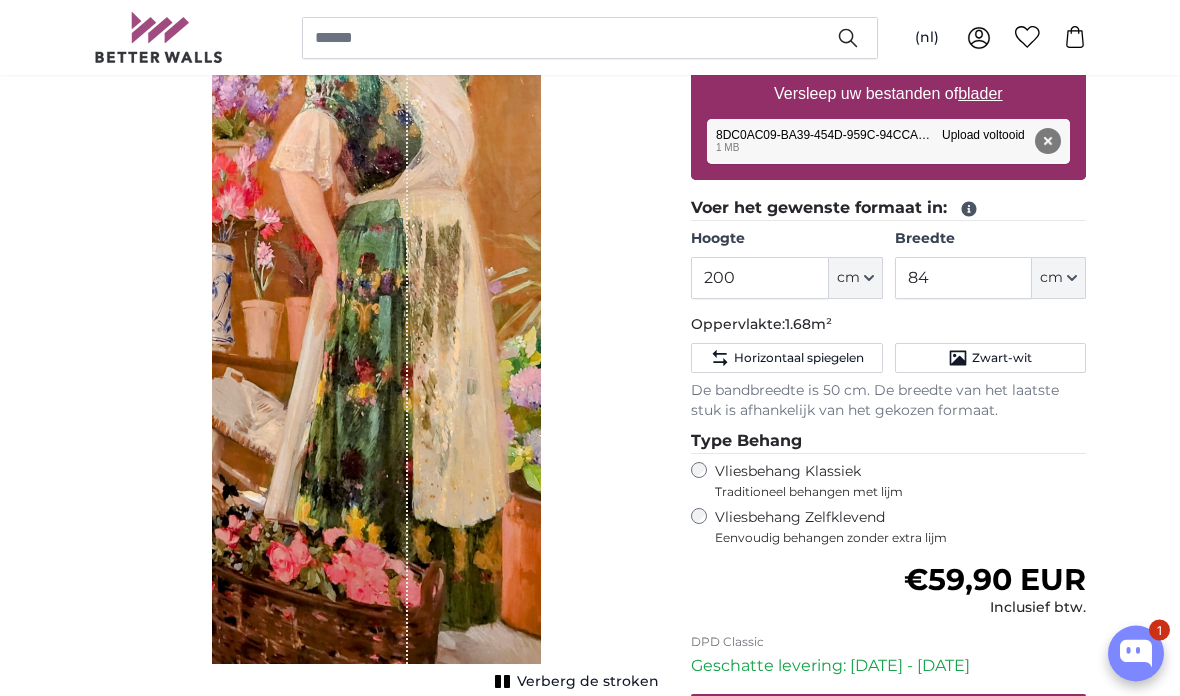 scroll, scrollTop: 383, scrollLeft: 0, axis: vertical 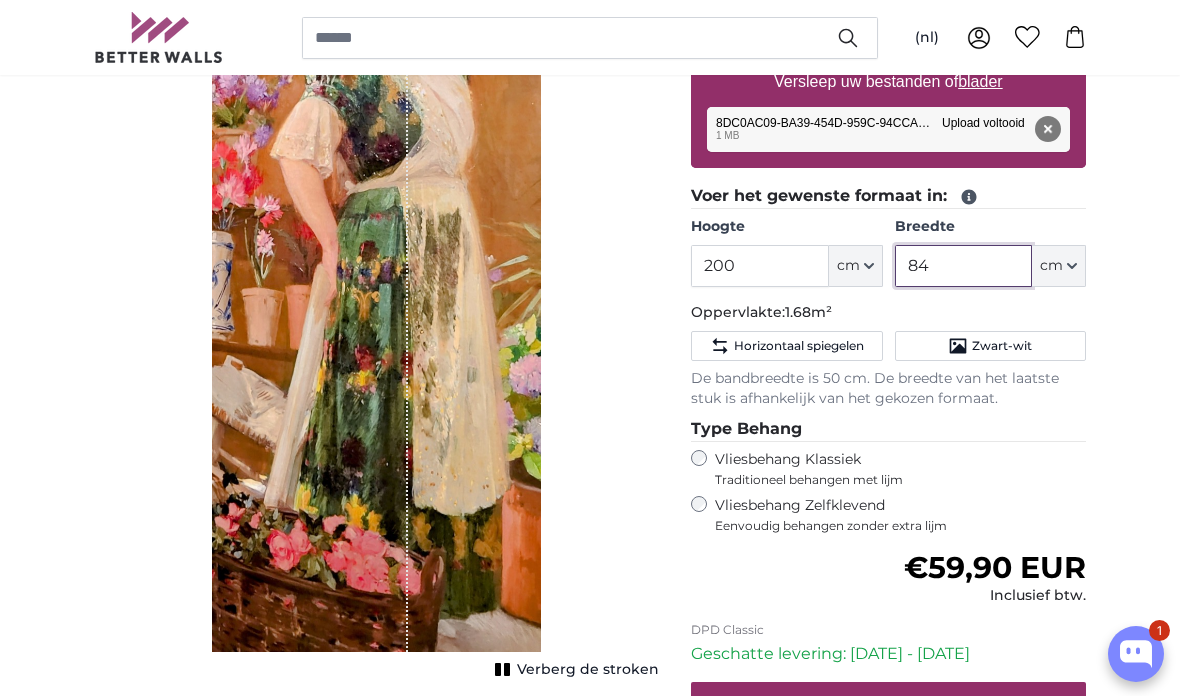 click on "84" at bounding box center [963, 266] 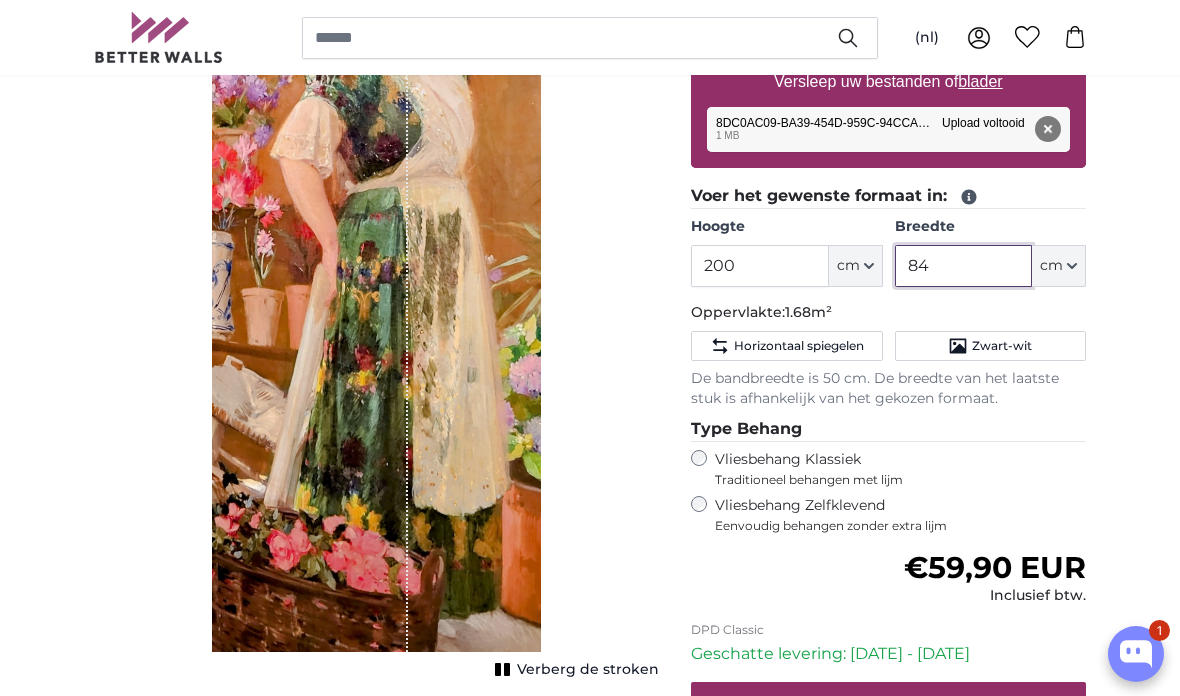 type on "8" 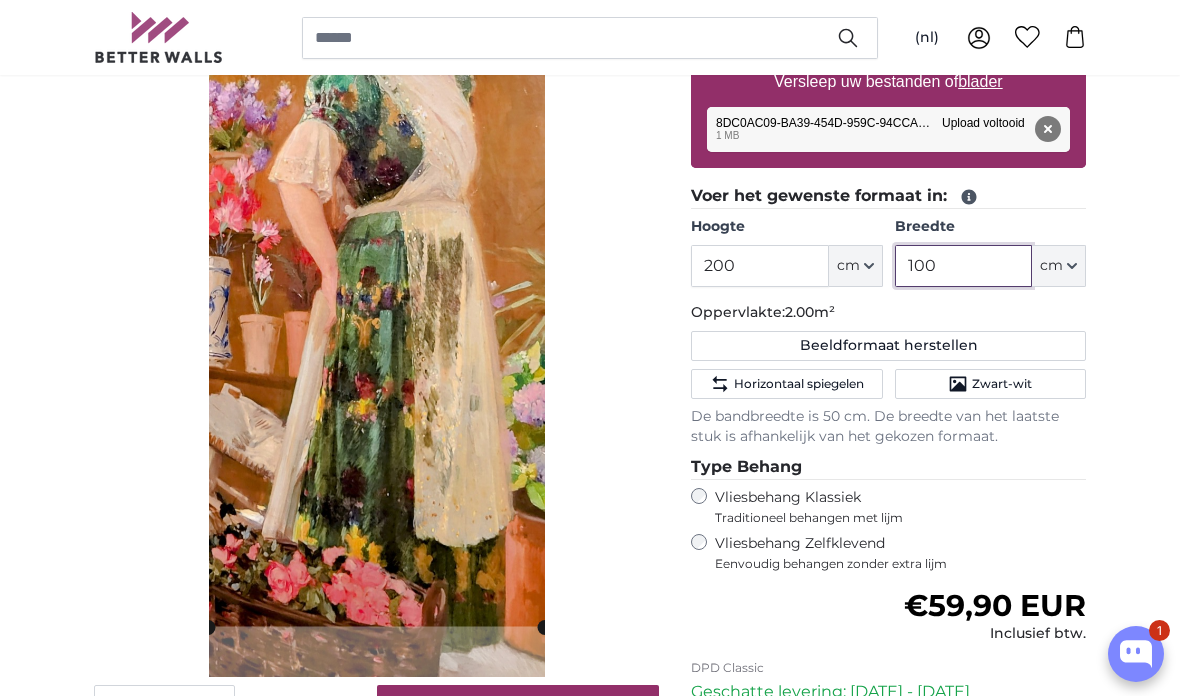 type on "100" 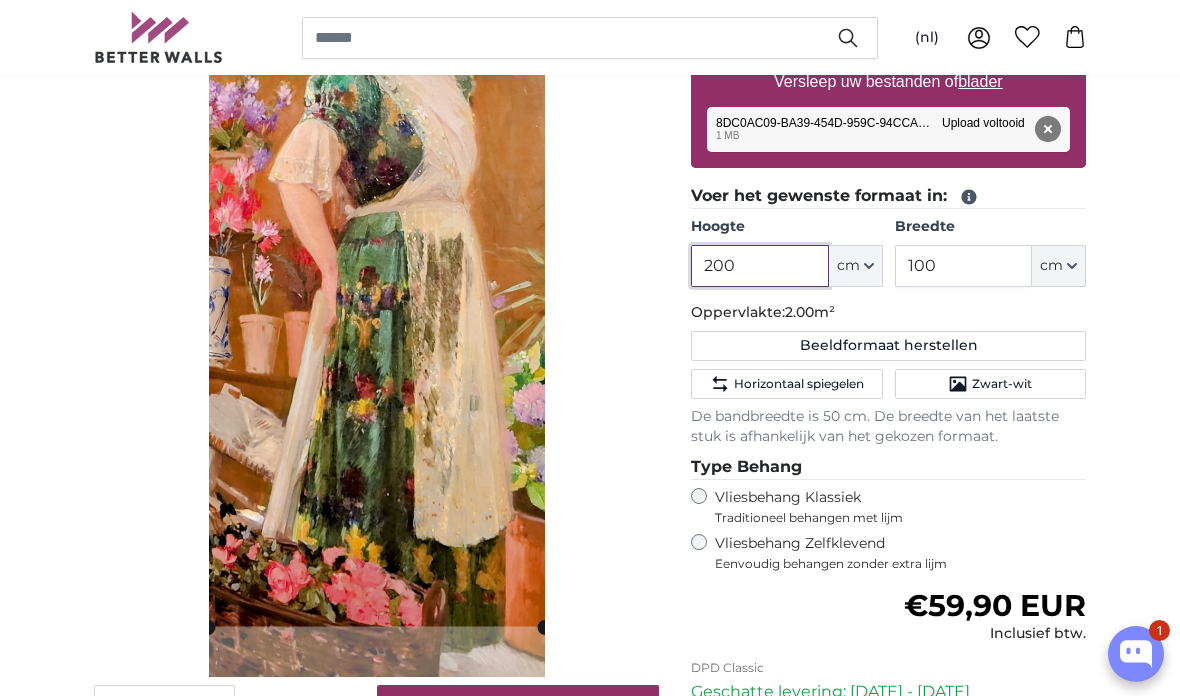 click on "200" at bounding box center [759, 266] 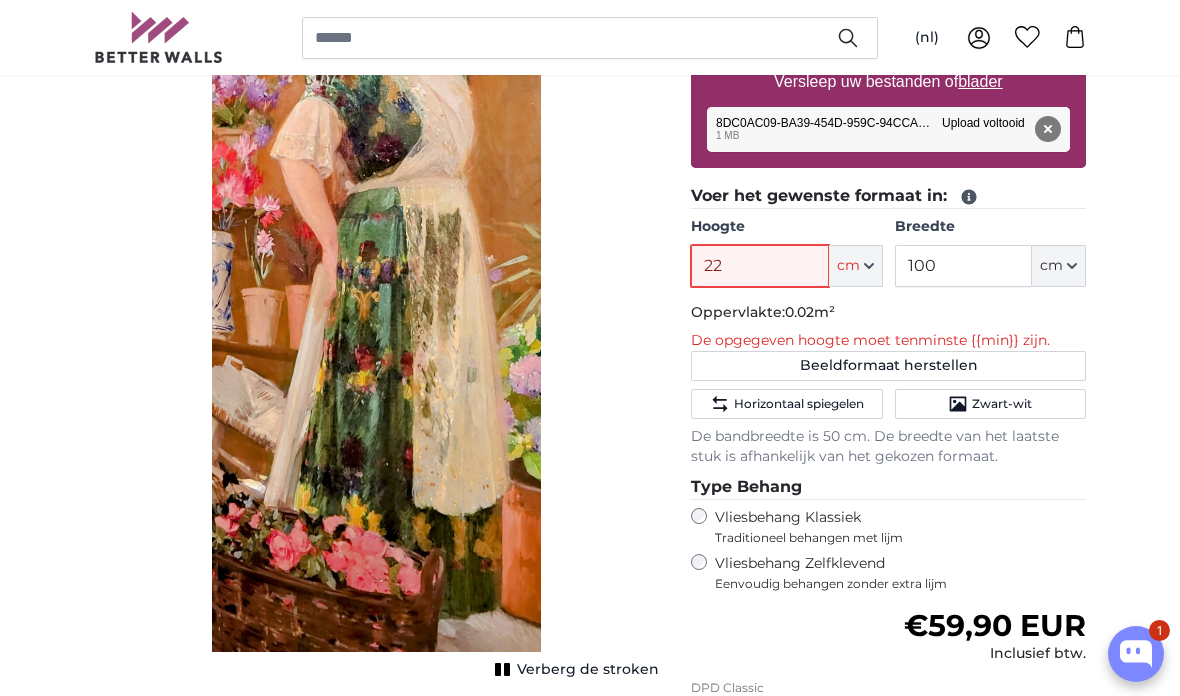 type on "225" 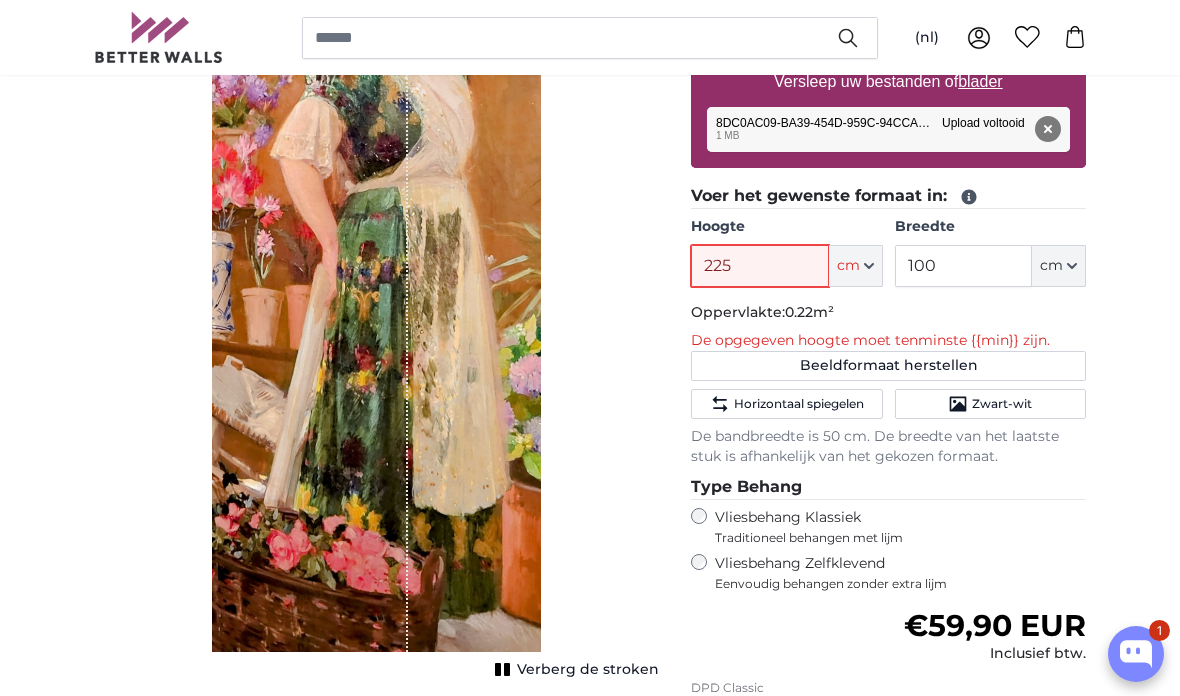type 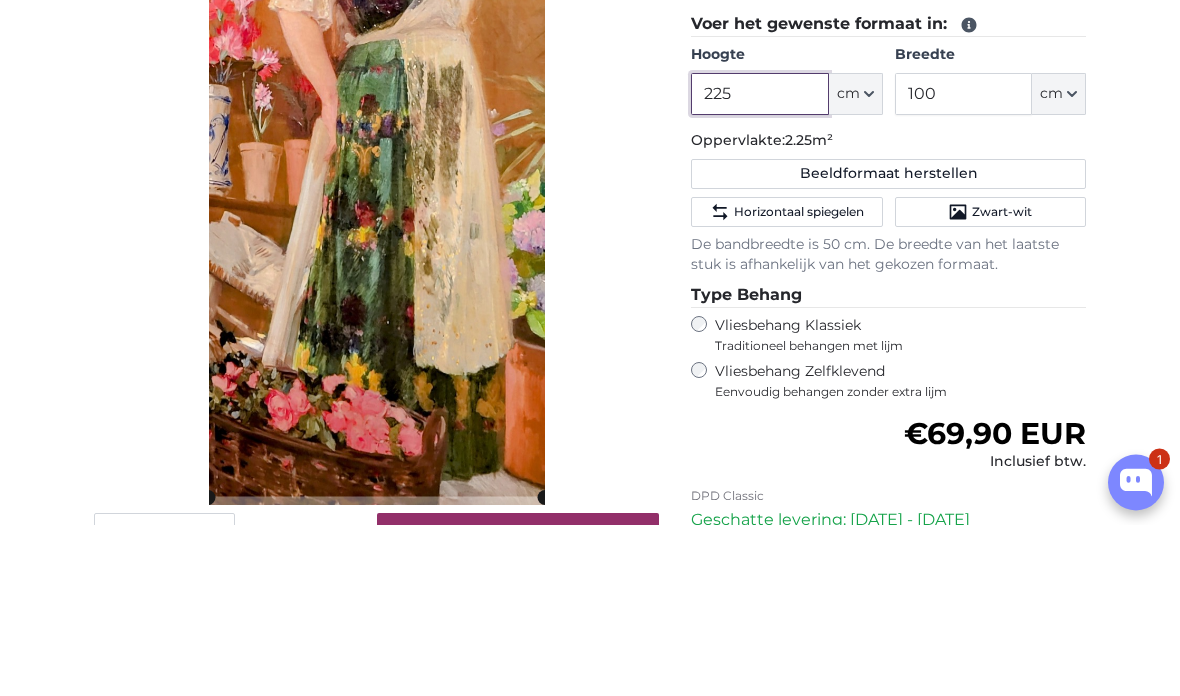 type on "225" 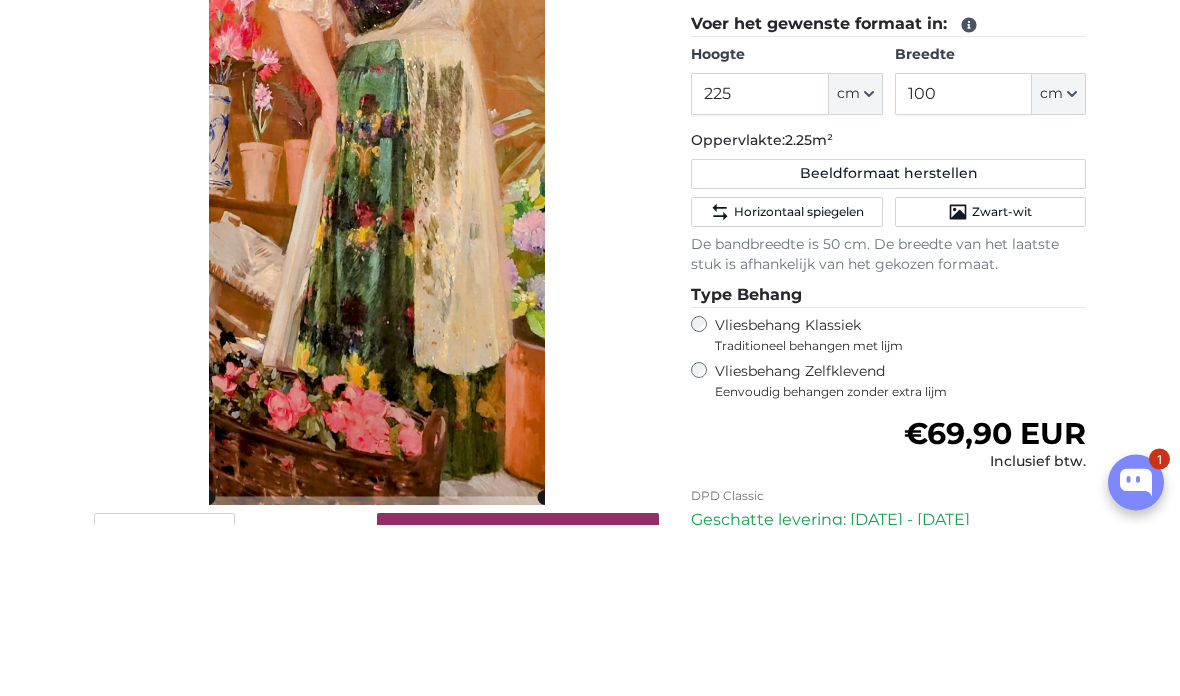click on "Horizontaal spiegelen" 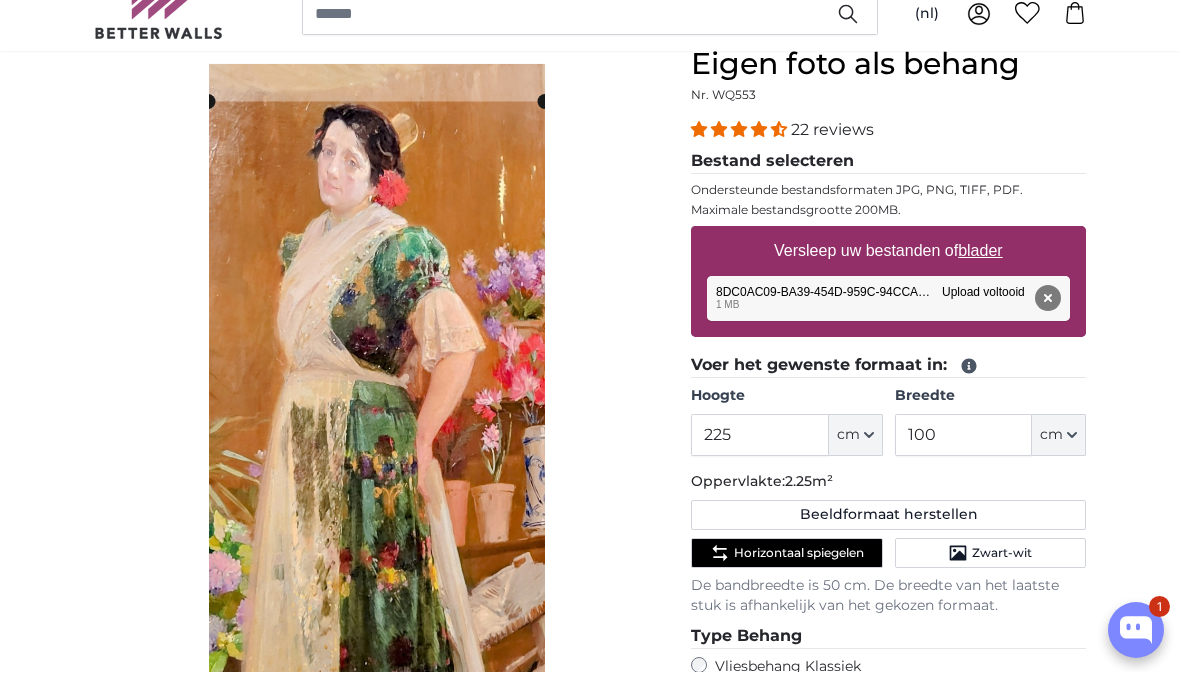 scroll, scrollTop: 214, scrollLeft: 0, axis: vertical 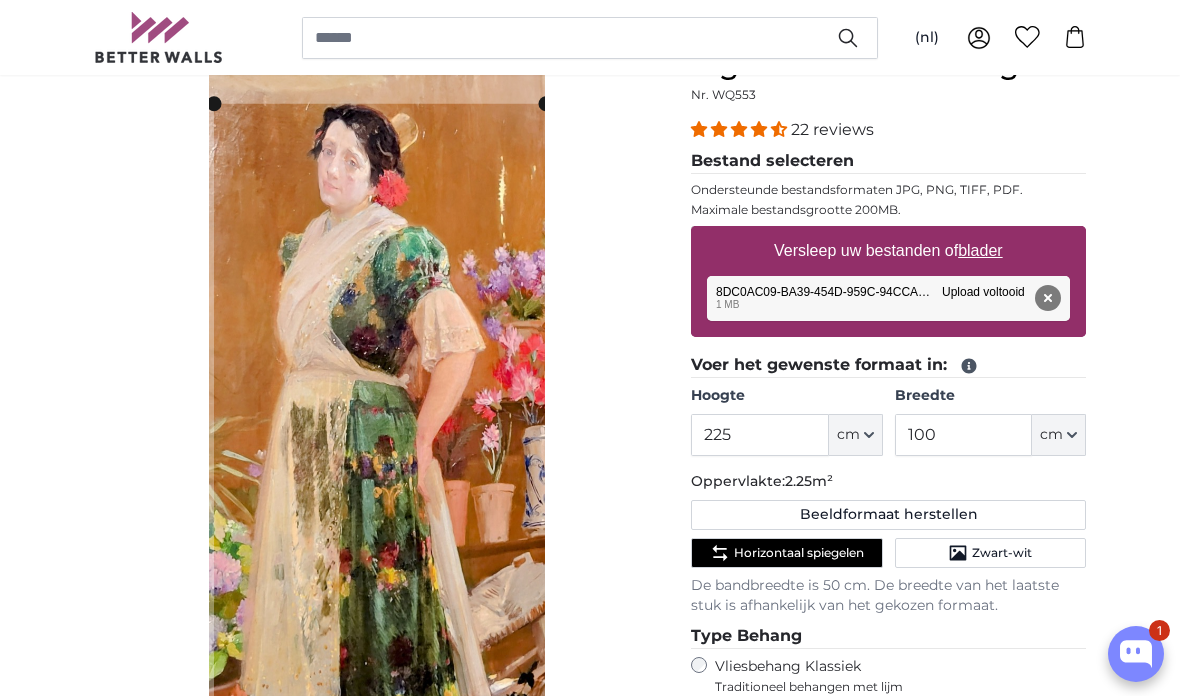 click 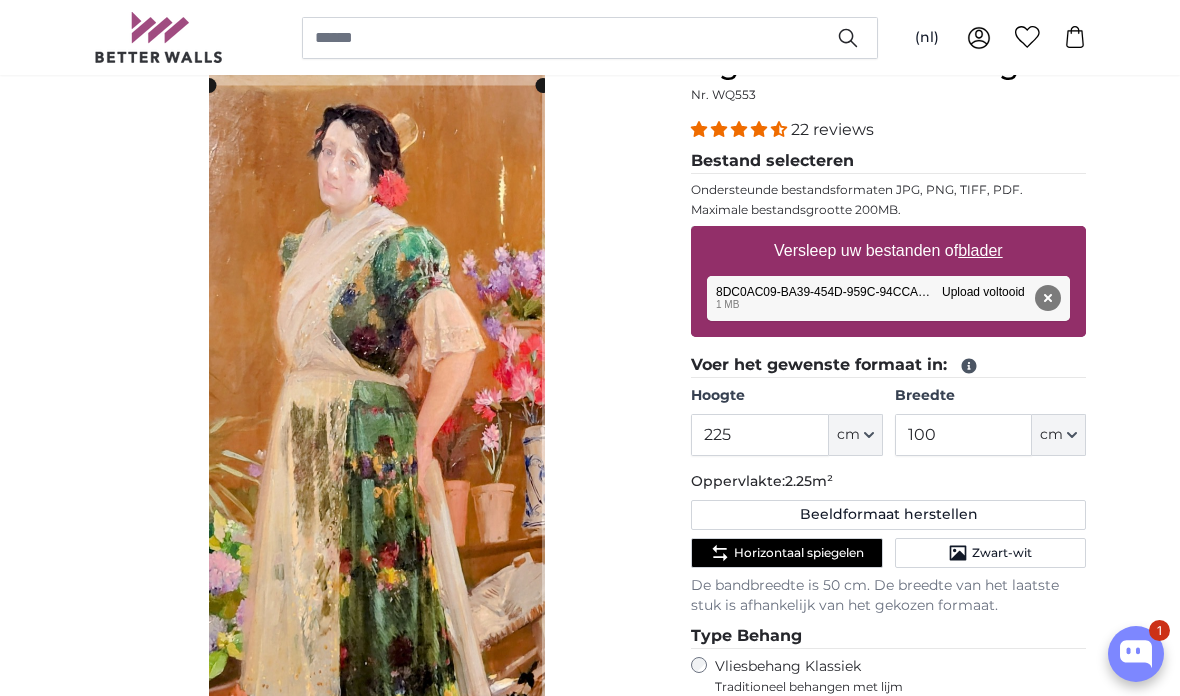 click 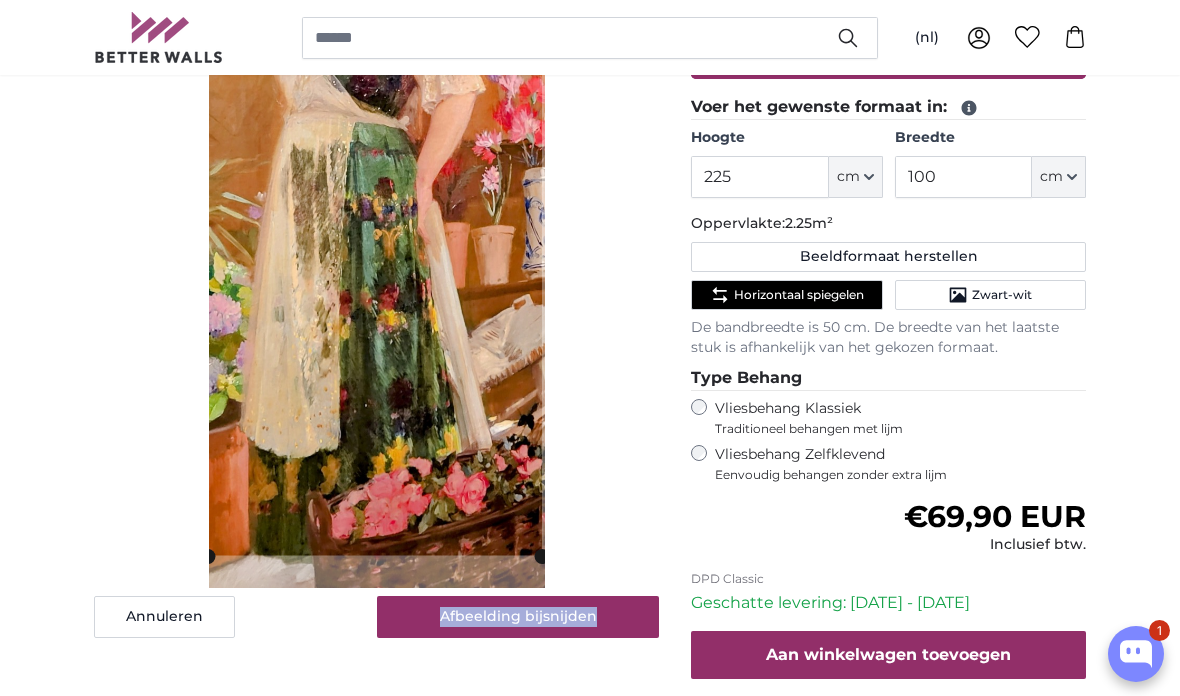 scroll, scrollTop: 471, scrollLeft: 0, axis: vertical 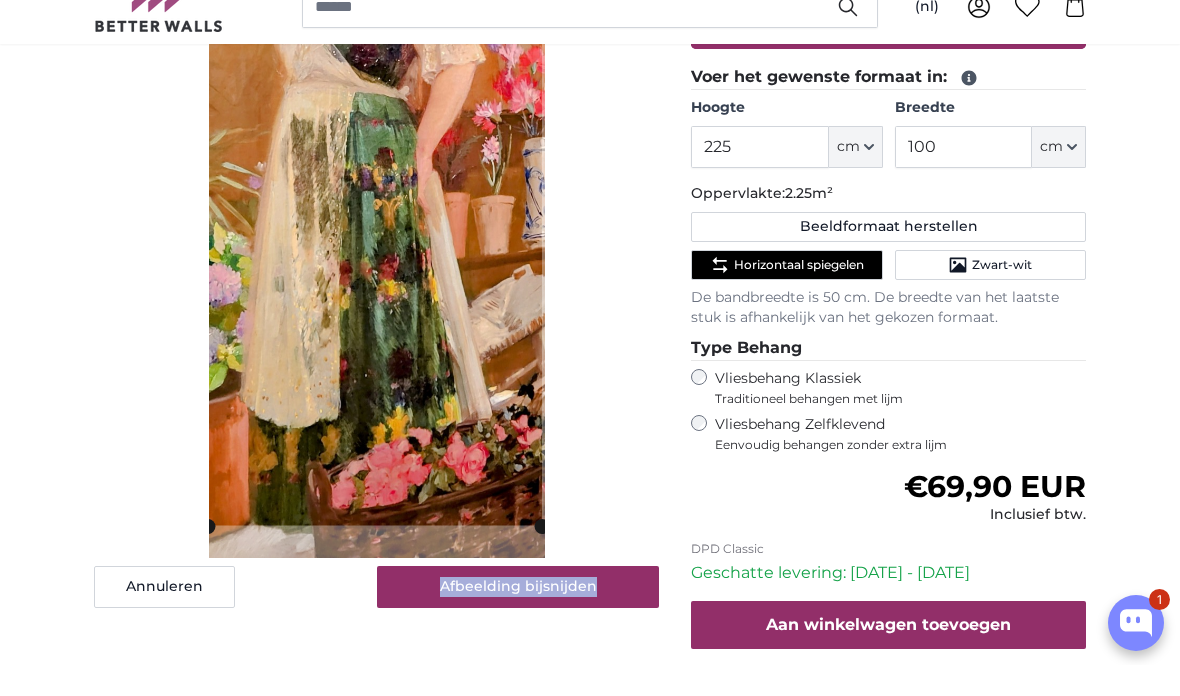 click on "Eigen foto als behang
Eigen foto als behang
[GEOGRAPHIC_DATA]
Fotobehang" at bounding box center (590, 2299) 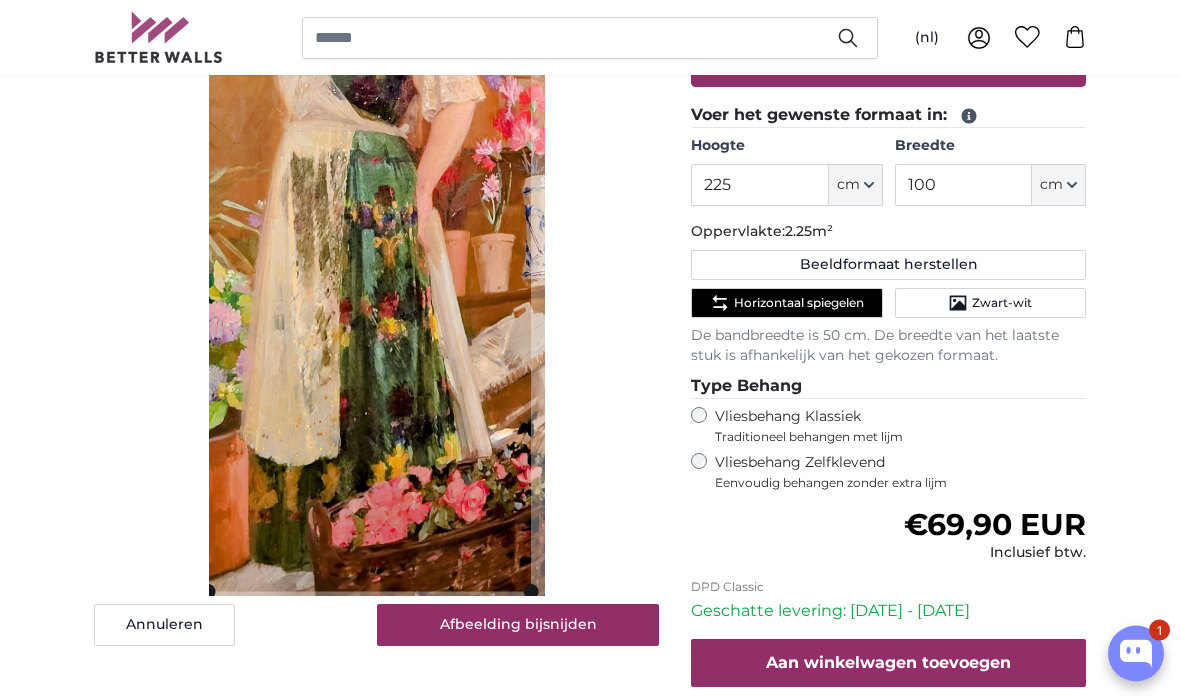 scroll, scrollTop: 464, scrollLeft: 0, axis: vertical 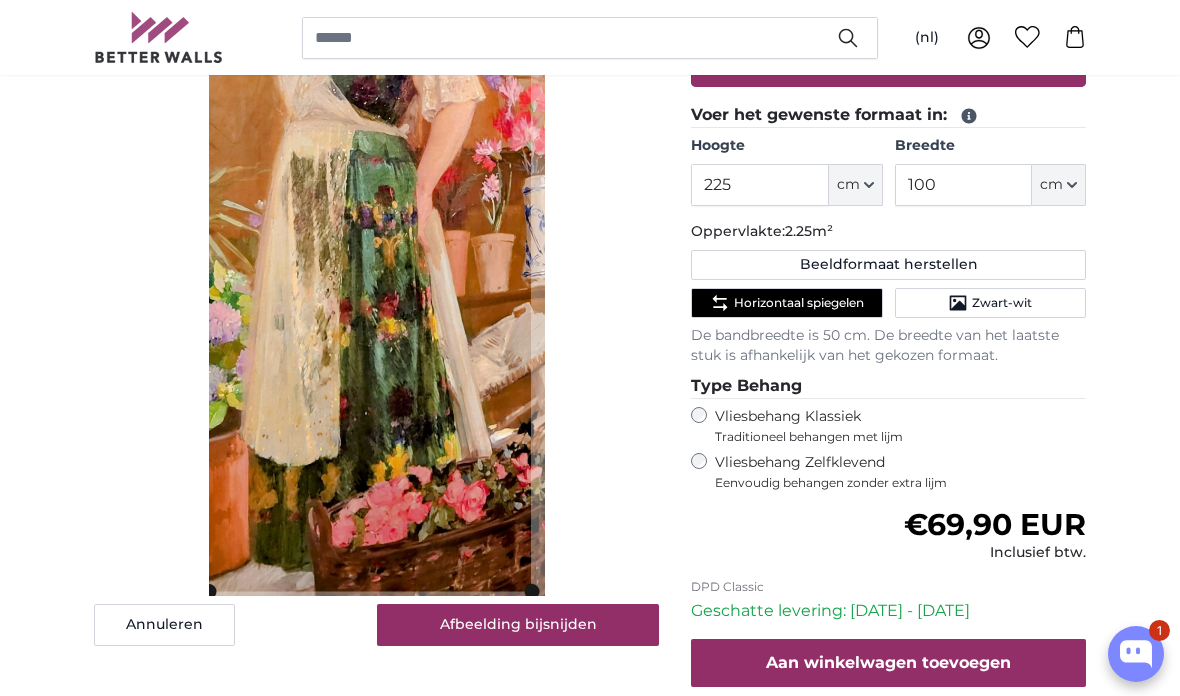 click at bounding box center (377, 209) 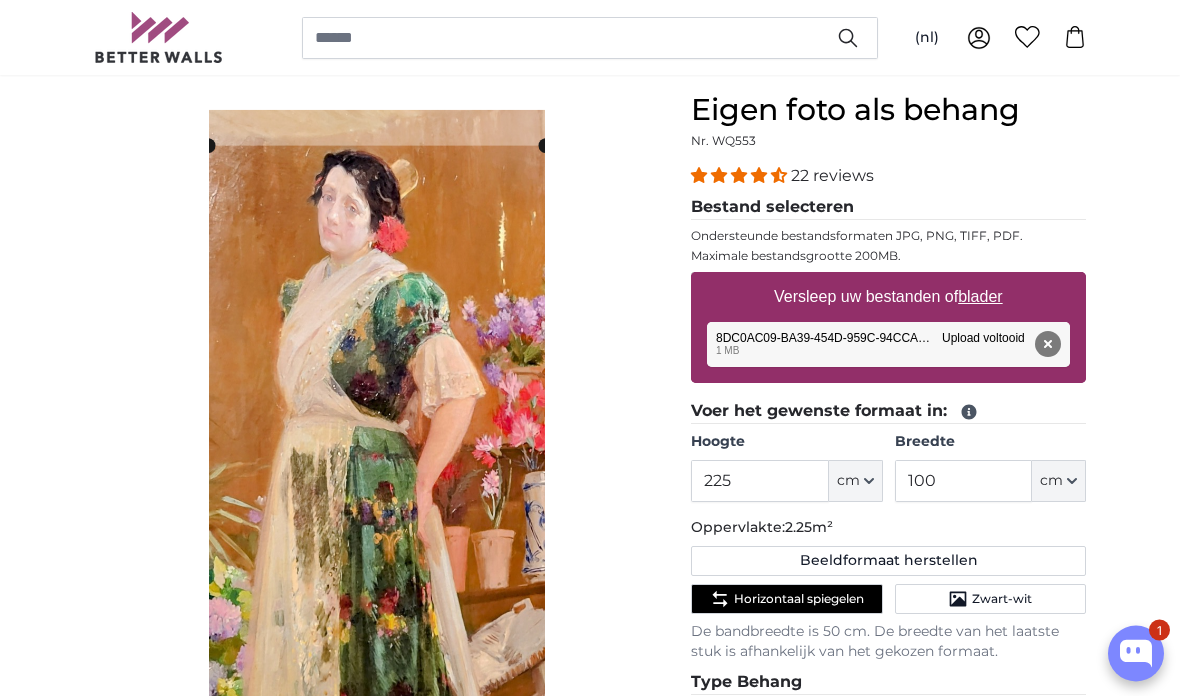 scroll, scrollTop: 168, scrollLeft: 0, axis: vertical 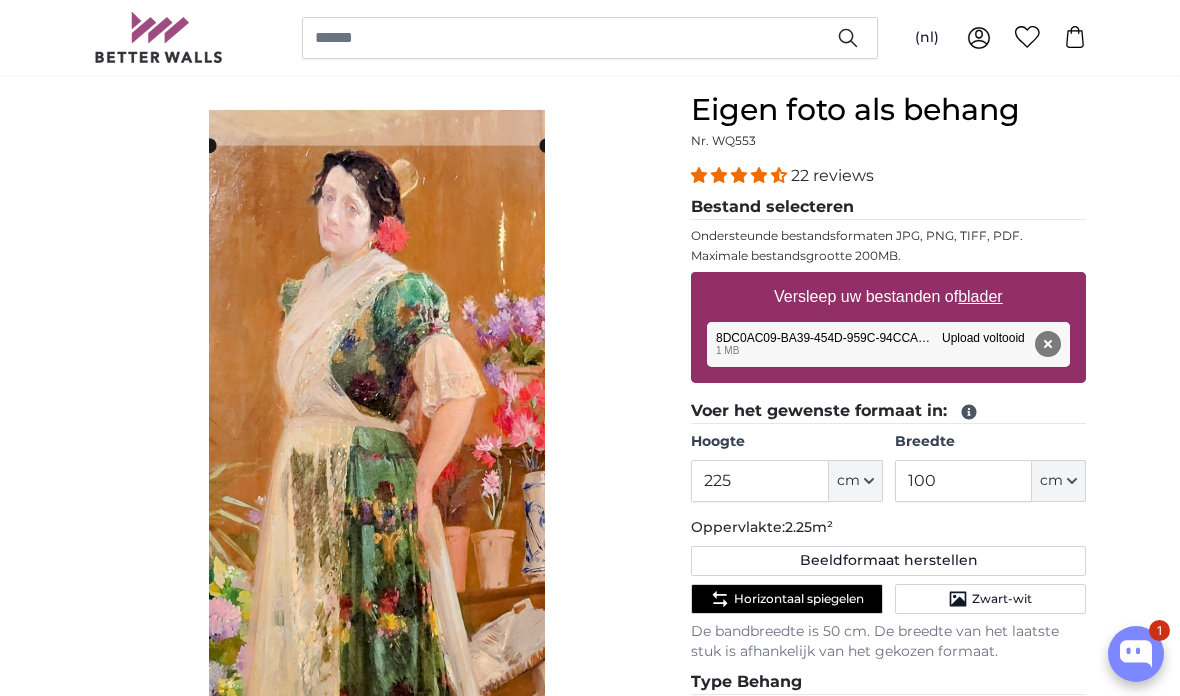 click 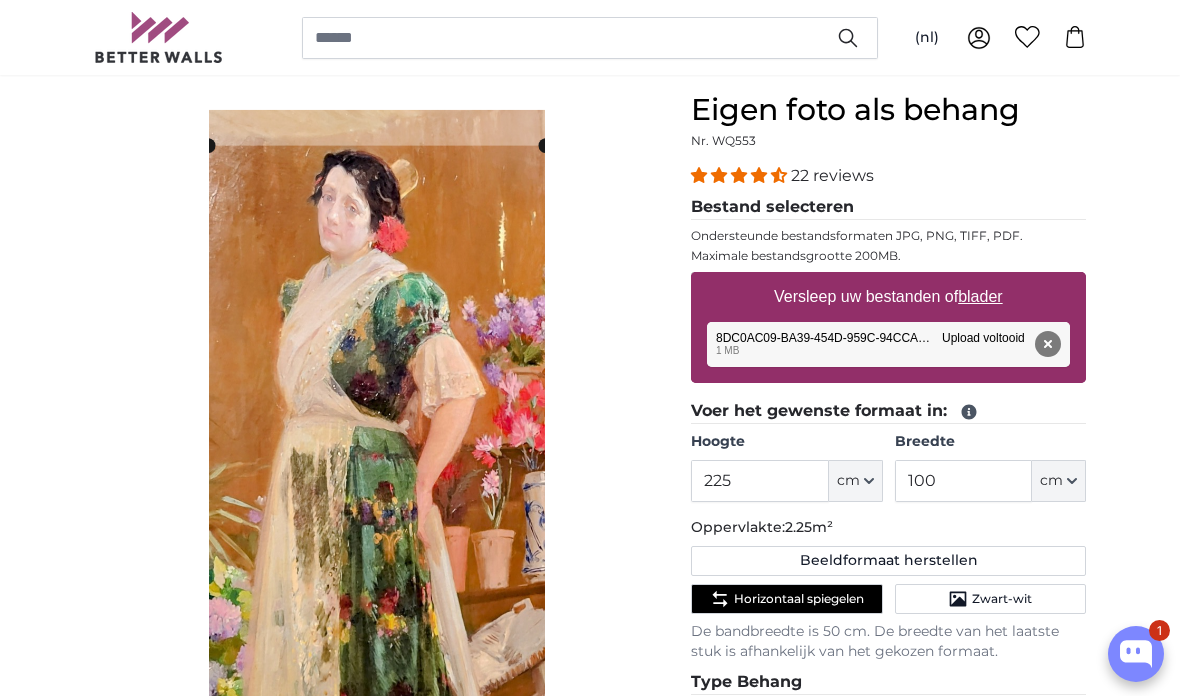 click 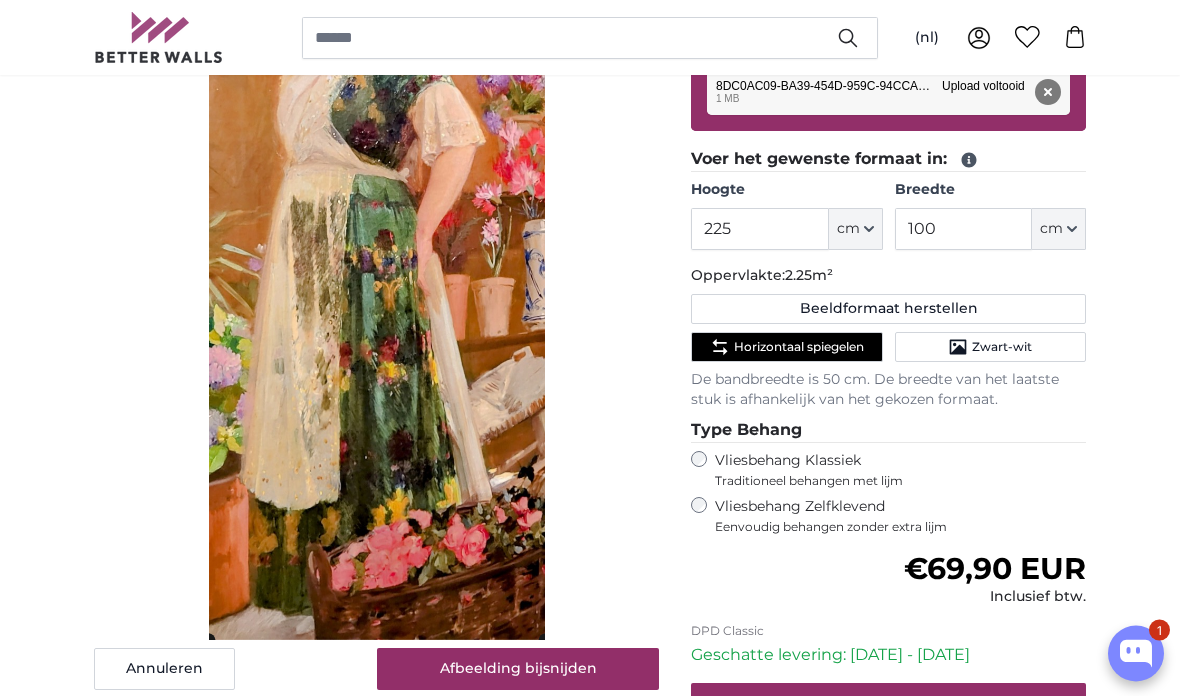 scroll, scrollTop: 421, scrollLeft: 0, axis: vertical 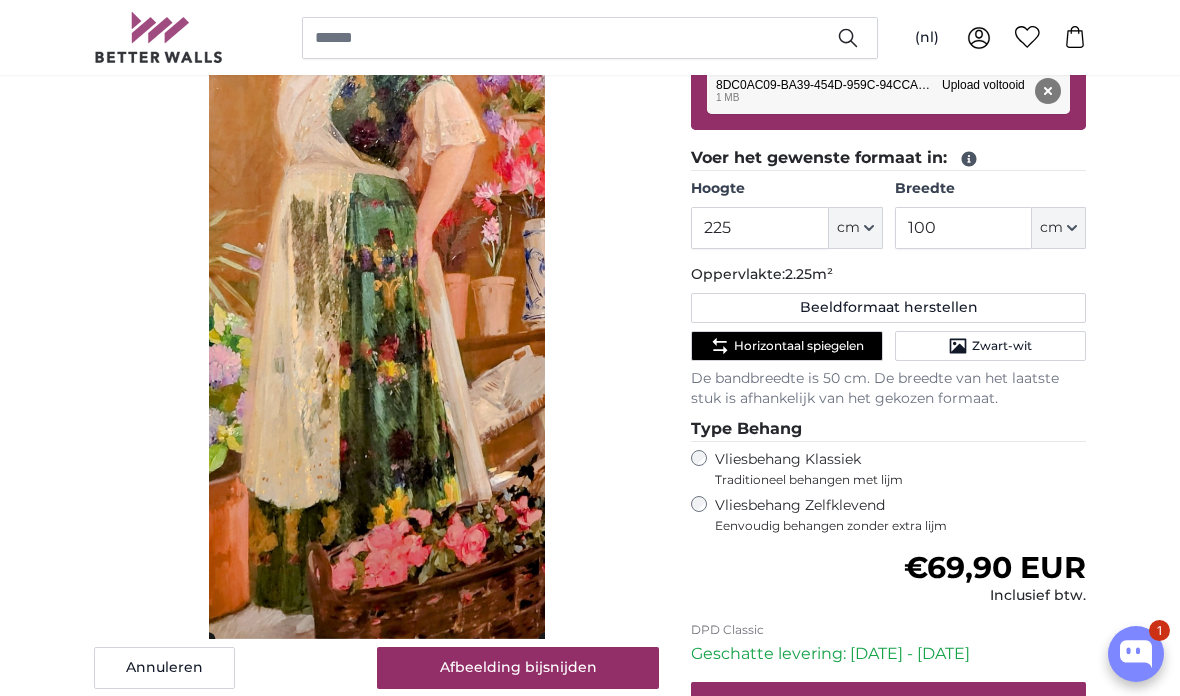 click on "Afbeelding bijsnijden" at bounding box center [518, 668] 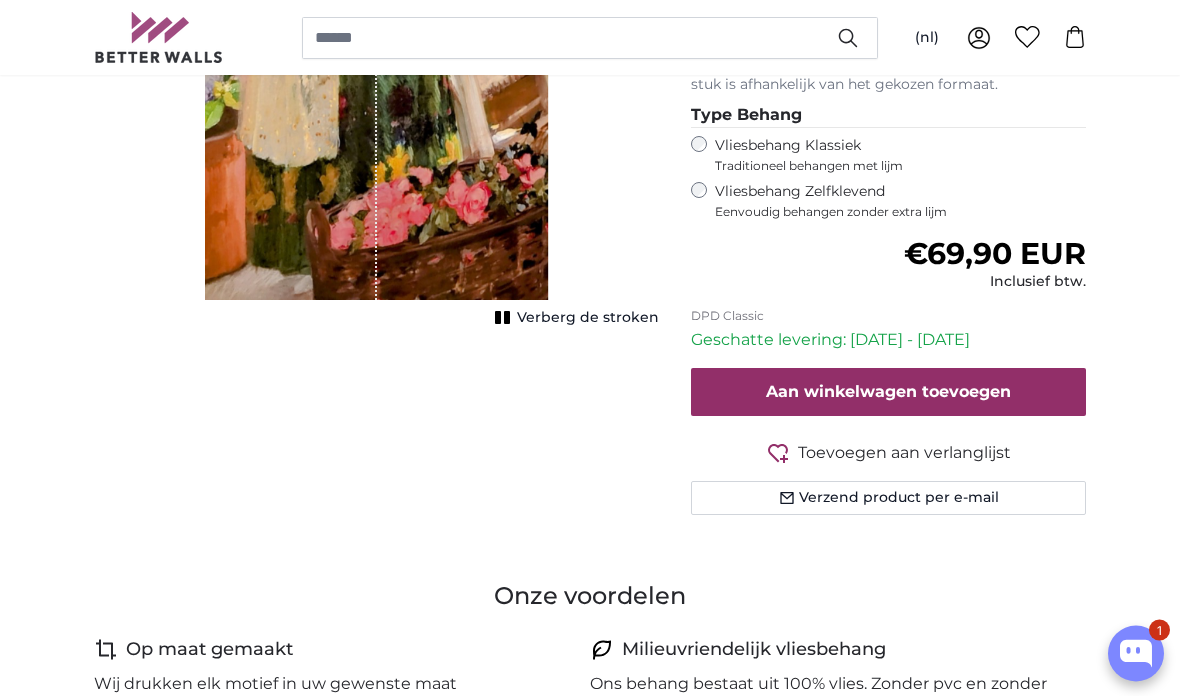 scroll, scrollTop: 736, scrollLeft: 0, axis: vertical 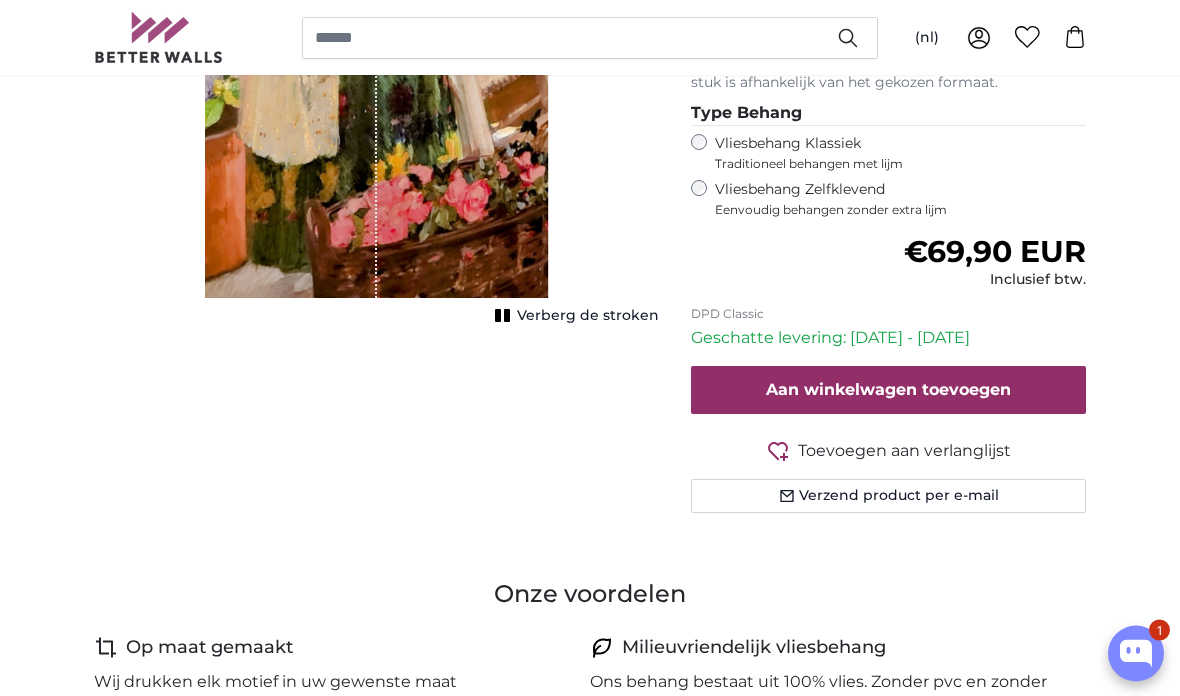 click on "Aan winkelwagen toevoegen" at bounding box center [888, 391] 